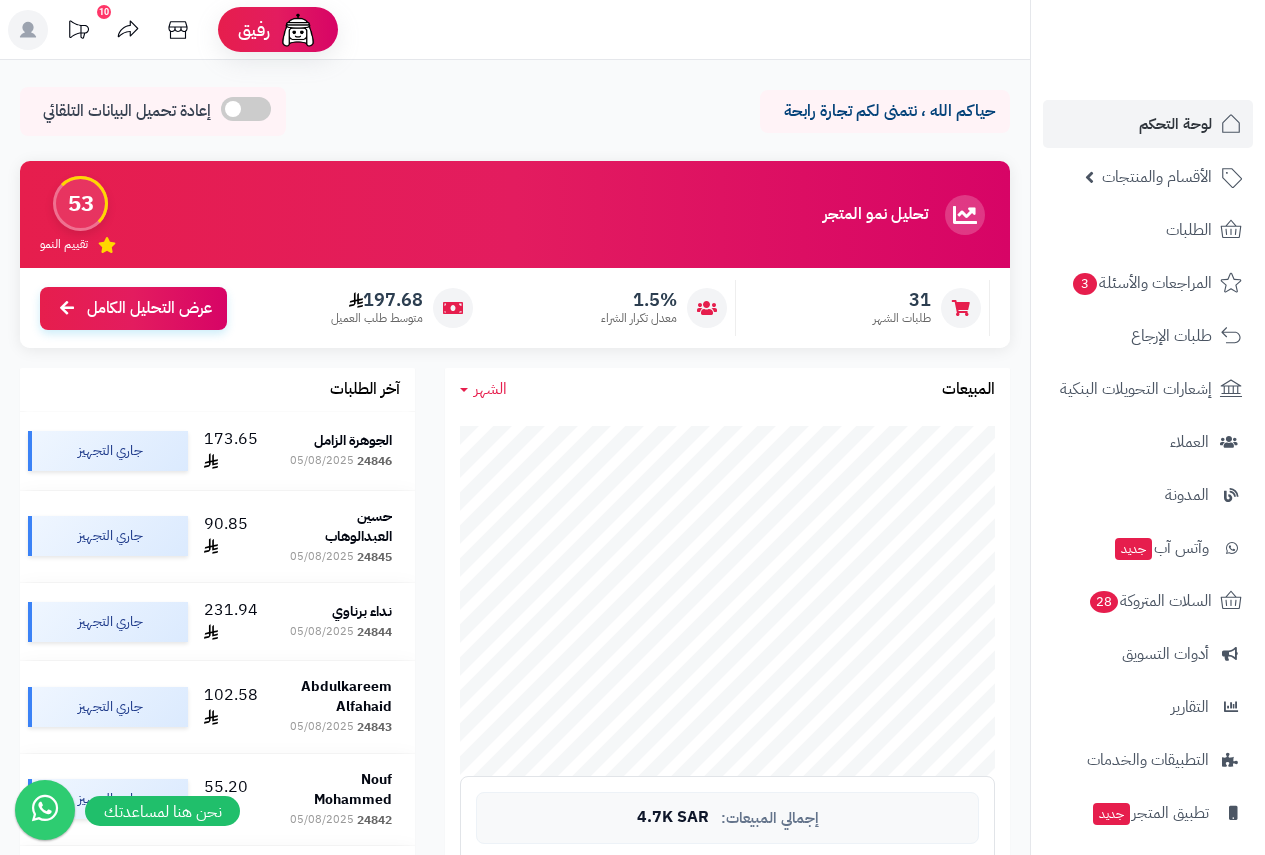 scroll, scrollTop: 0, scrollLeft: 0, axis: both 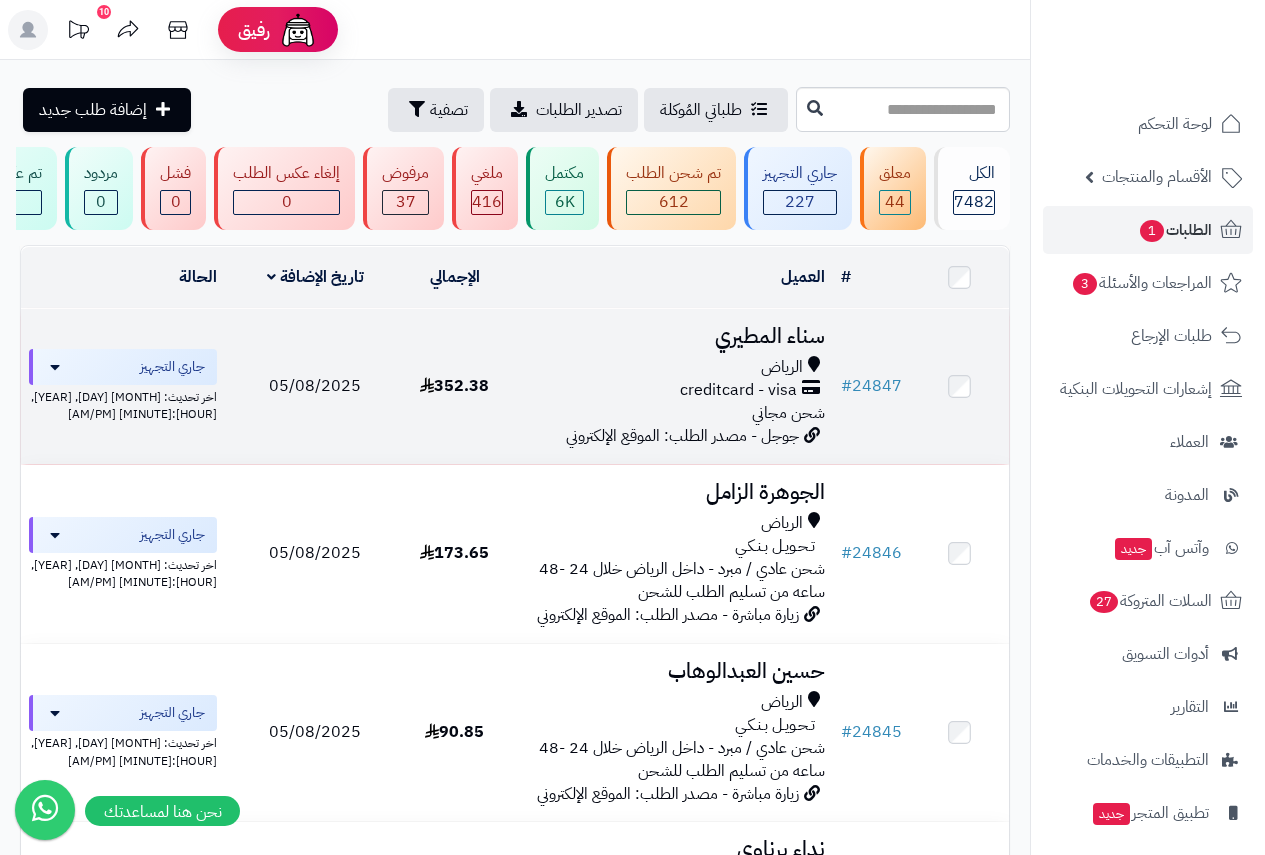 click on "الرياض" at bounding box center (782, 367) 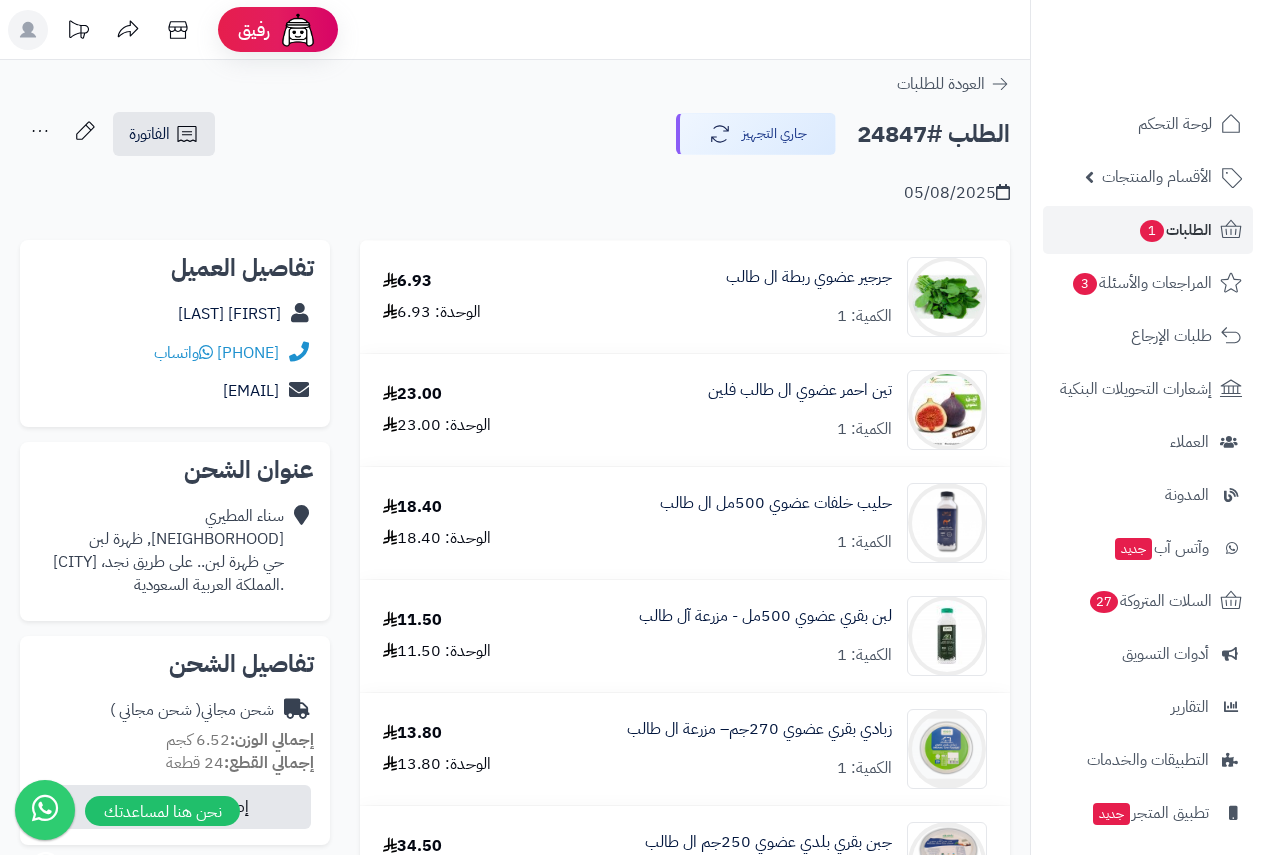 scroll, scrollTop: 0, scrollLeft: 0, axis: both 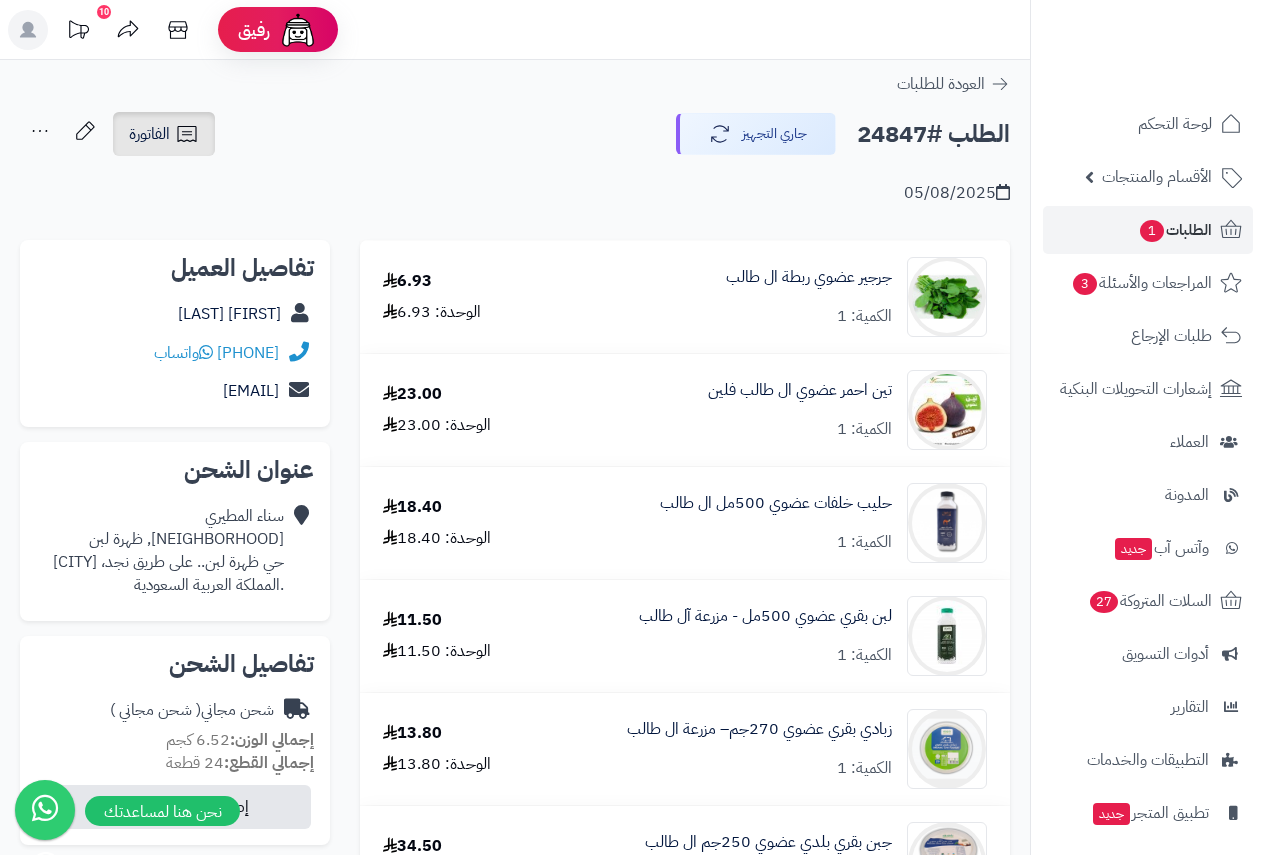 click on "الفاتورة" at bounding box center [149, 134] 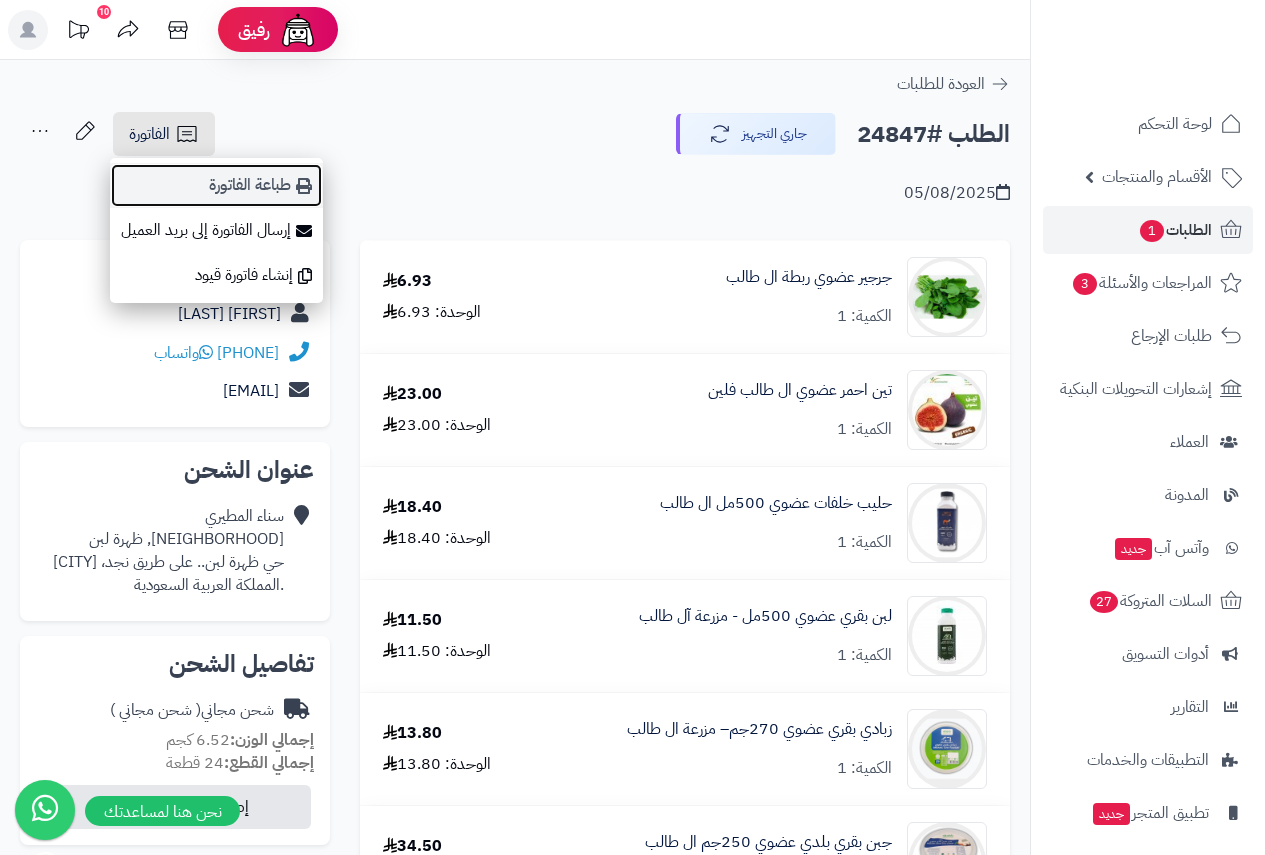click on "طباعة الفاتورة" at bounding box center (216, 185) 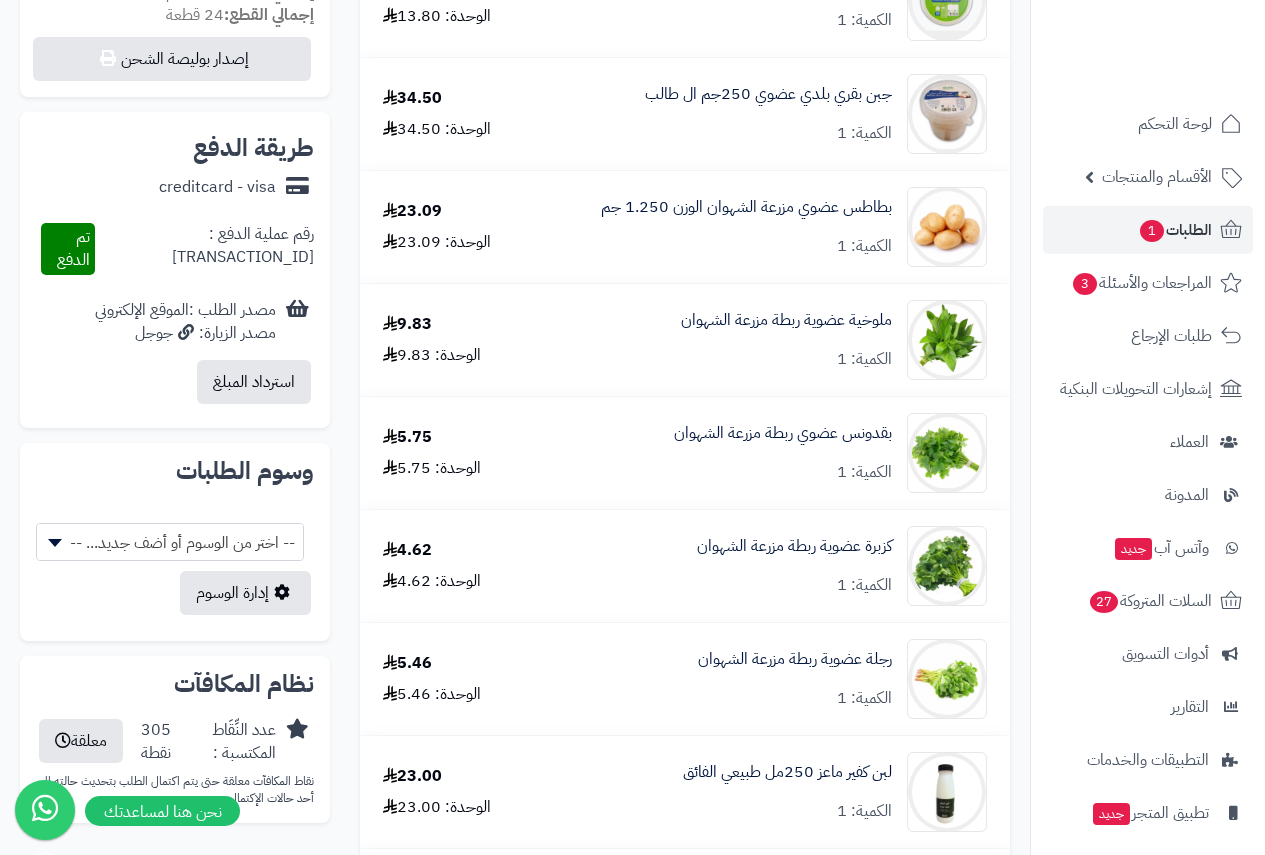 scroll, scrollTop: 800, scrollLeft: 0, axis: vertical 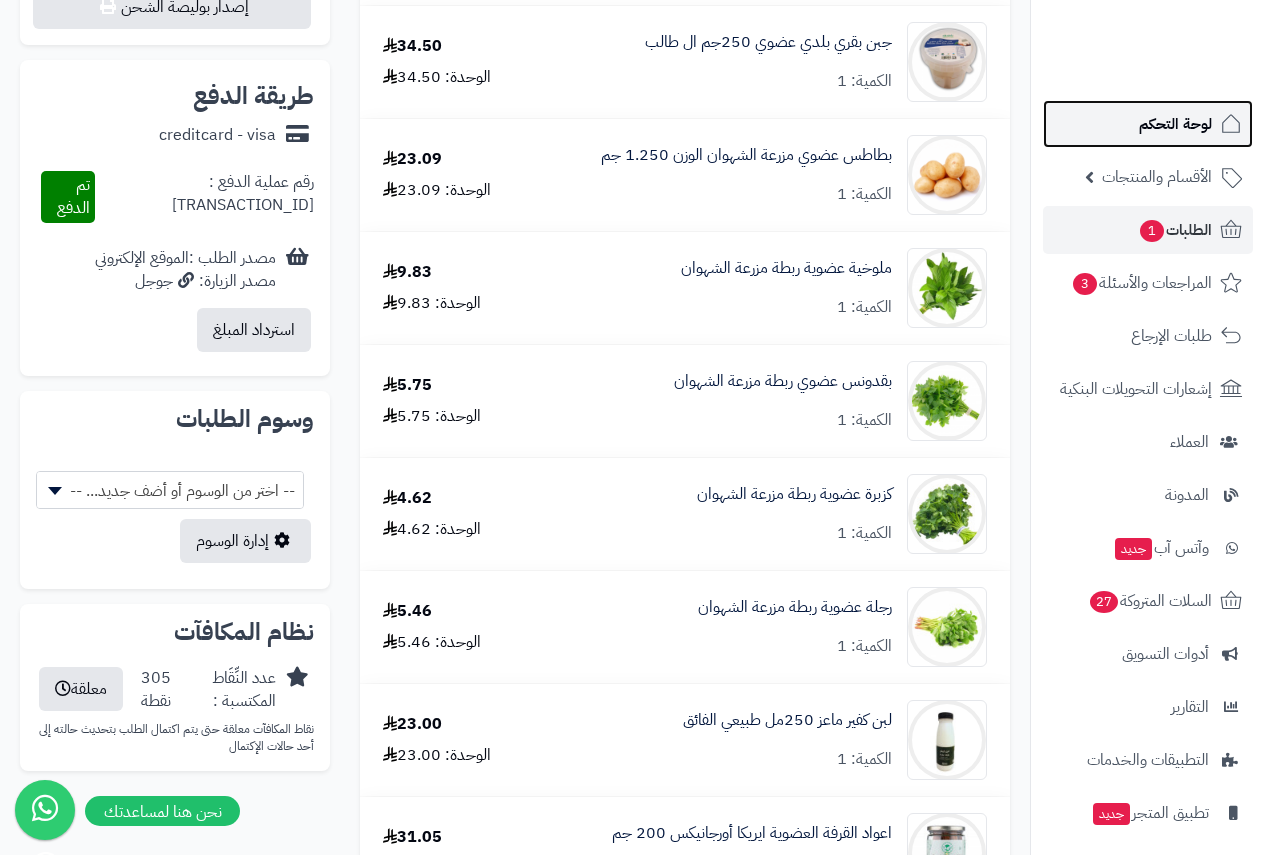 click on "لوحة التحكم" at bounding box center (1175, 124) 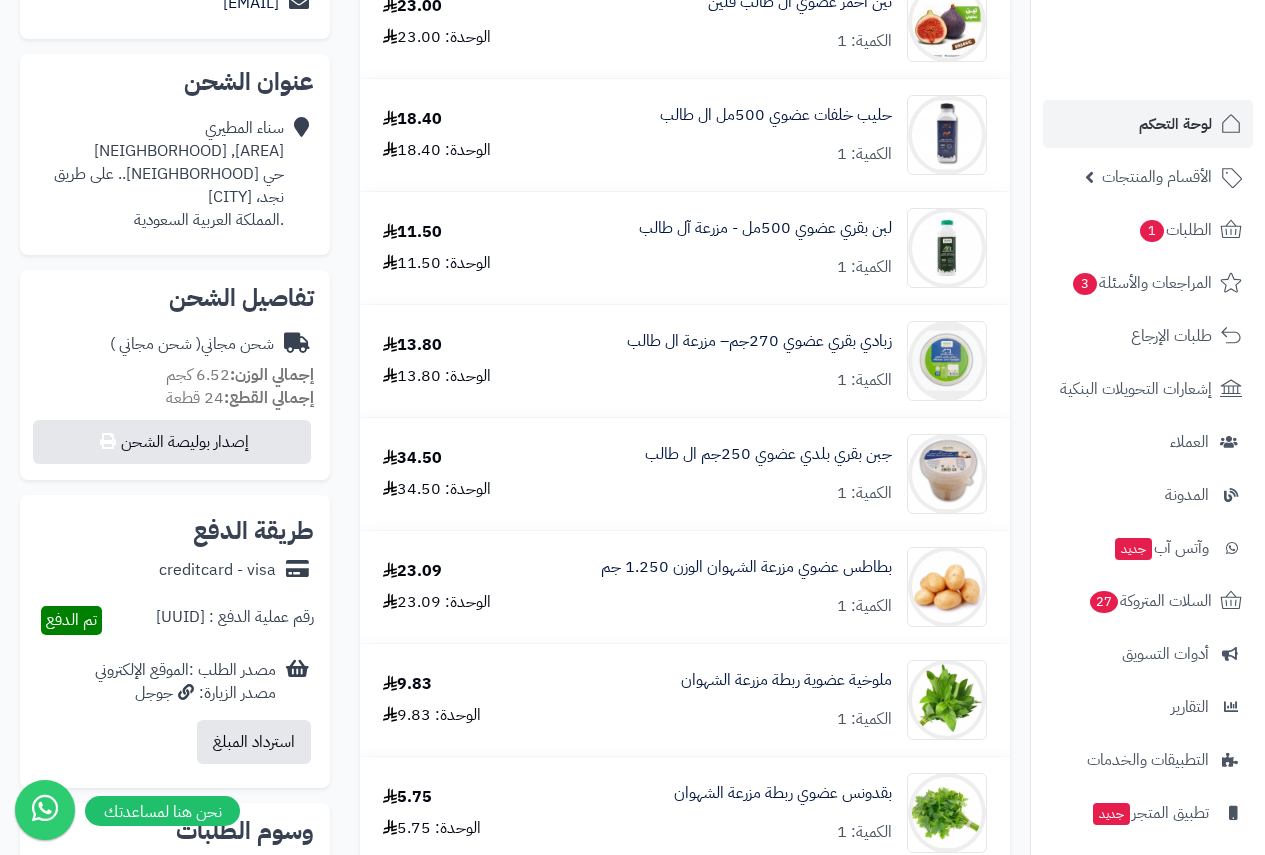 scroll, scrollTop: 200, scrollLeft: 0, axis: vertical 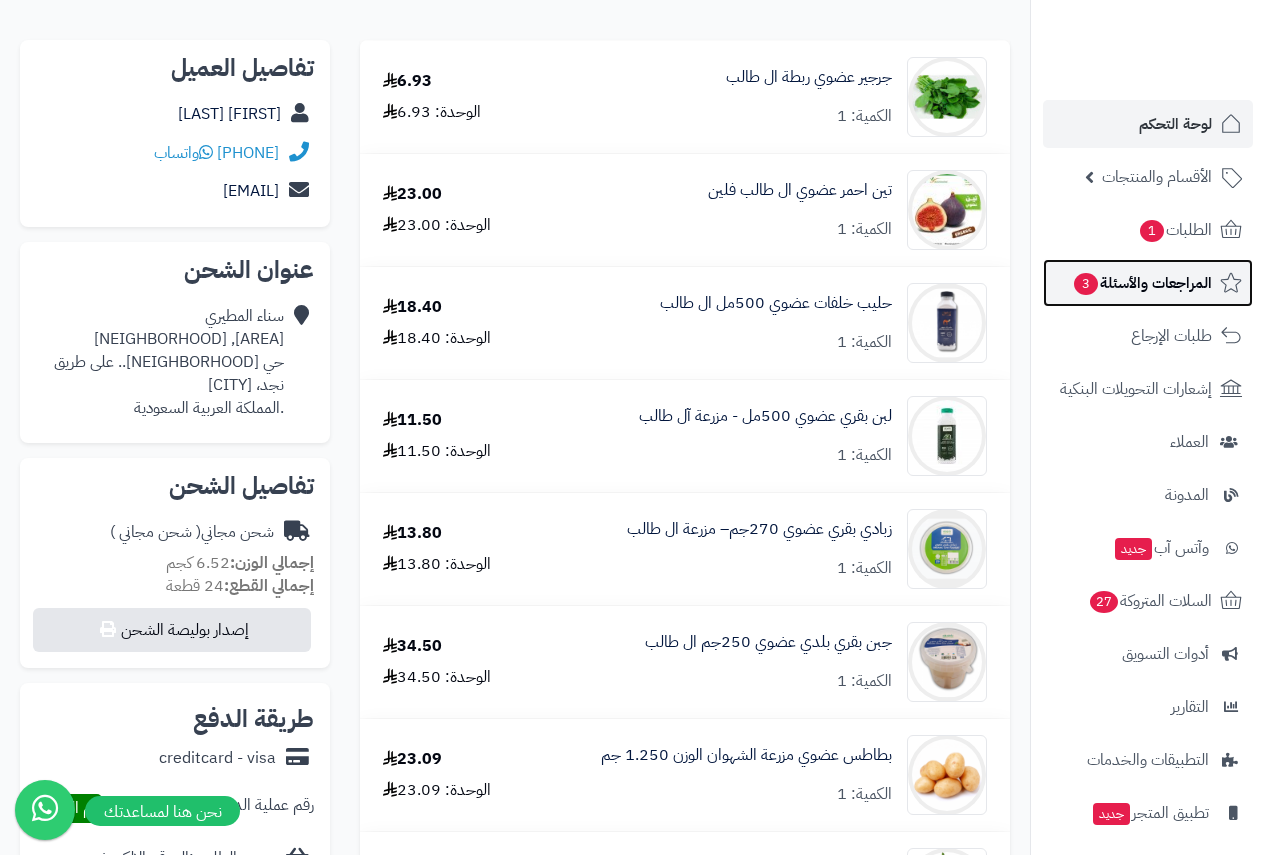 click on "المراجعات والأسئلة  3" at bounding box center [1142, 283] 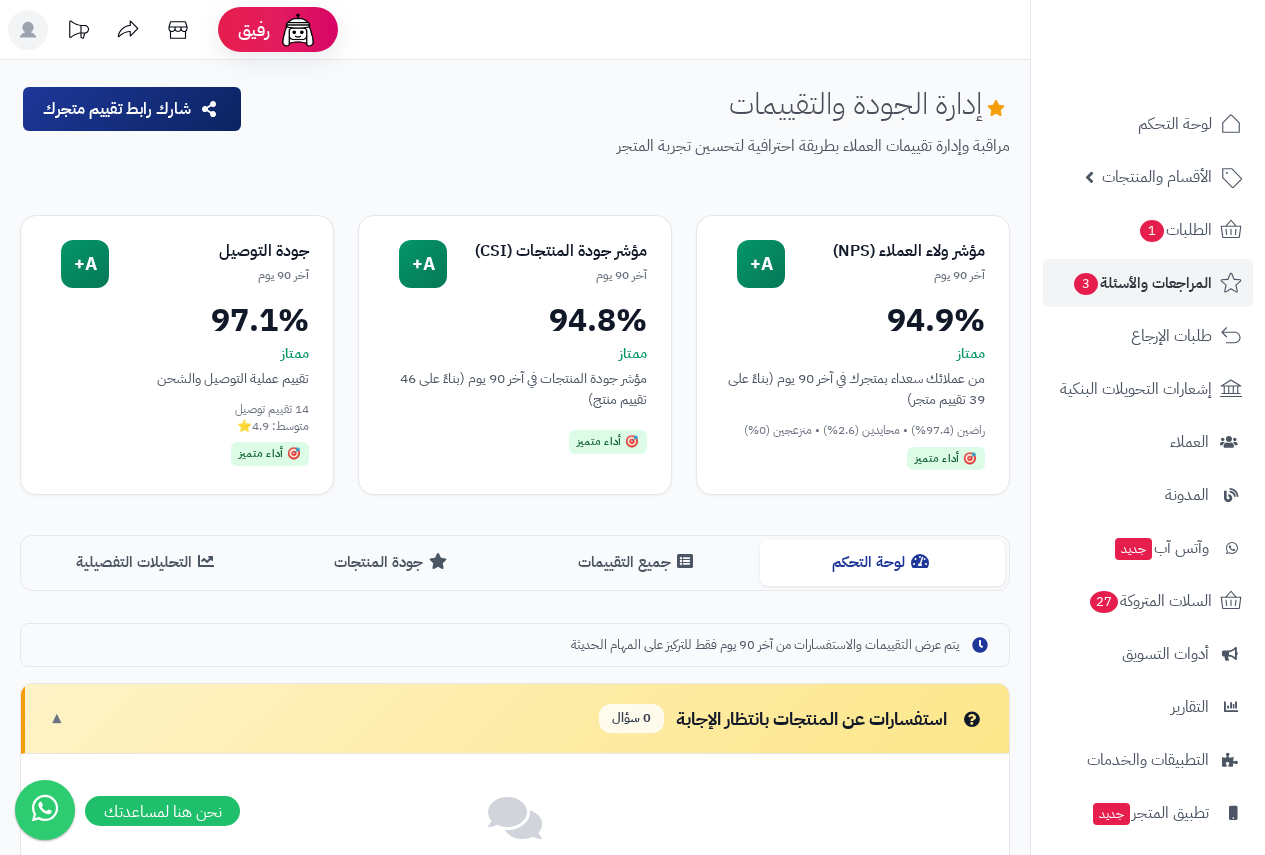scroll, scrollTop: 0, scrollLeft: 0, axis: both 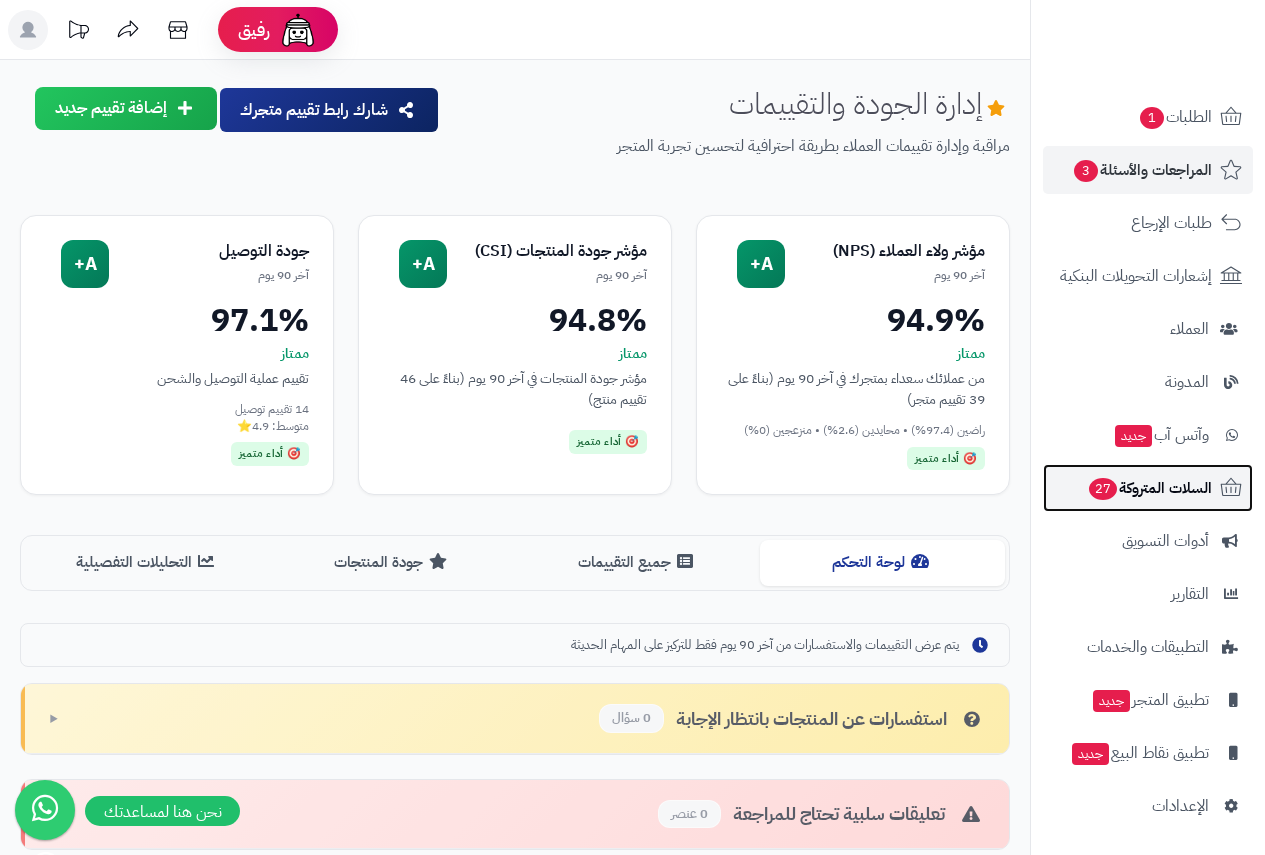 click on "السلات المتروكة  27" at bounding box center [1149, 488] 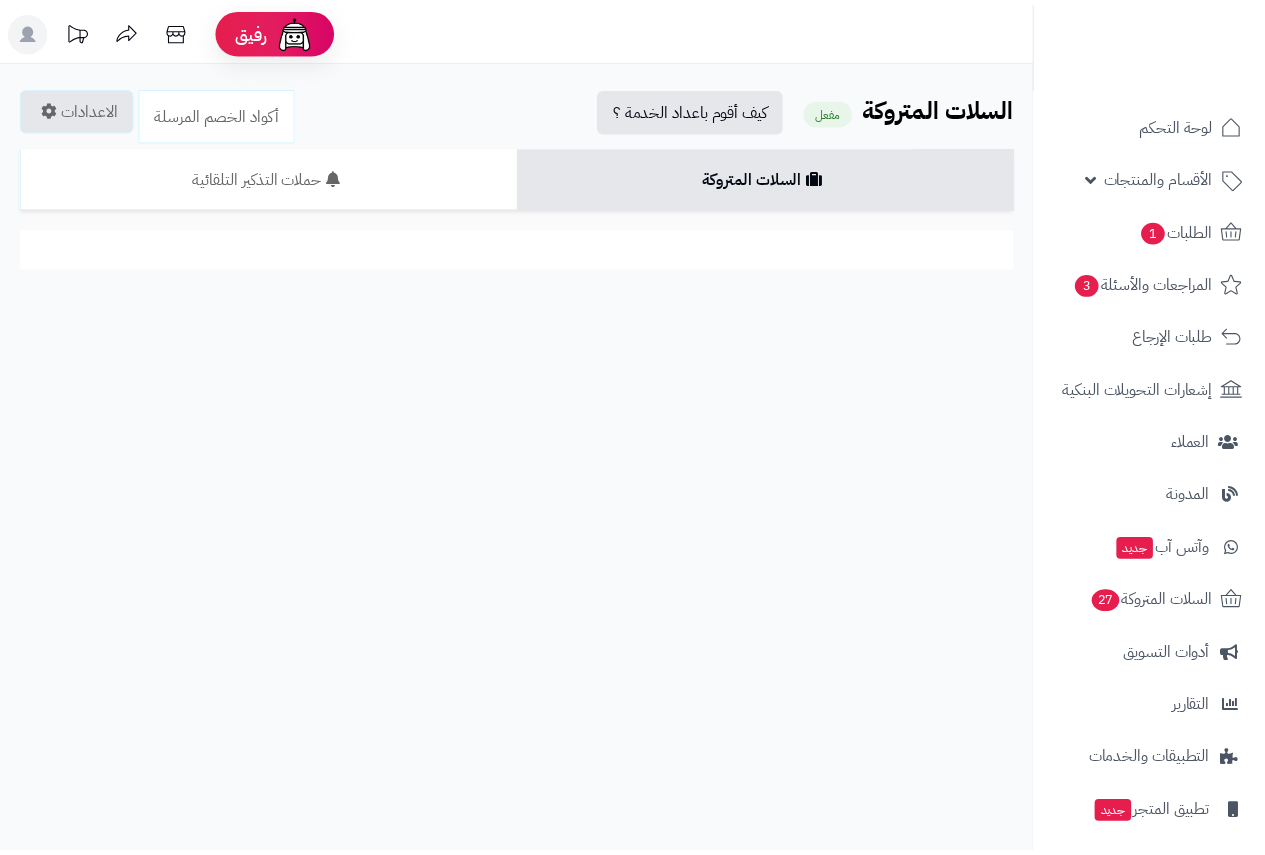 scroll, scrollTop: 0, scrollLeft: 0, axis: both 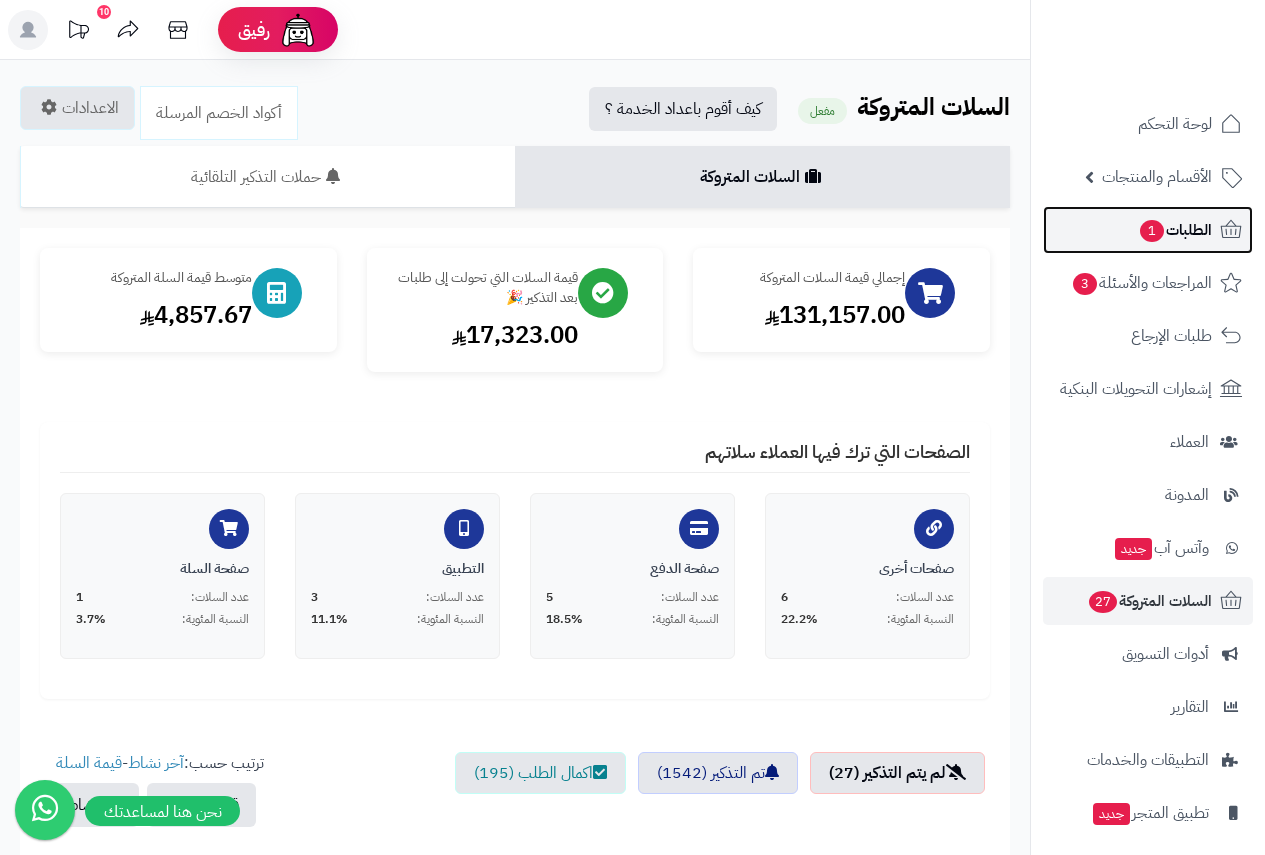 click on "الطلبات  1" at bounding box center [1175, 230] 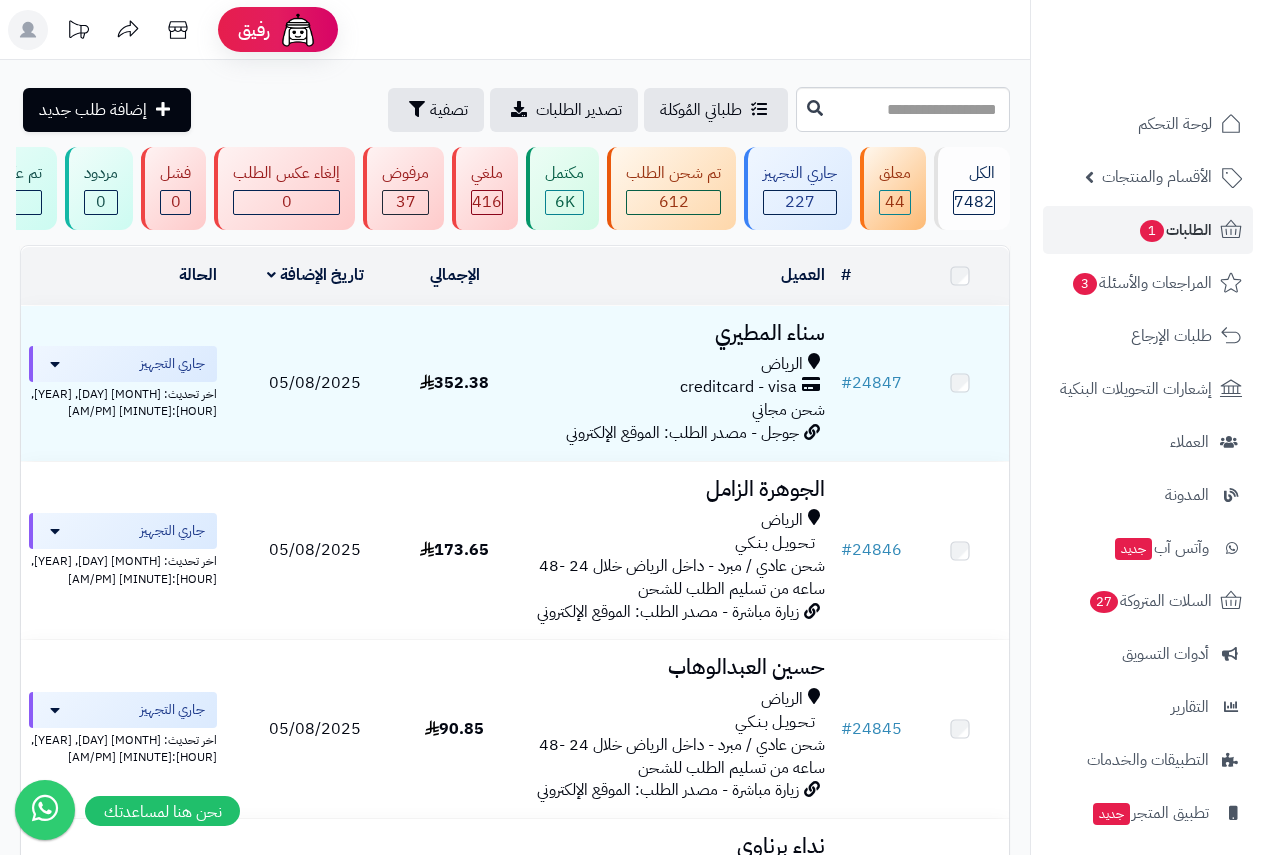 scroll, scrollTop: 0, scrollLeft: 0, axis: both 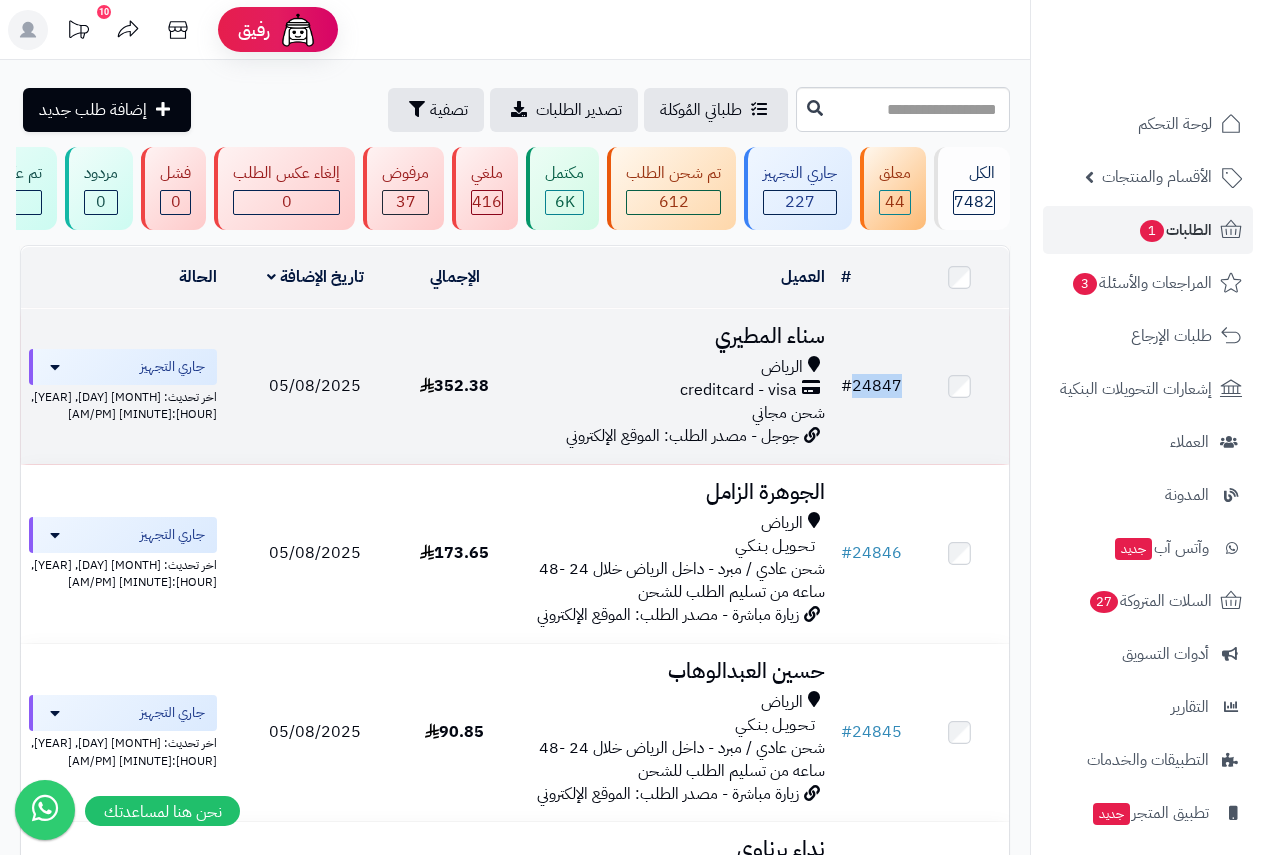 drag, startPoint x: 904, startPoint y: 391, endPoint x: 852, endPoint y: 394, distance: 52.086468 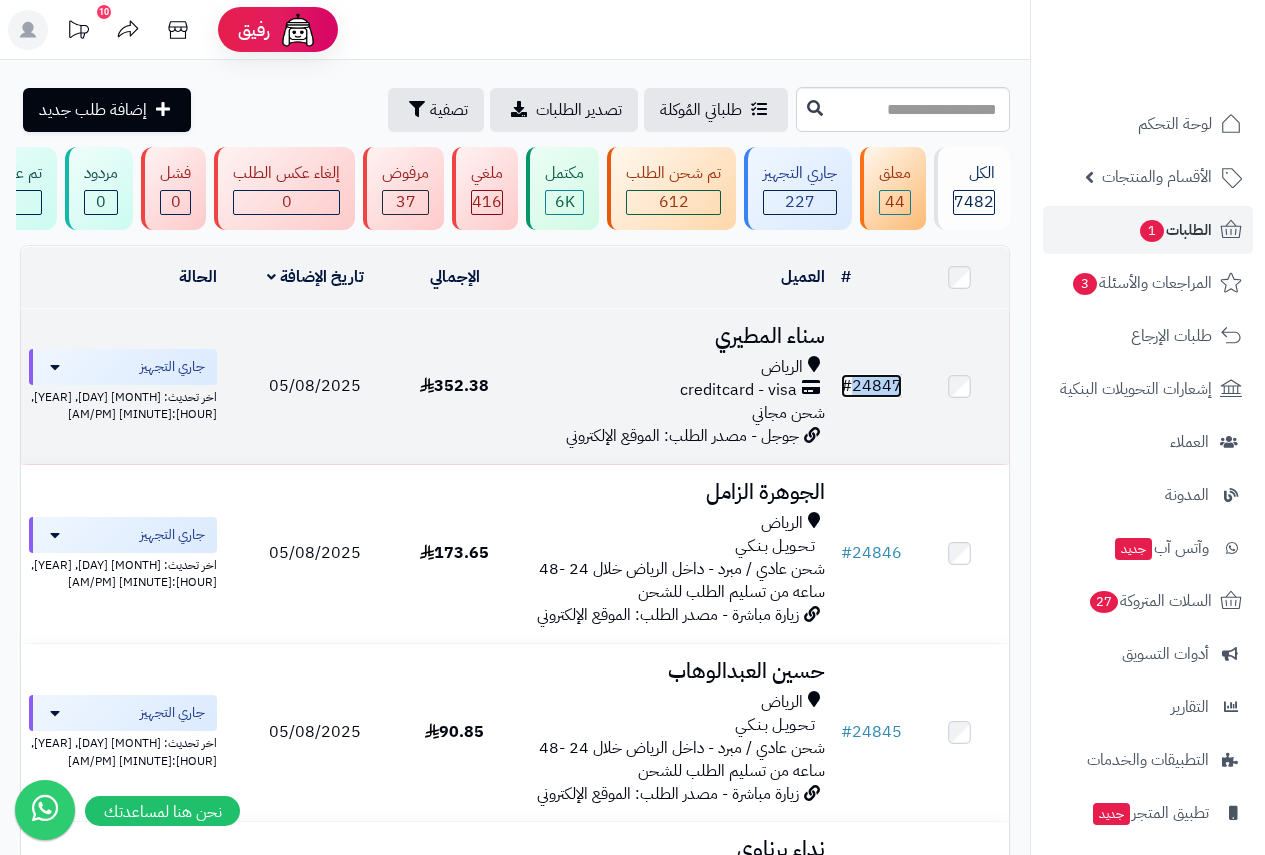 copy on "24847" 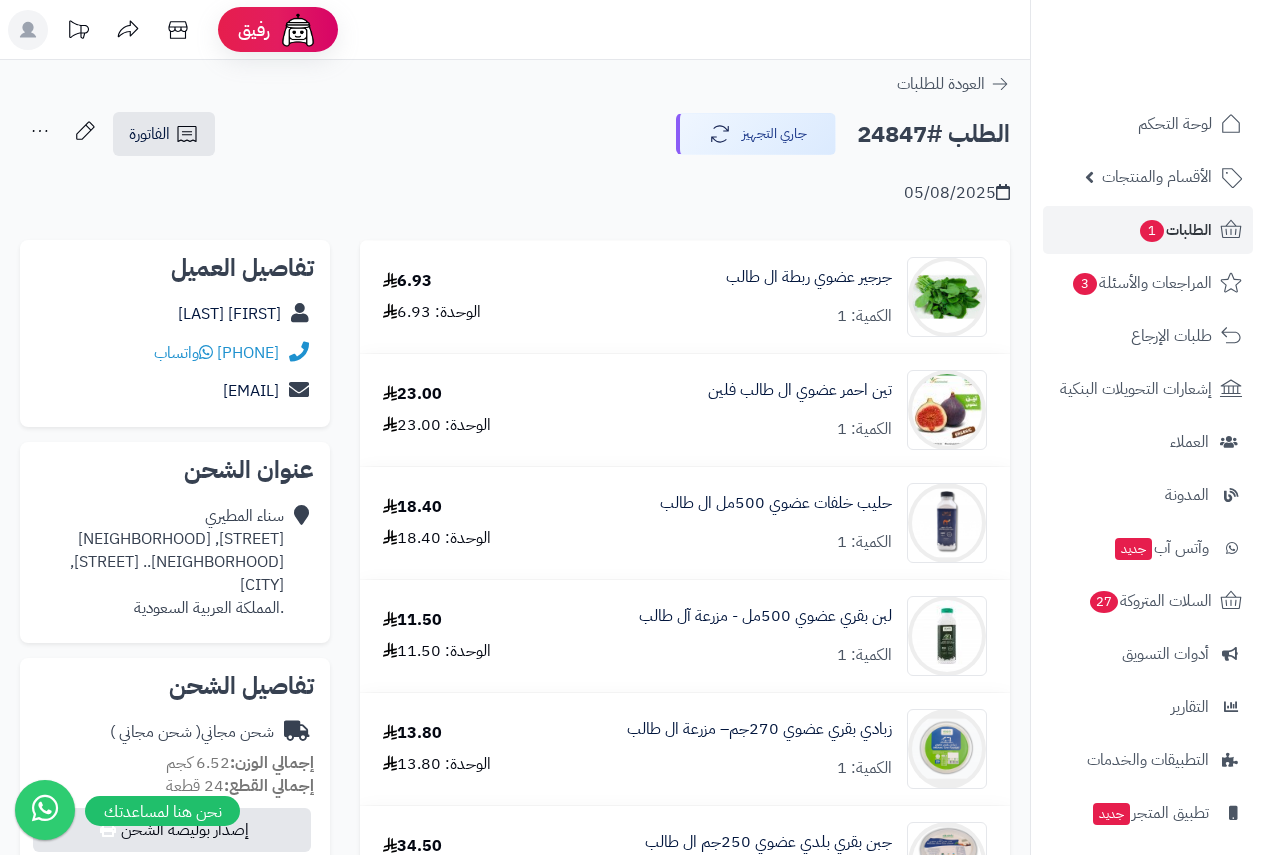 scroll, scrollTop: 0, scrollLeft: 0, axis: both 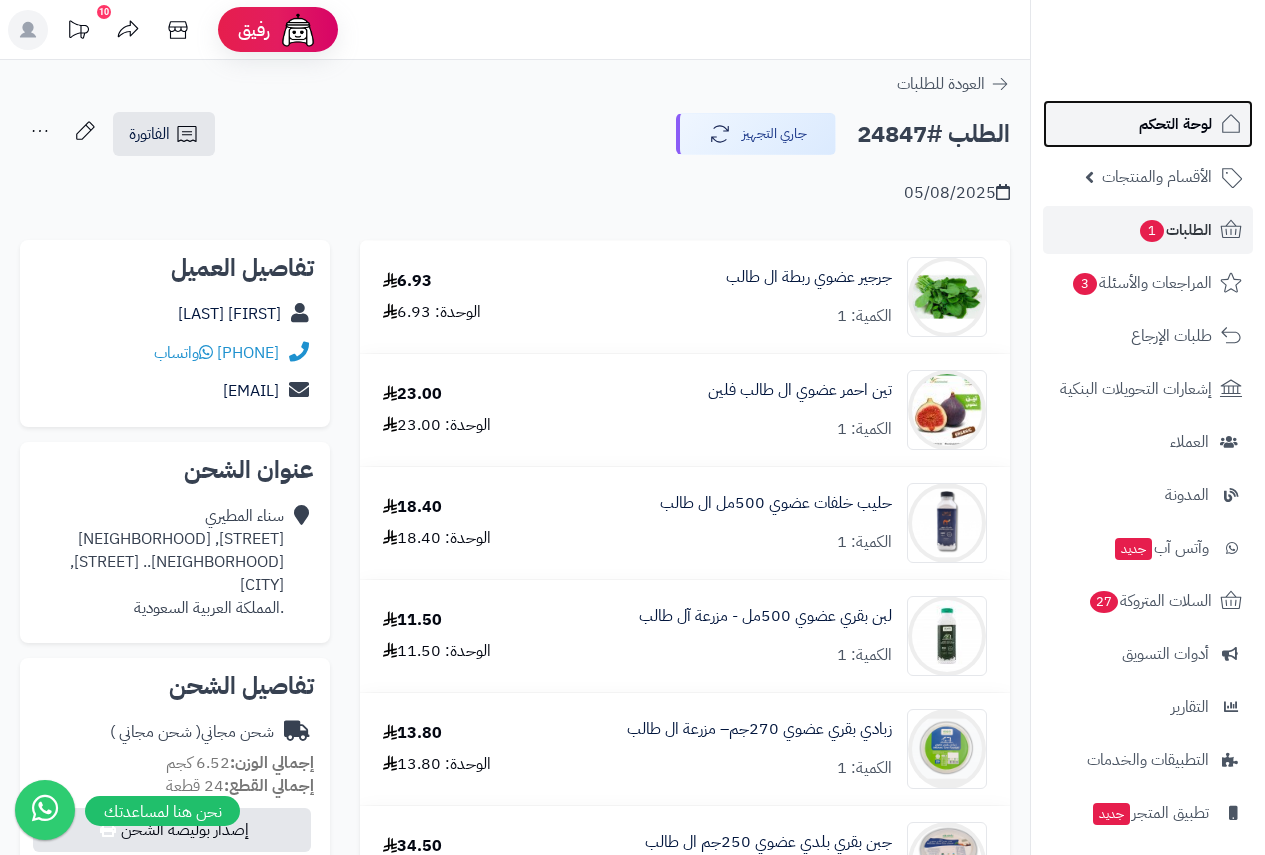 click on "لوحة التحكم" at bounding box center [1175, 124] 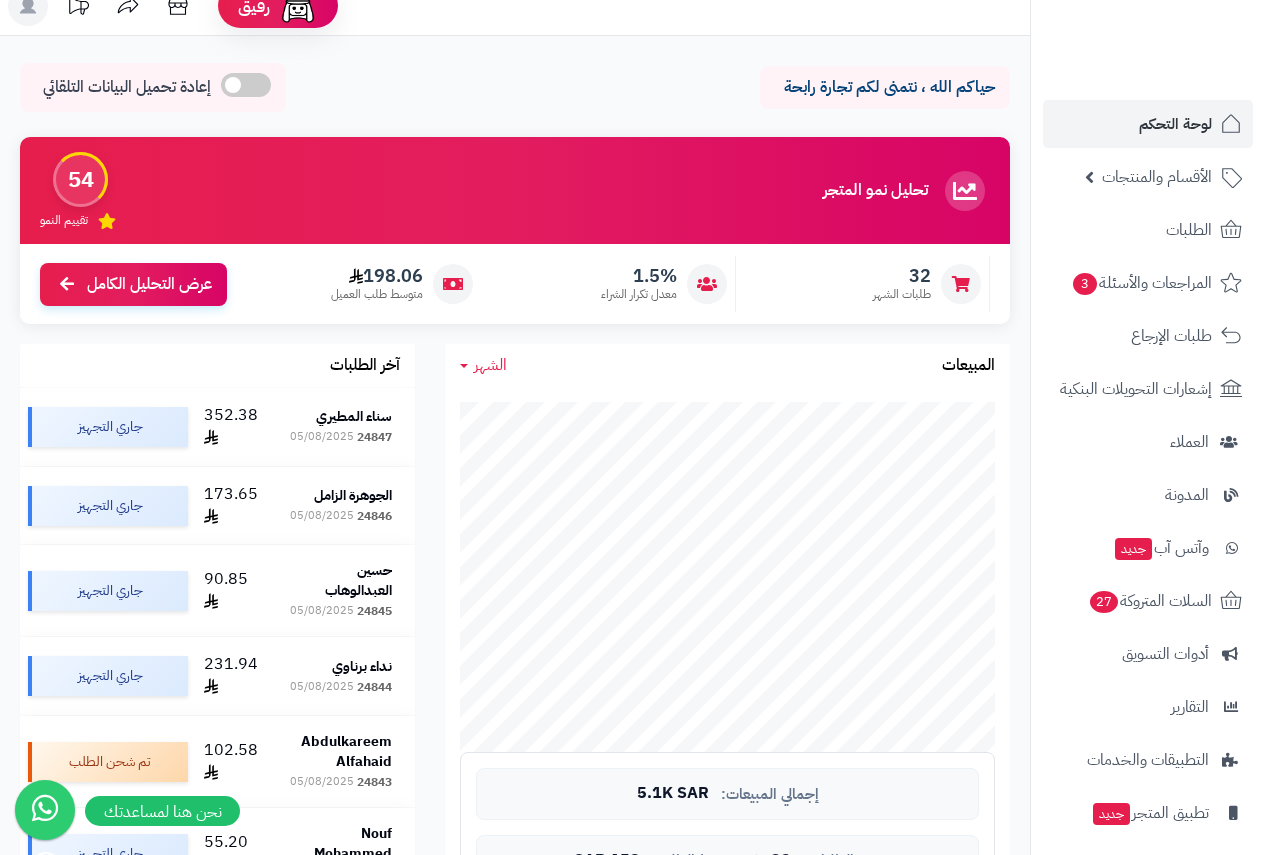 scroll, scrollTop: 200, scrollLeft: 0, axis: vertical 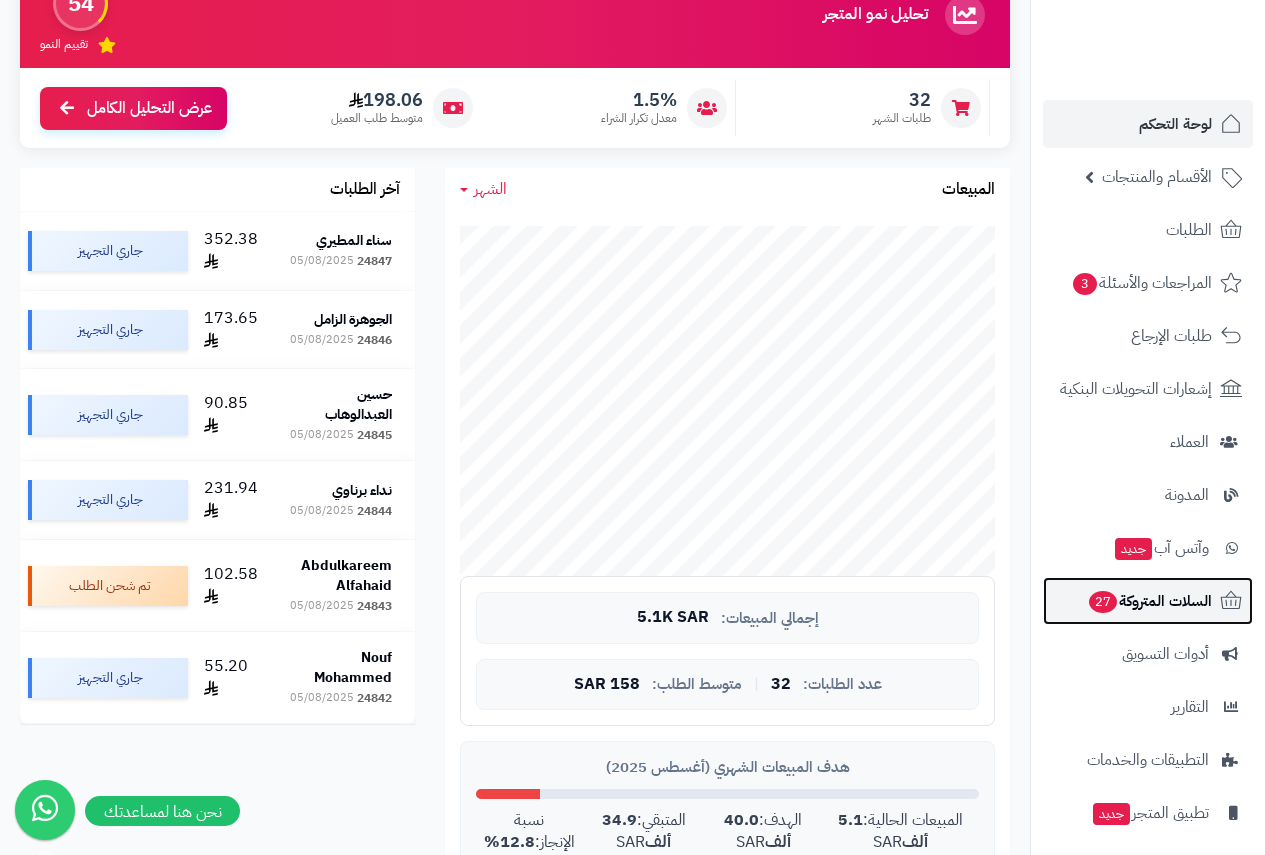 click on "السلات المتروكة  27" at bounding box center [1148, 601] 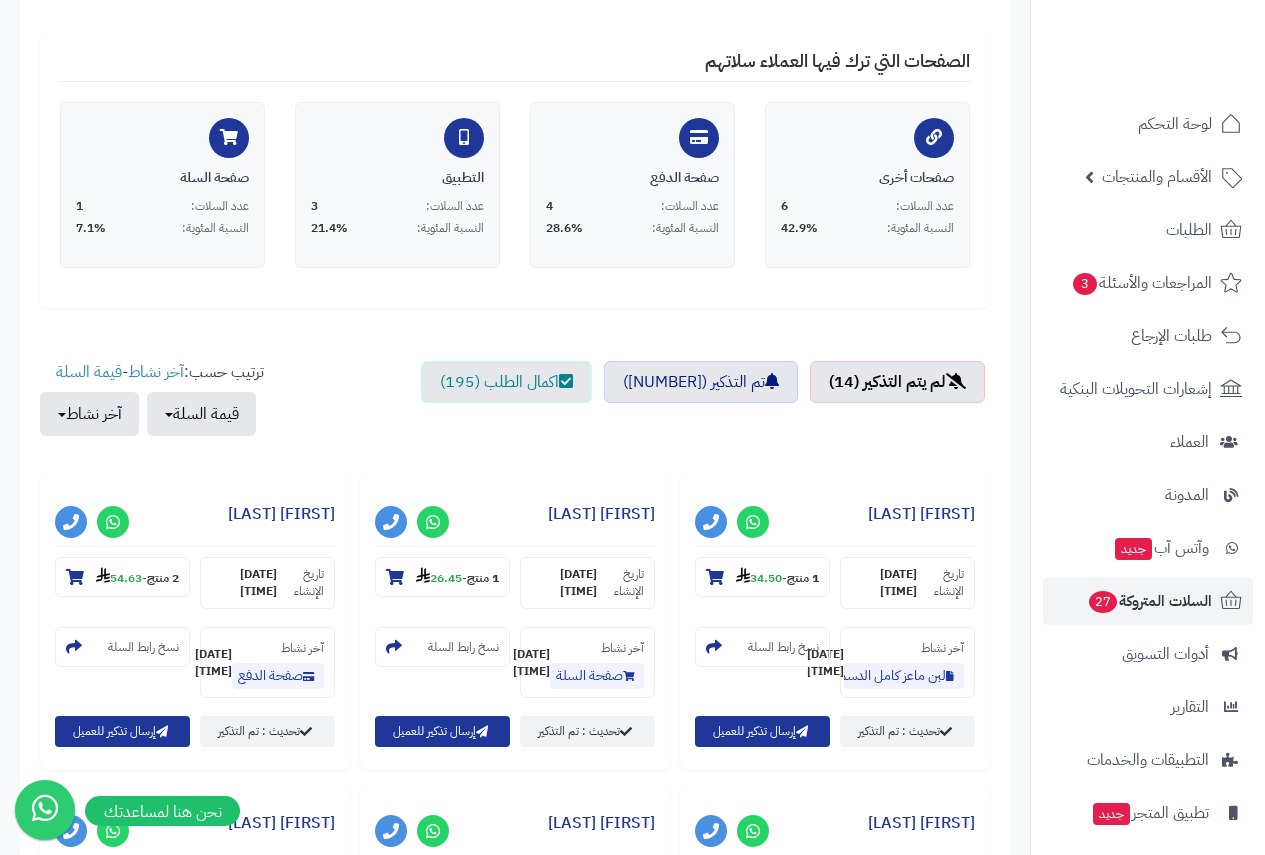 scroll, scrollTop: 500, scrollLeft: 0, axis: vertical 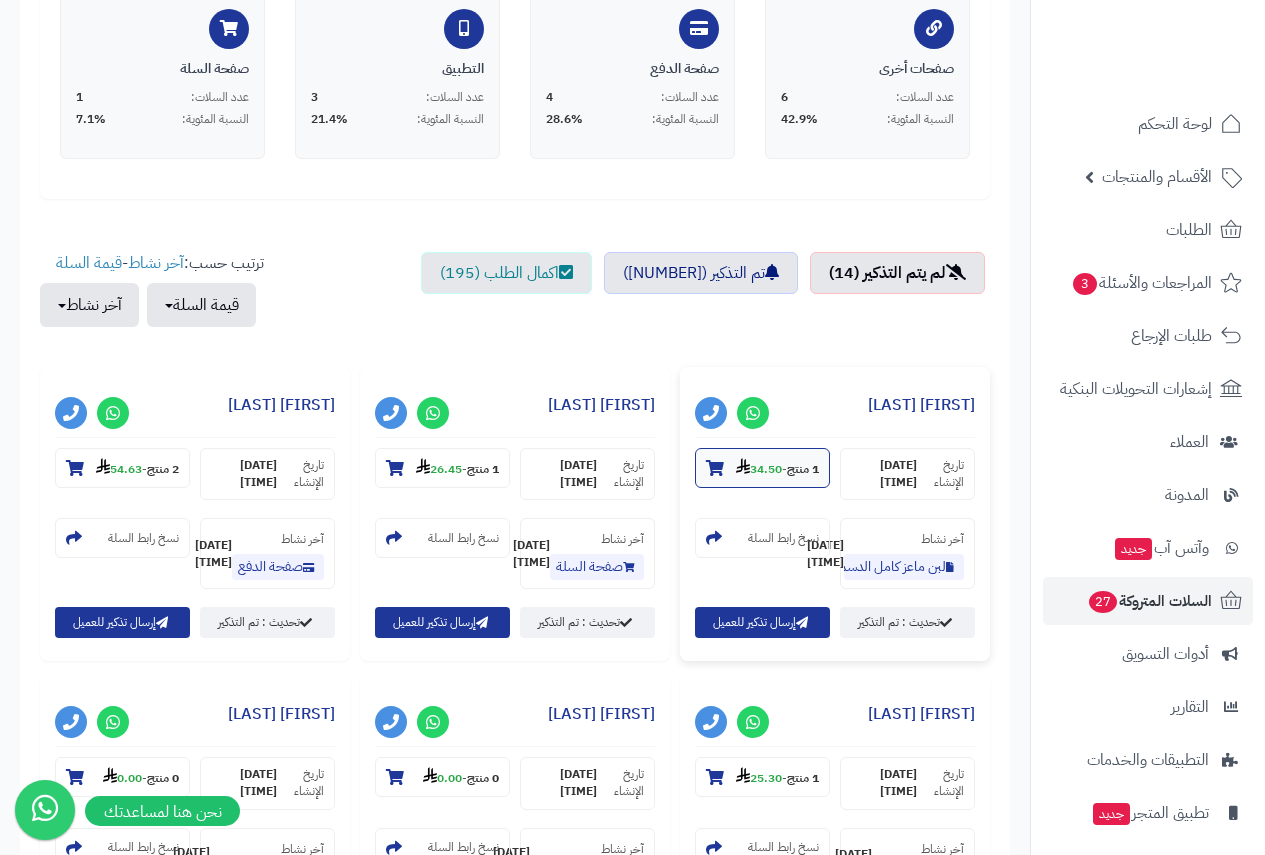 click at bounding box center [715, 468] 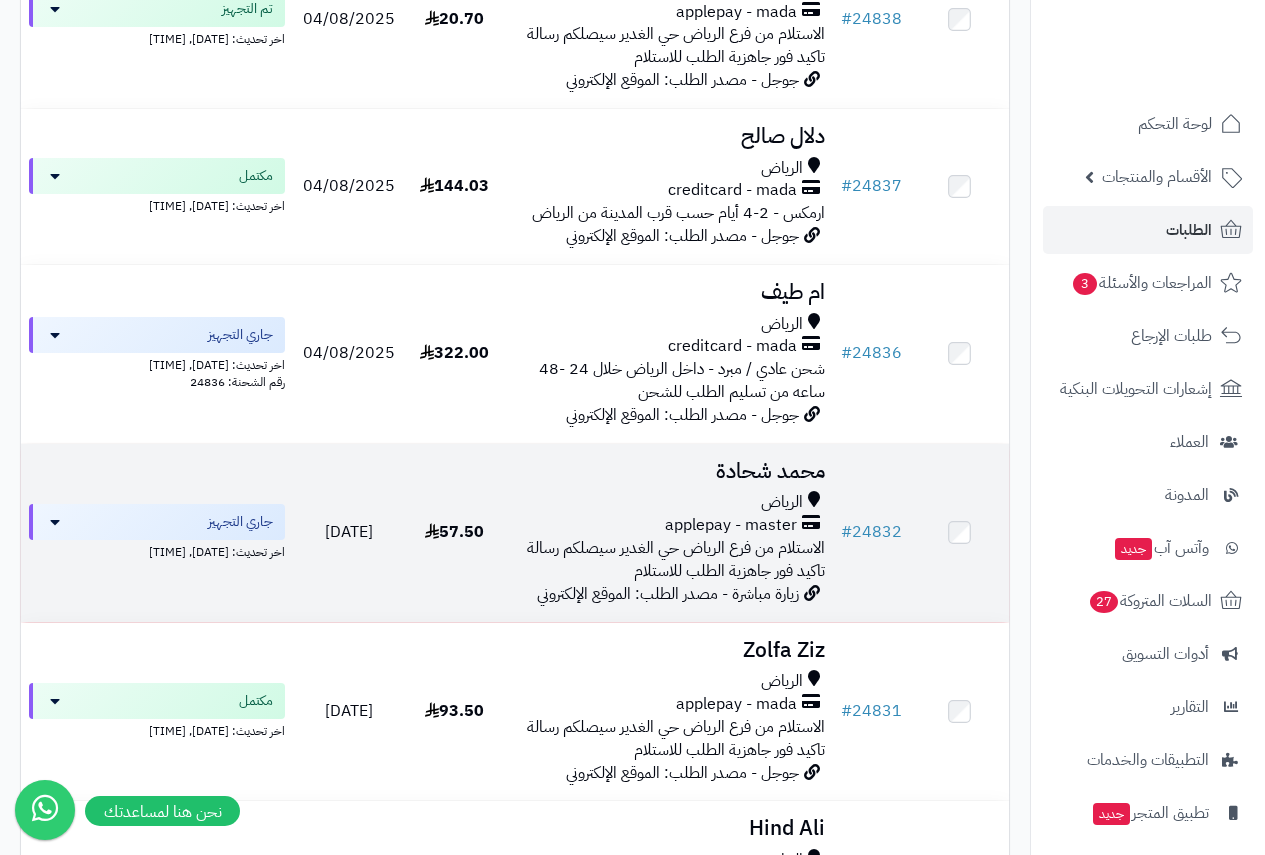 scroll, scrollTop: 2100, scrollLeft: 0, axis: vertical 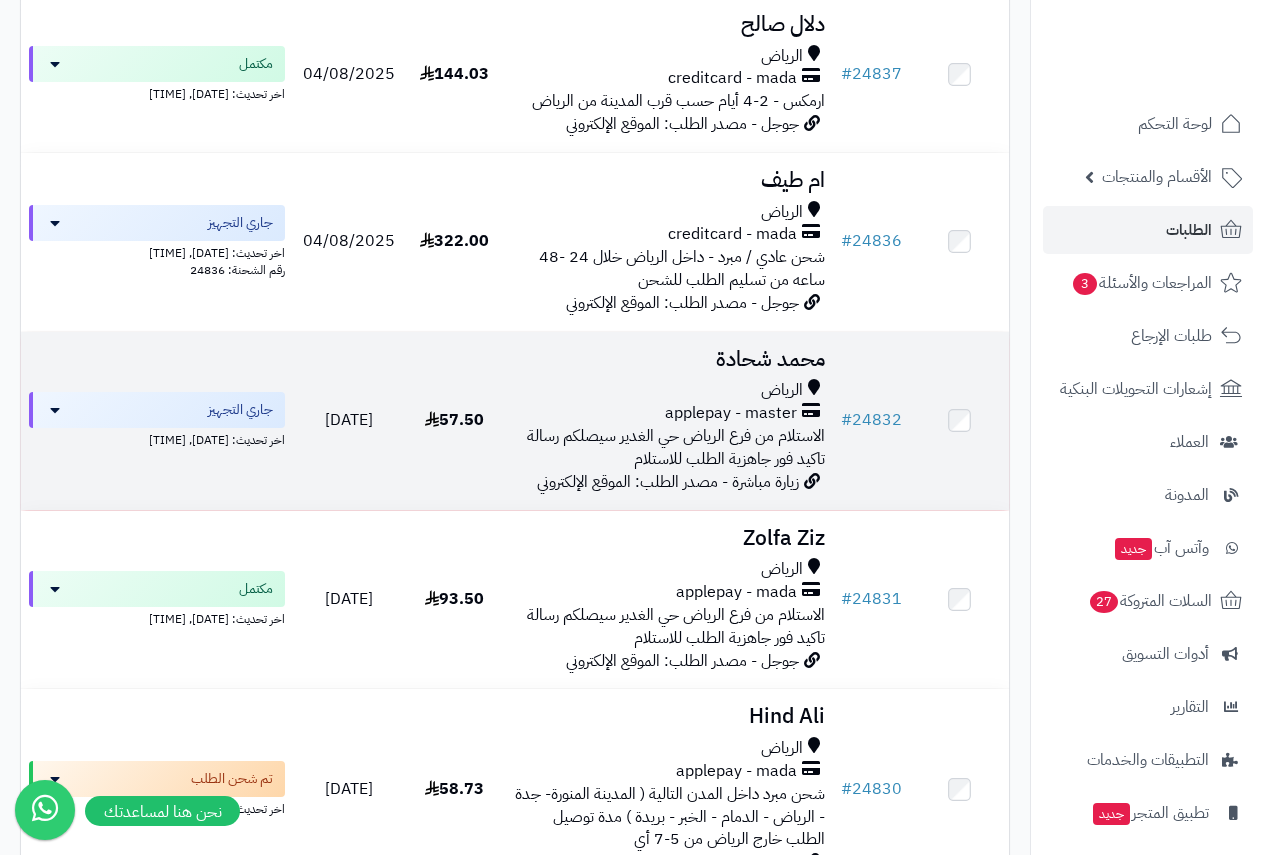 click on "الرياض" at bounding box center (782, 390) 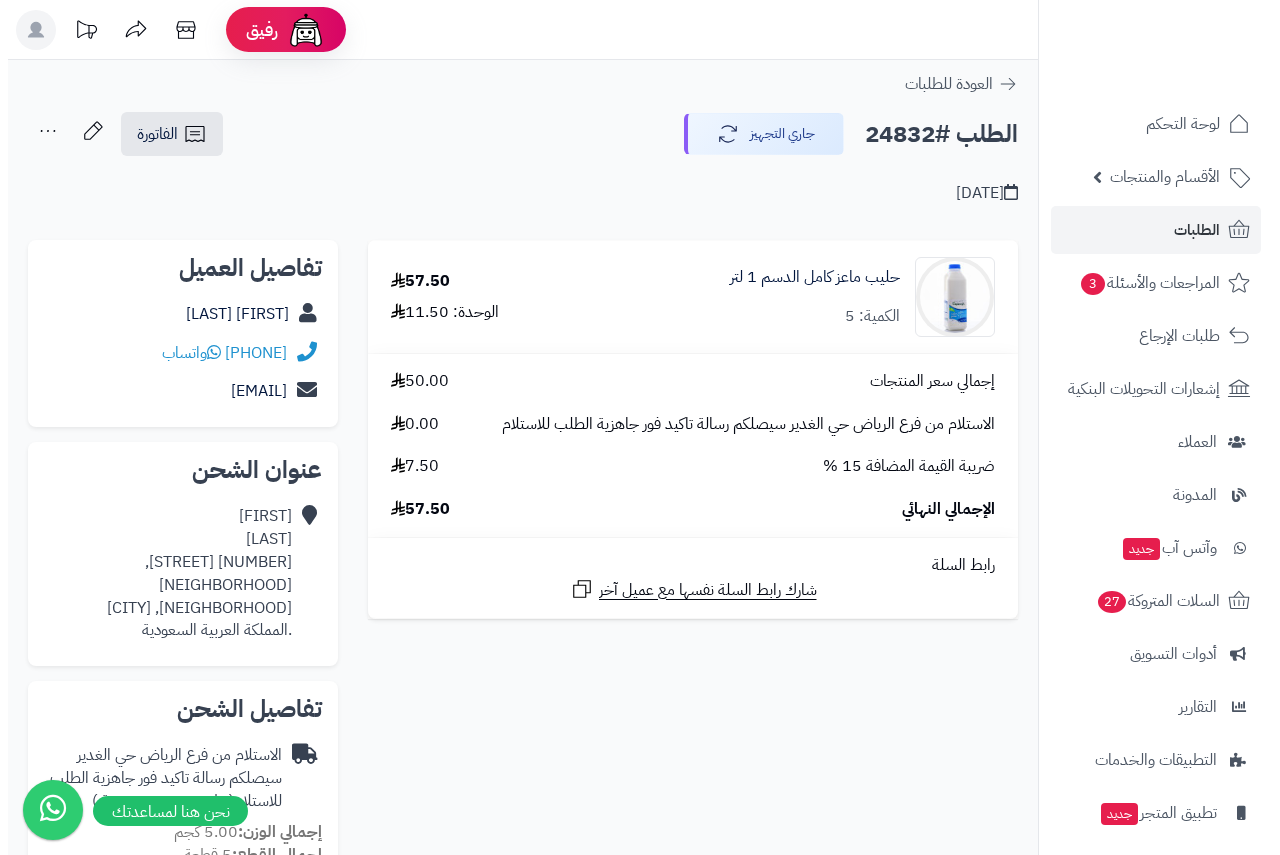 scroll, scrollTop: 0, scrollLeft: 0, axis: both 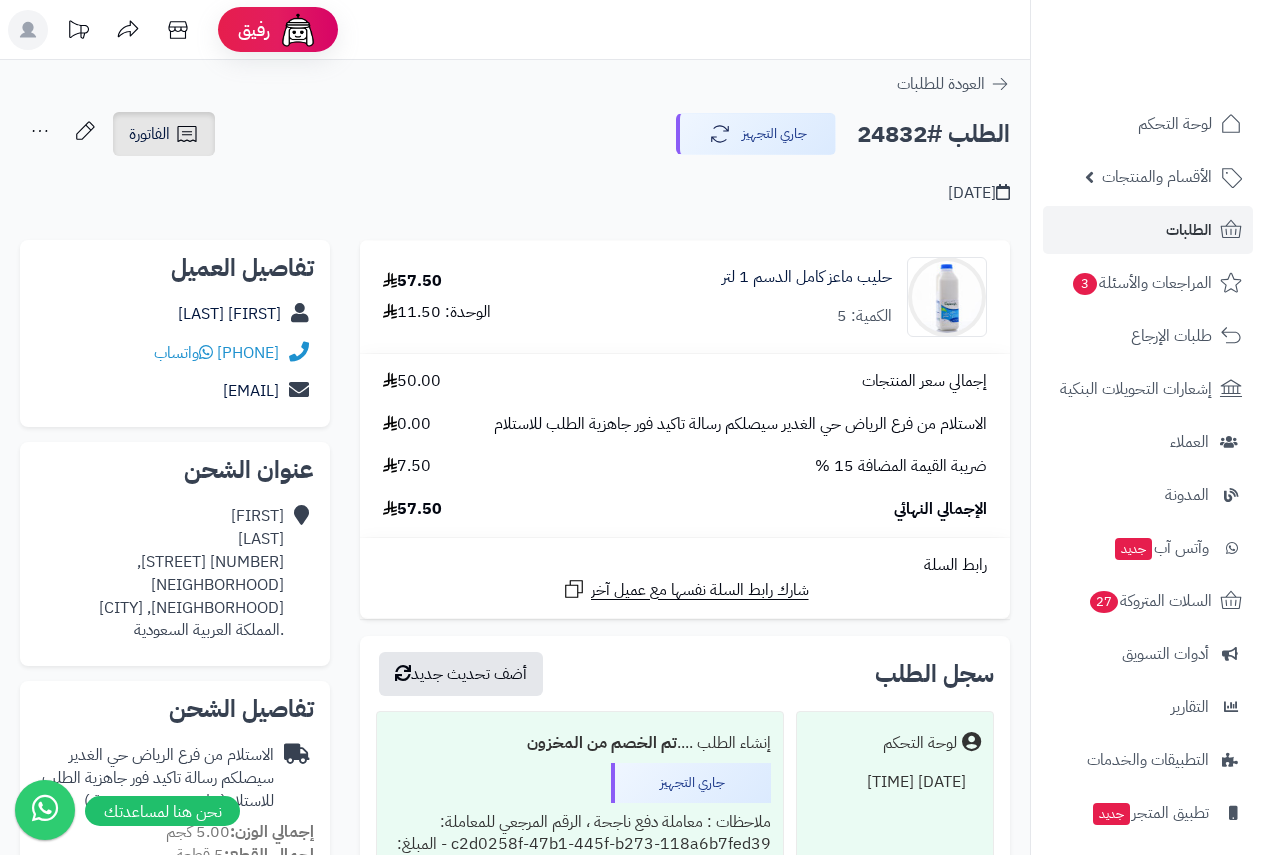 click 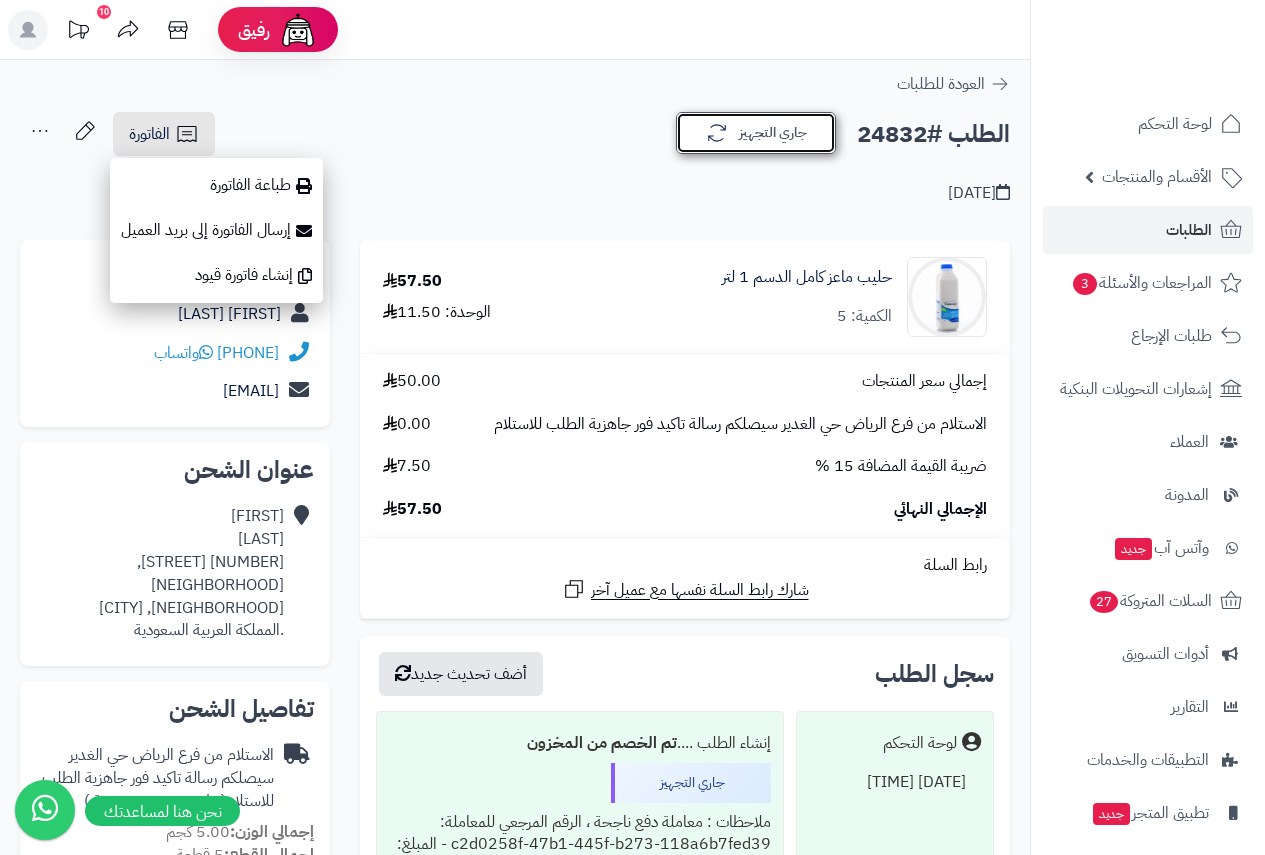 click on "جاري التجهيز" at bounding box center (756, 133) 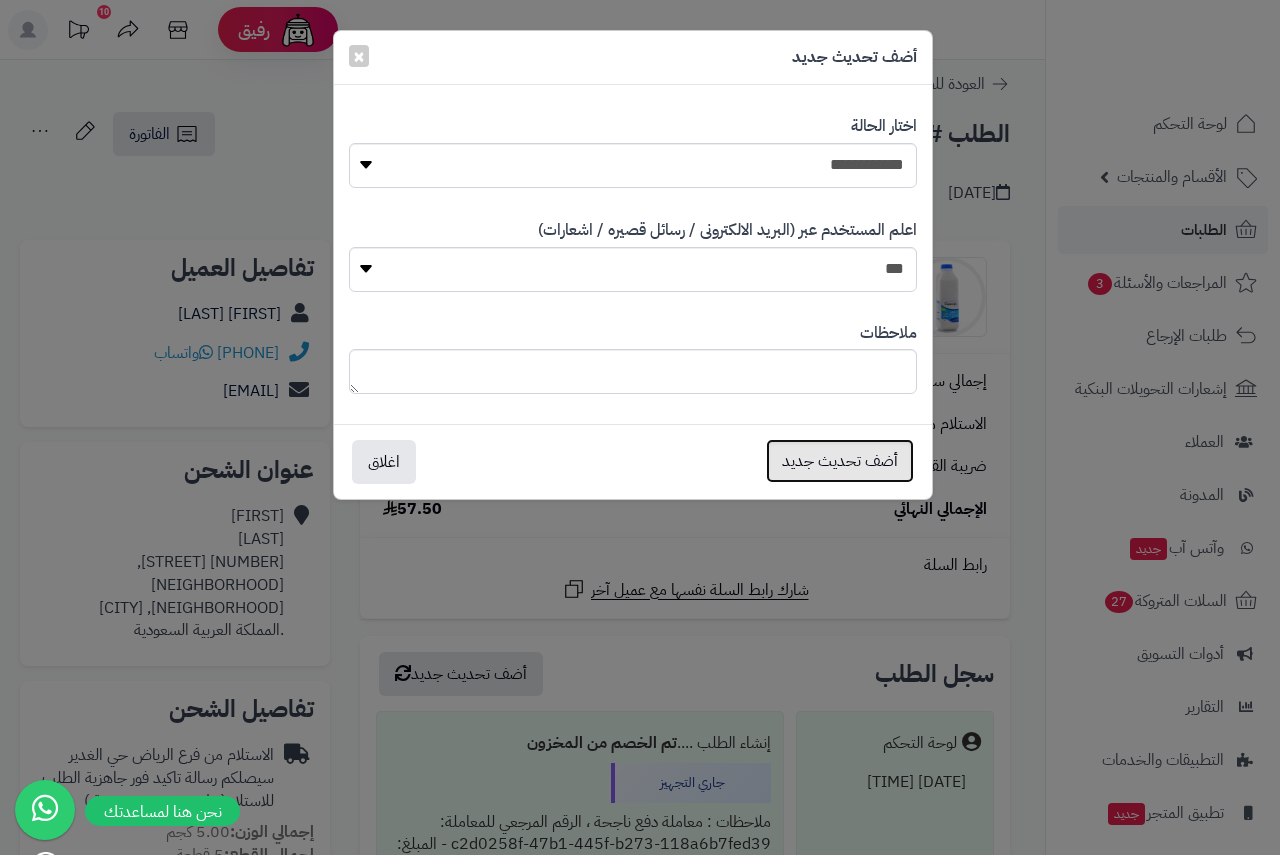 click on "أضف تحديث جديد" at bounding box center [840, 461] 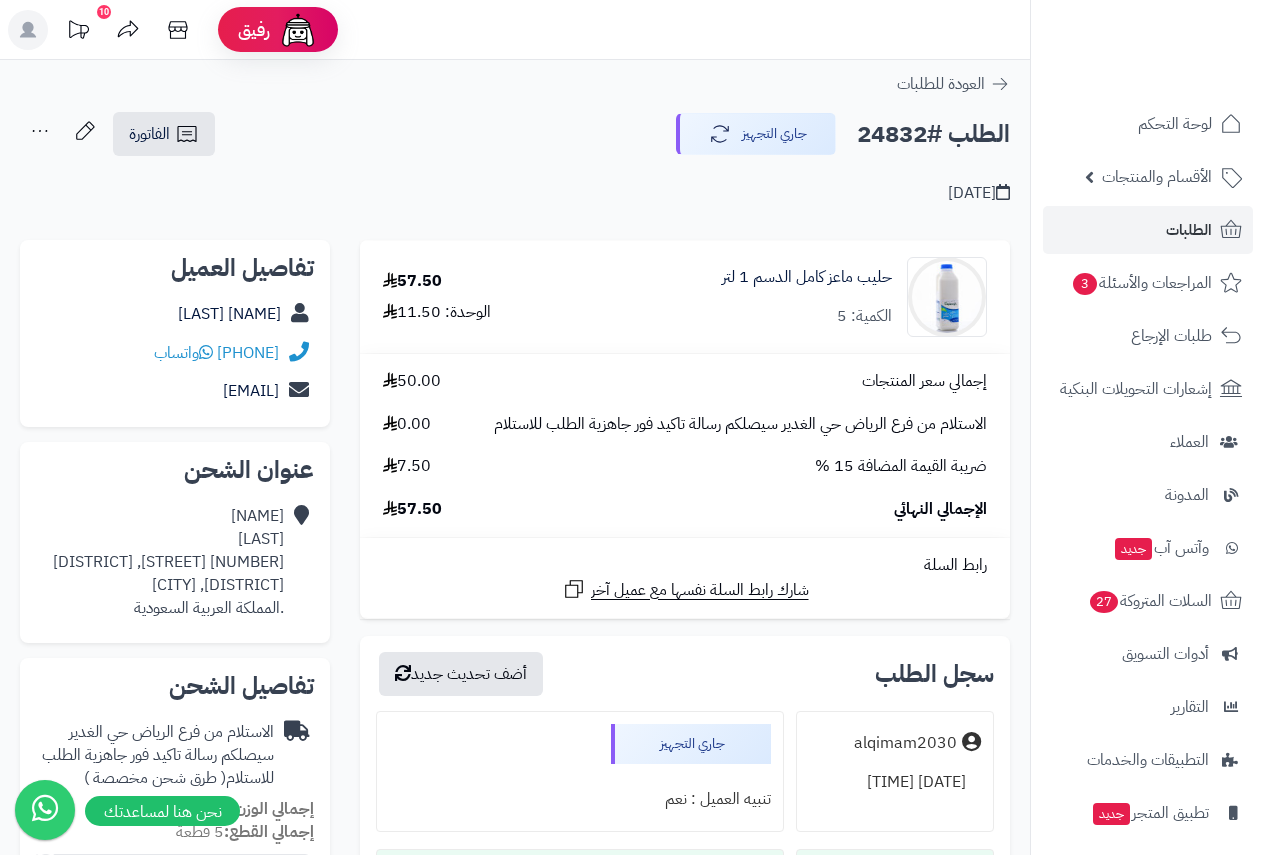 scroll, scrollTop: 0, scrollLeft: 0, axis: both 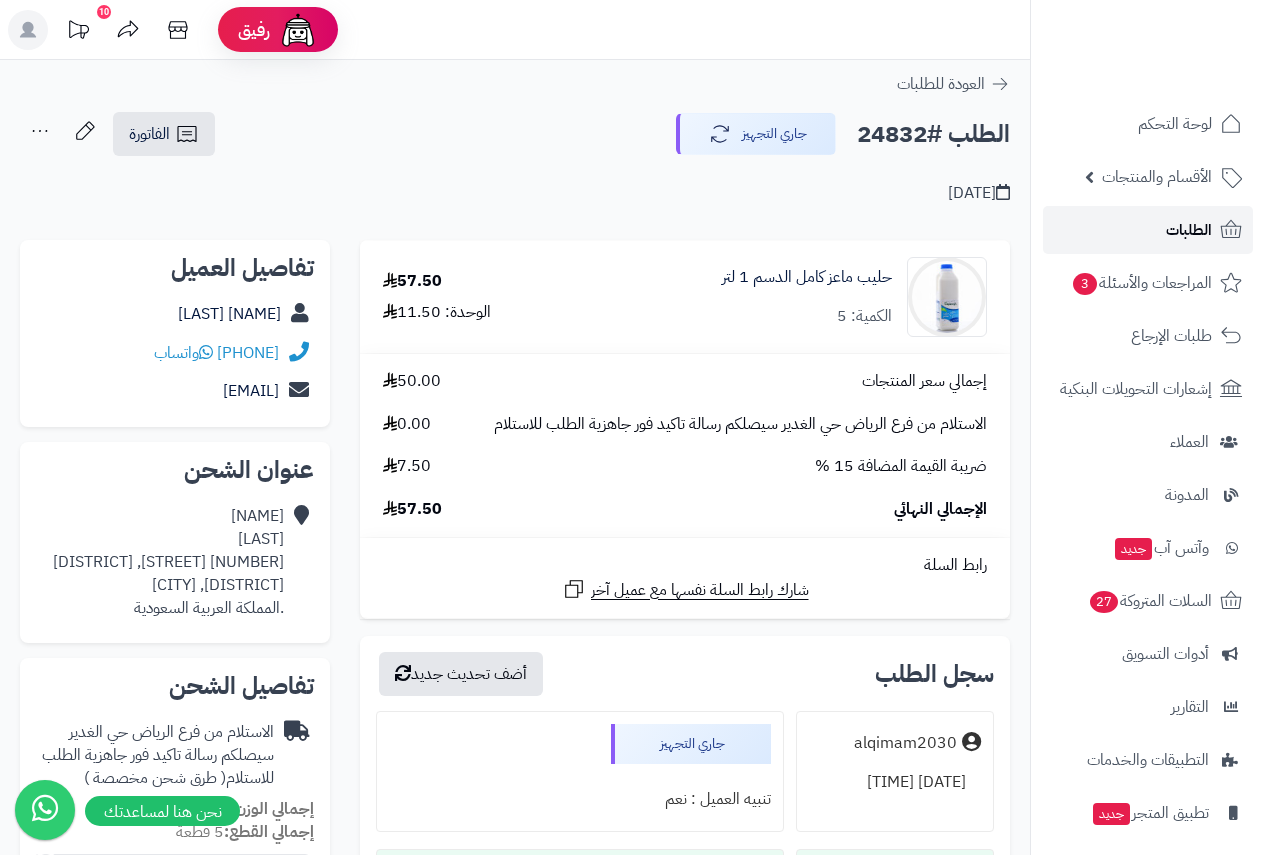 click on "الطلبات" at bounding box center (1189, 230) 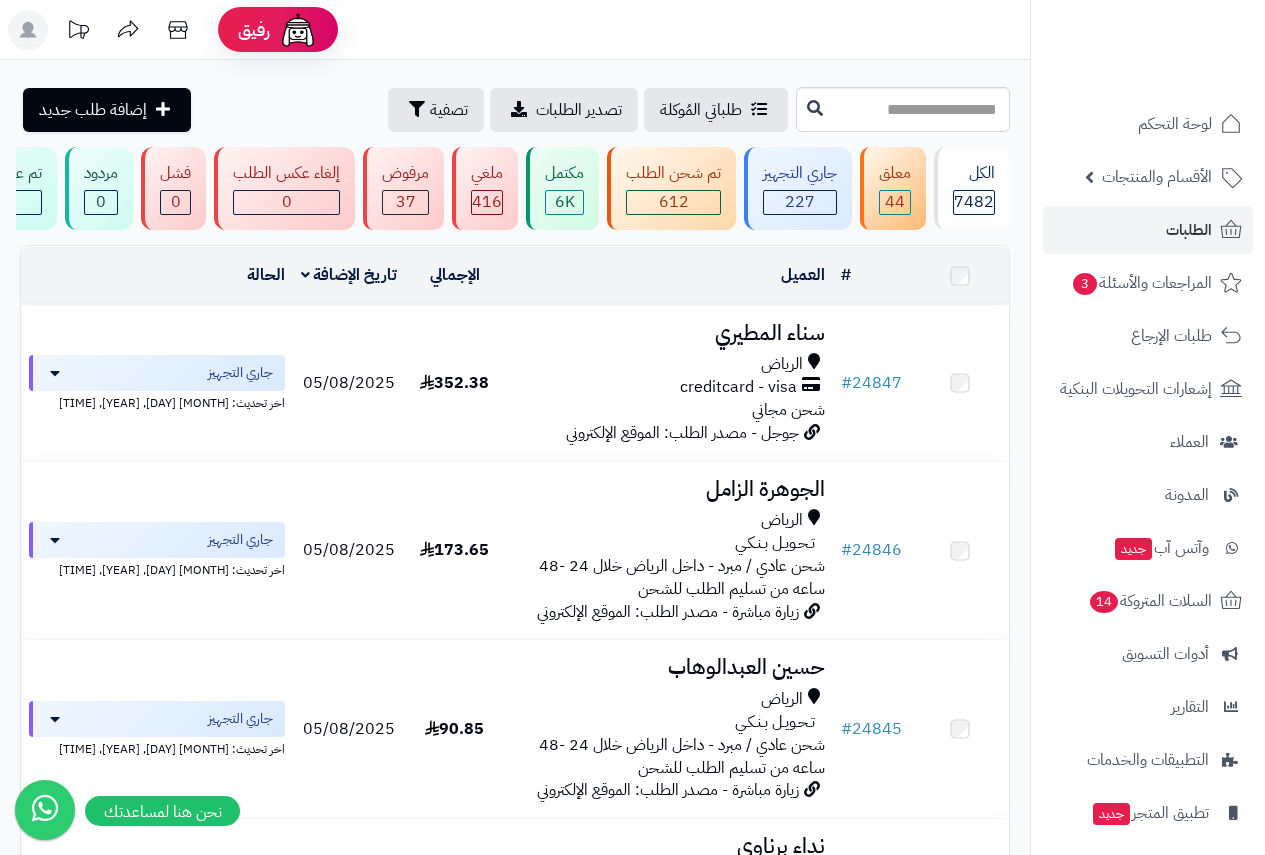 scroll, scrollTop: 0, scrollLeft: 0, axis: both 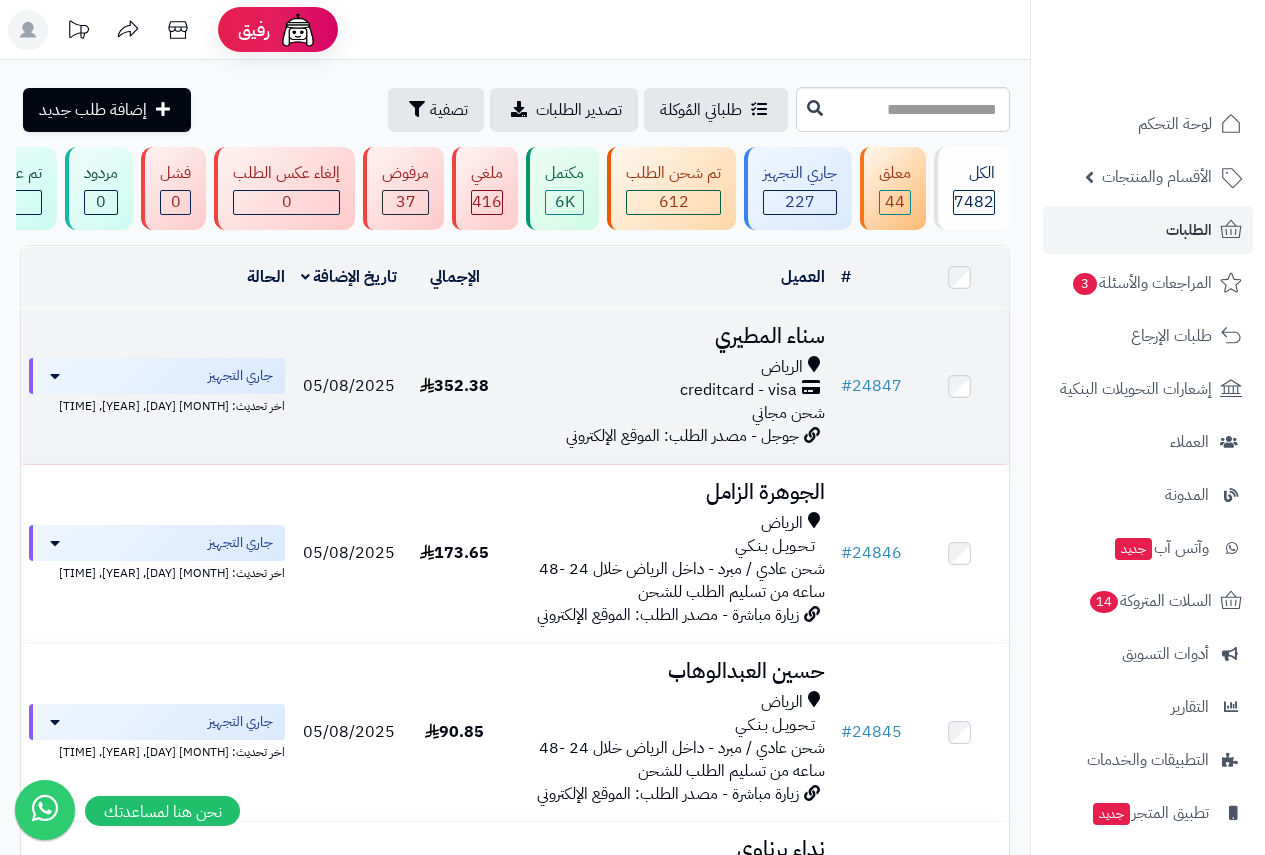 click on "الرياض" at bounding box center [782, 367] 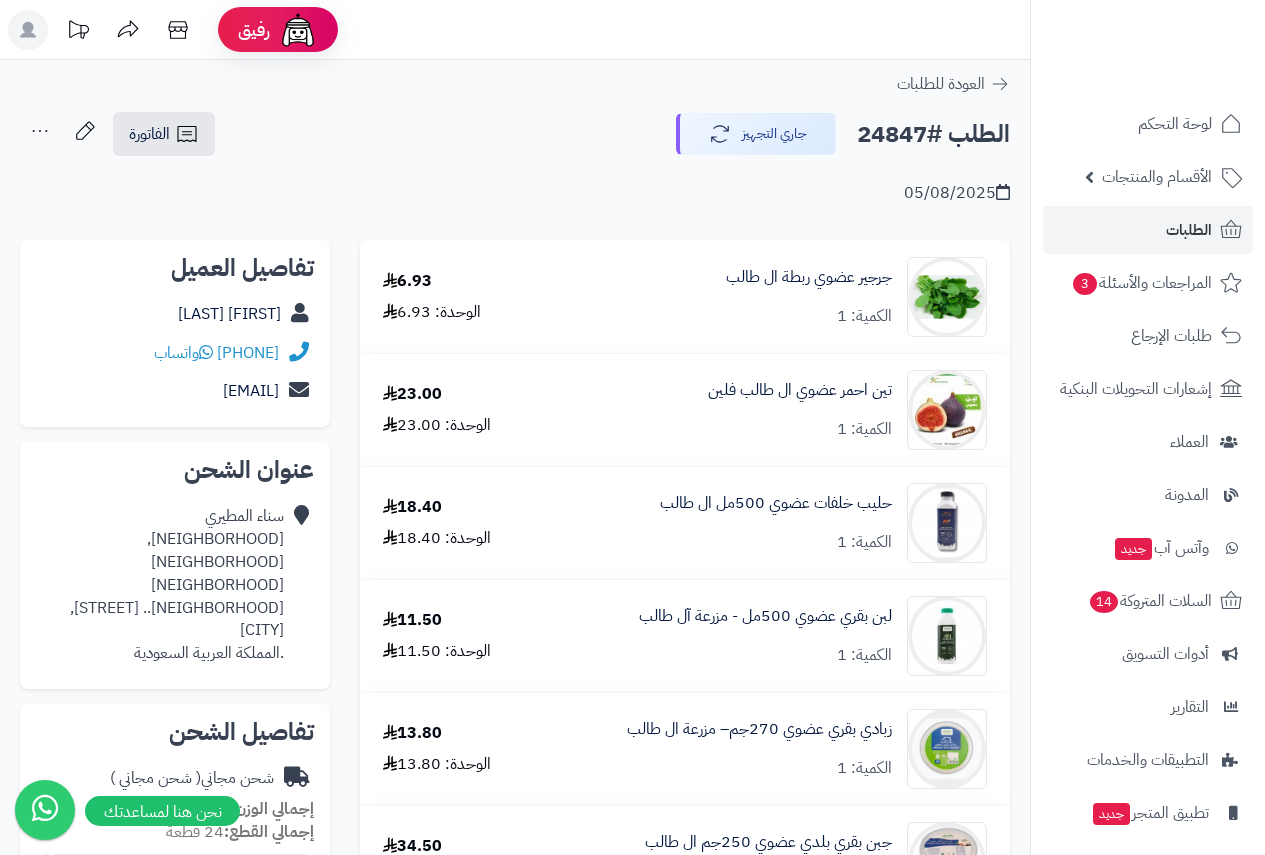 scroll, scrollTop: 0, scrollLeft: 0, axis: both 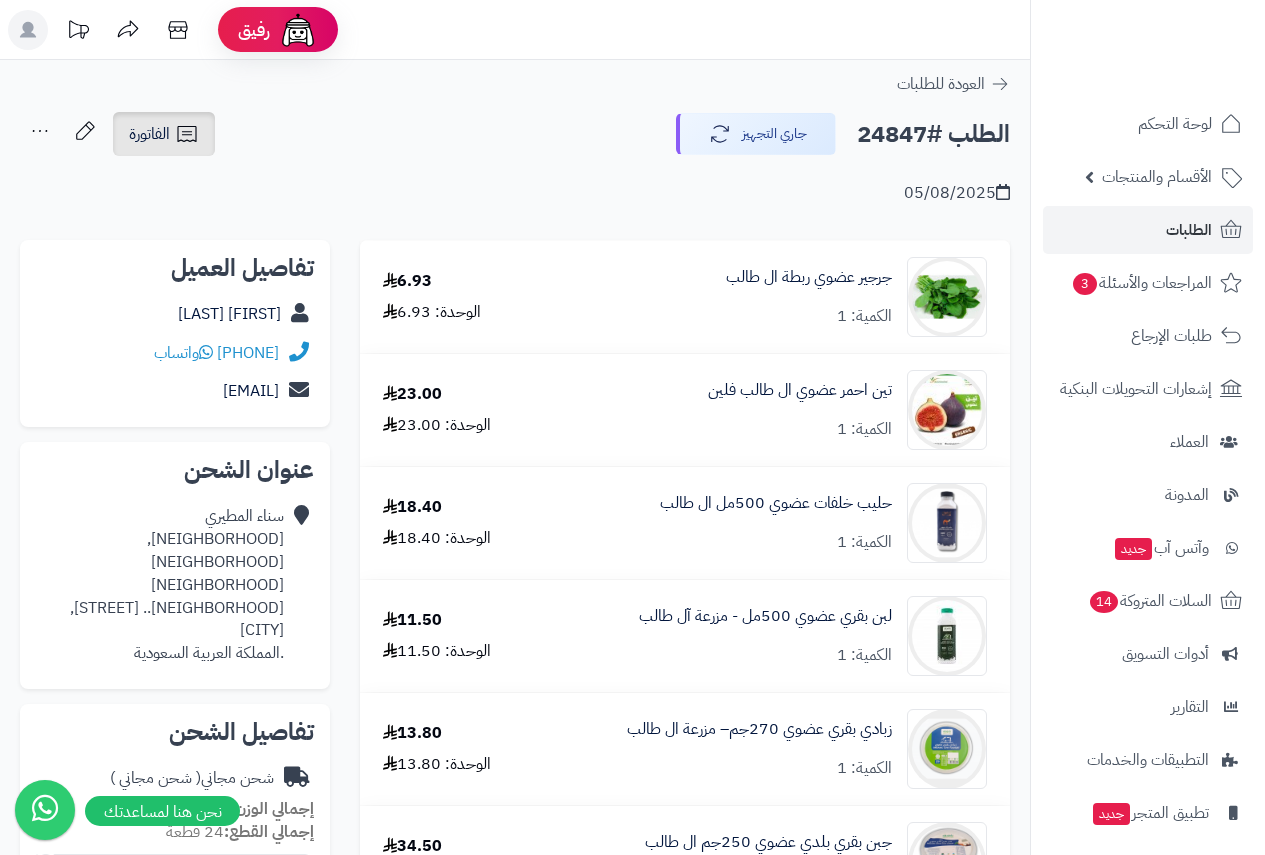 click on "الفاتورة" at bounding box center [149, 134] 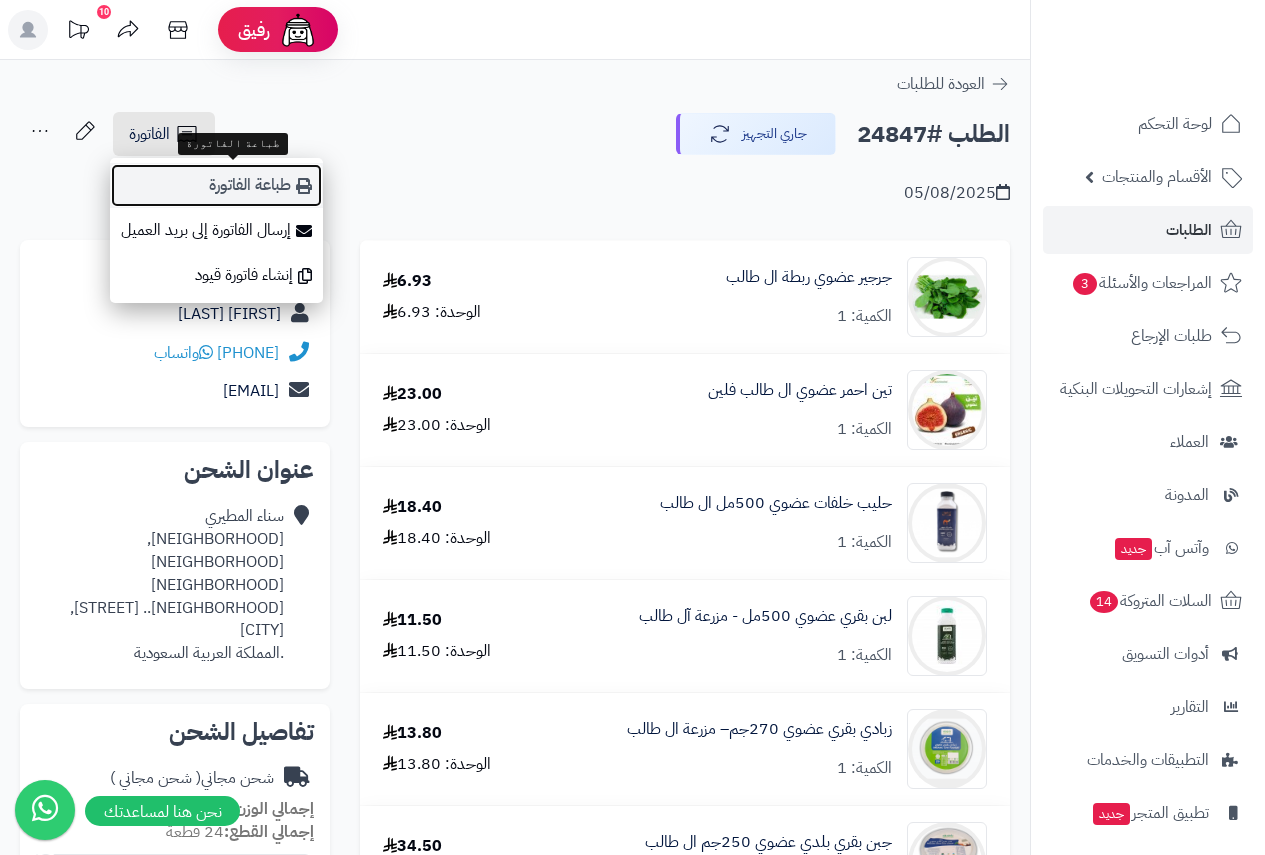 click on "طباعة الفاتورة" at bounding box center [216, 185] 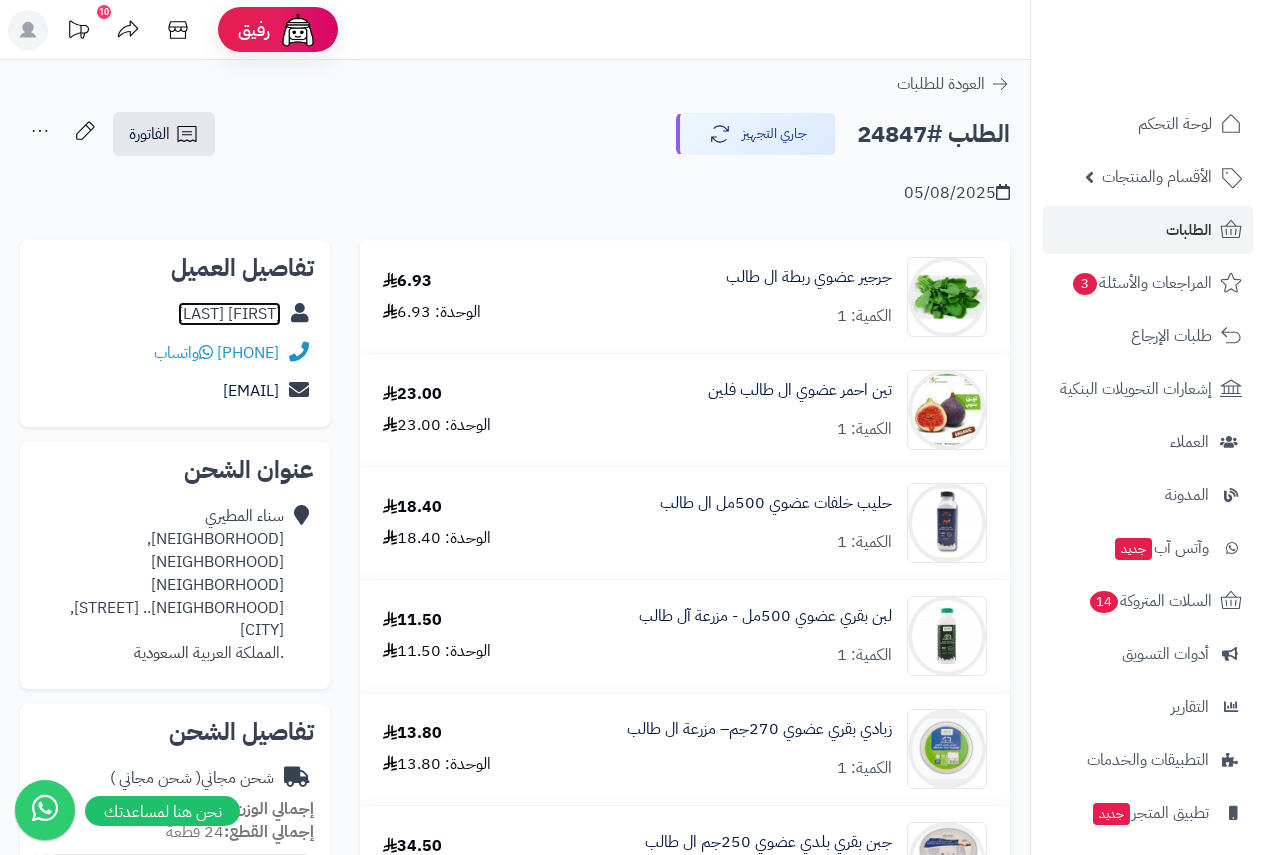 click on "سناء  المطيري" at bounding box center (229, 314) 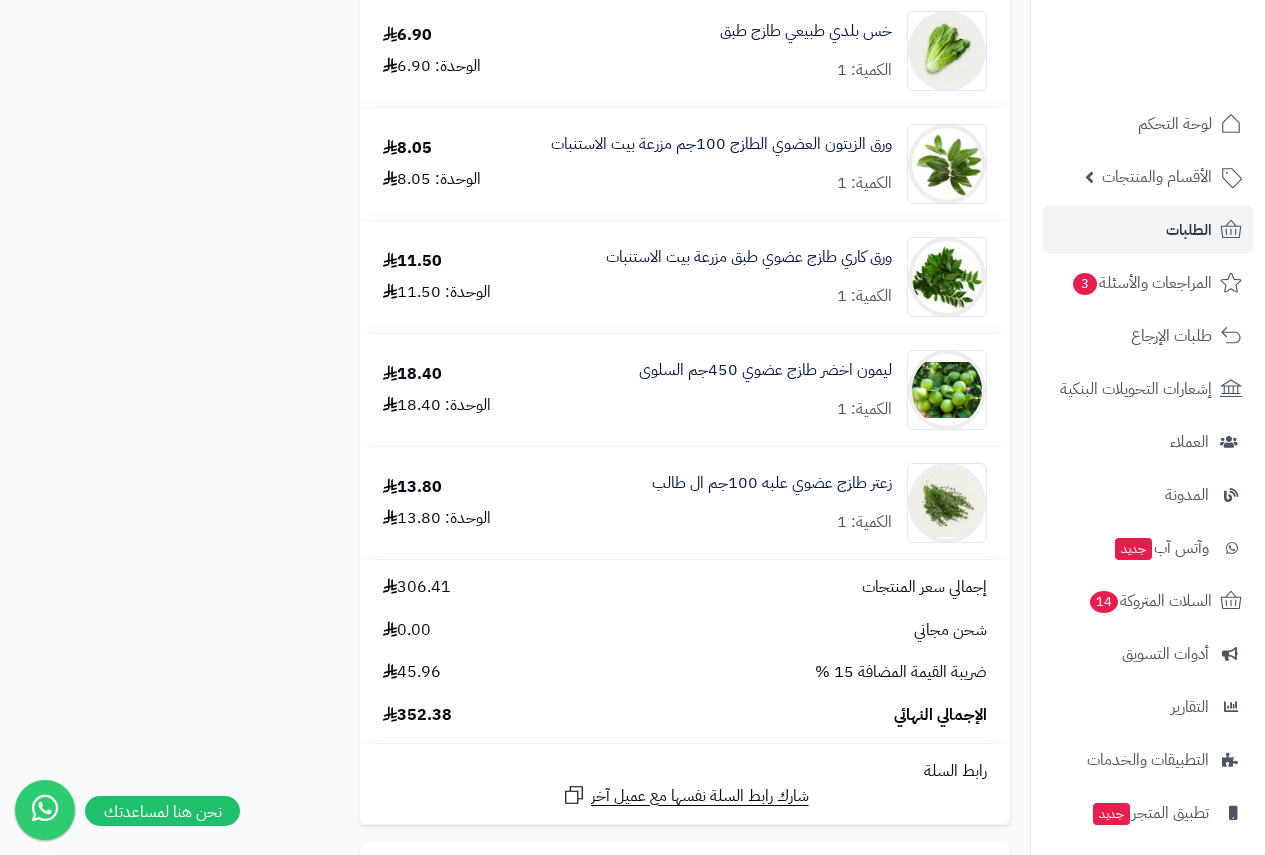 scroll, scrollTop: 2400, scrollLeft: 0, axis: vertical 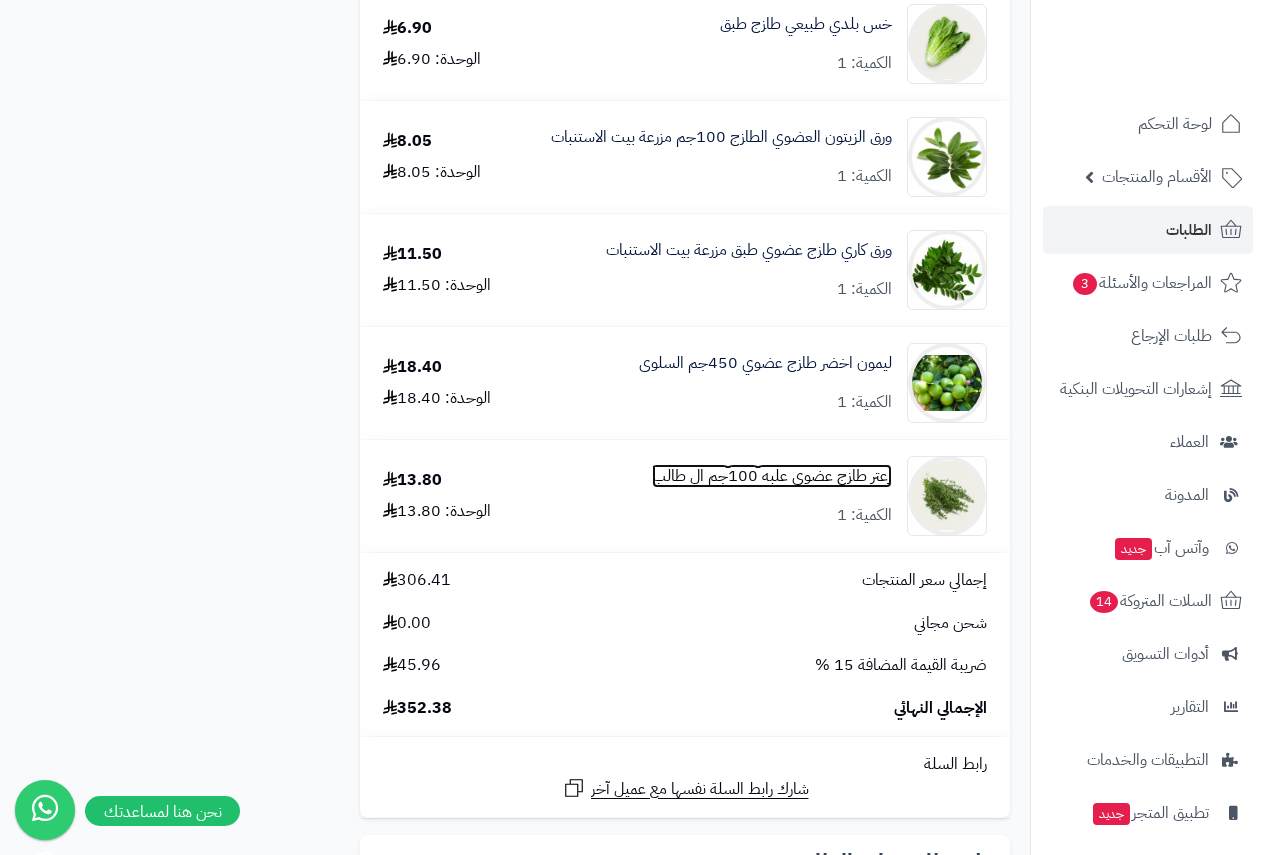 click on "زعتر طازج عضوي علبه 100جم ال طالب" at bounding box center [772, 476] 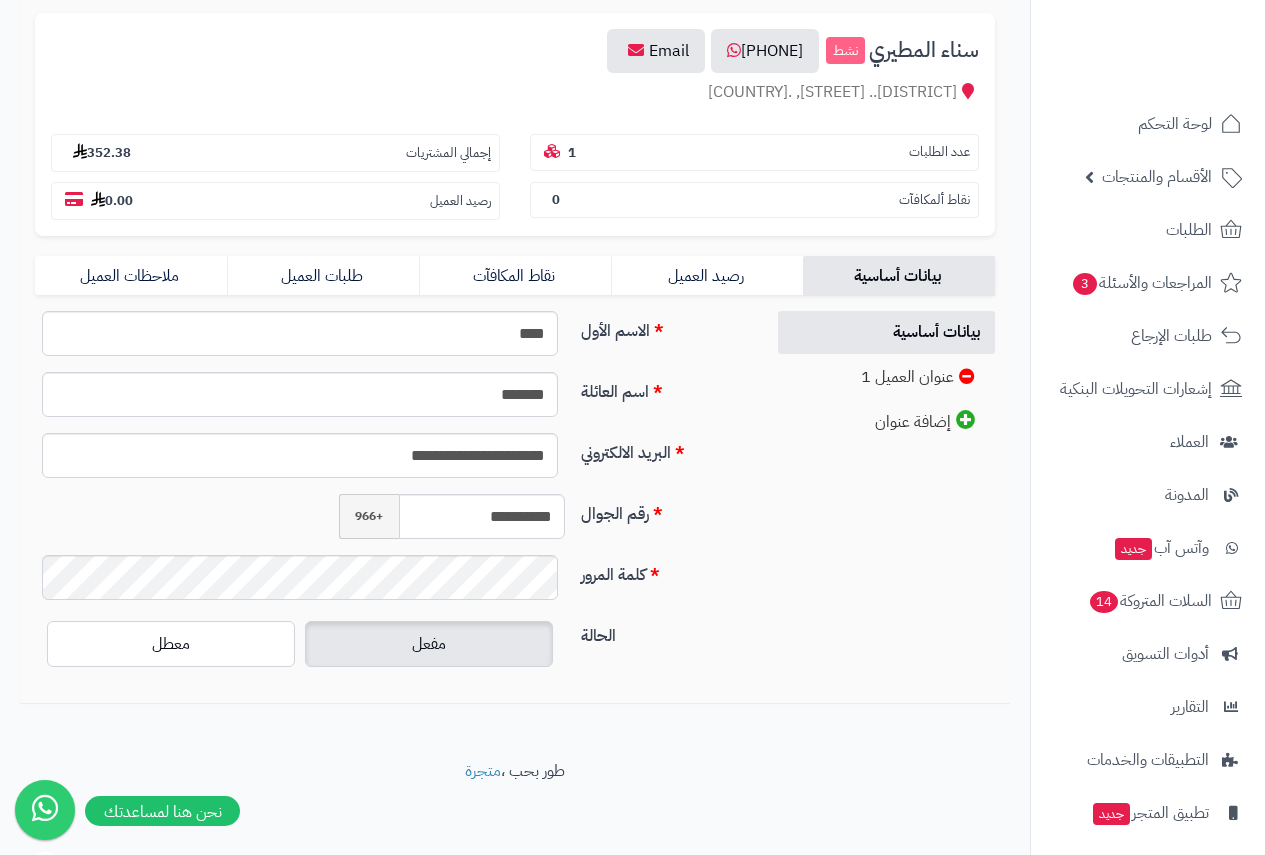 scroll, scrollTop: 218, scrollLeft: 0, axis: vertical 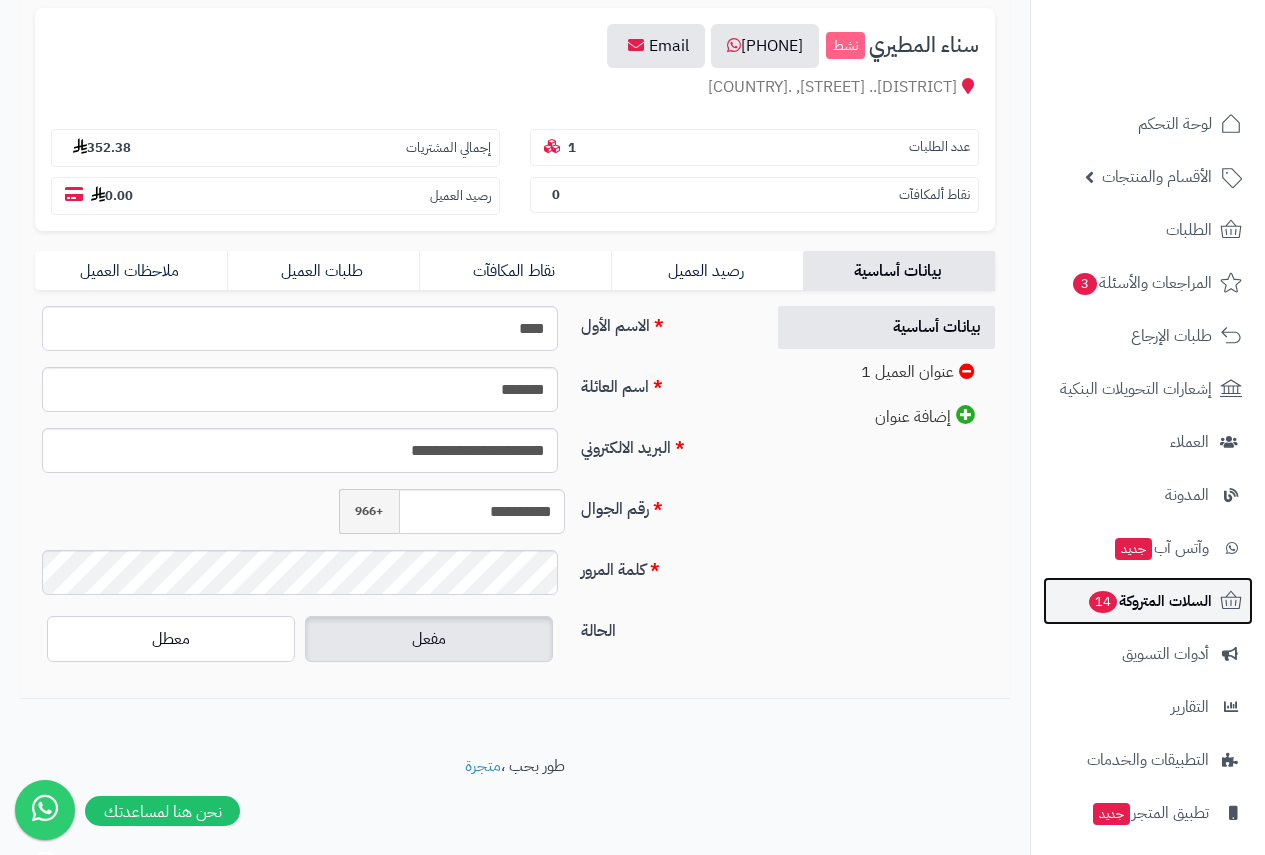 click on "14" at bounding box center [1103, 602] 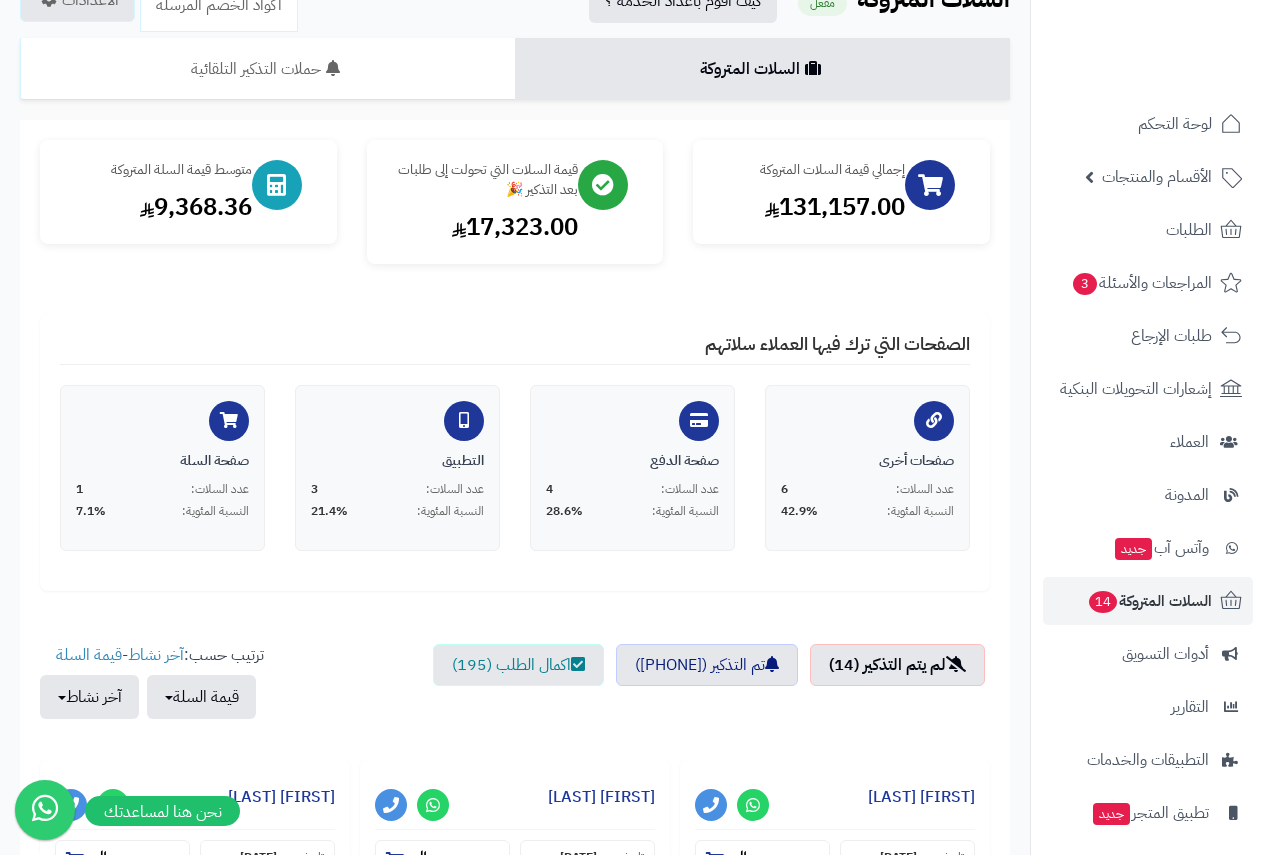 scroll, scrollTop: 0, scrollLeft: 0, axis: both 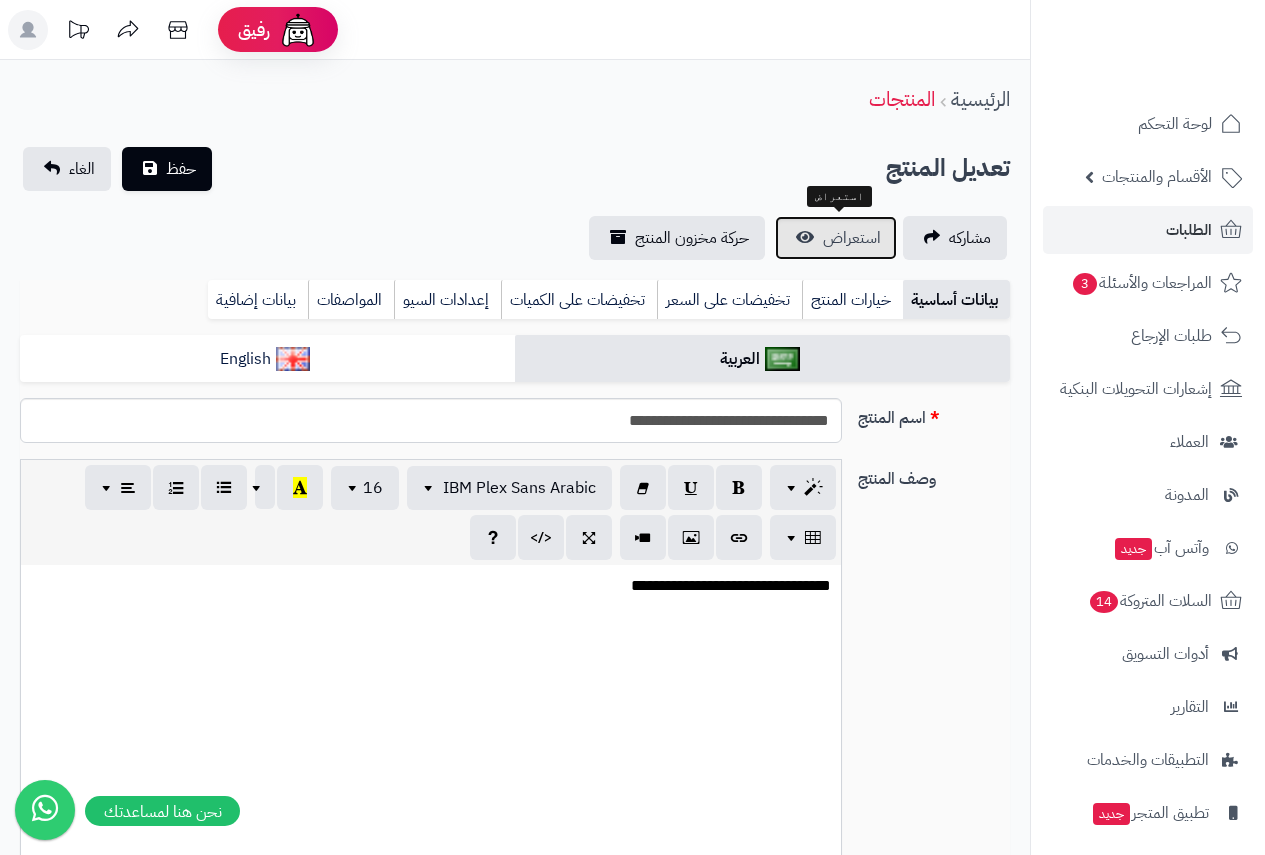click on "استعراض" at bounding box center [852, 238] 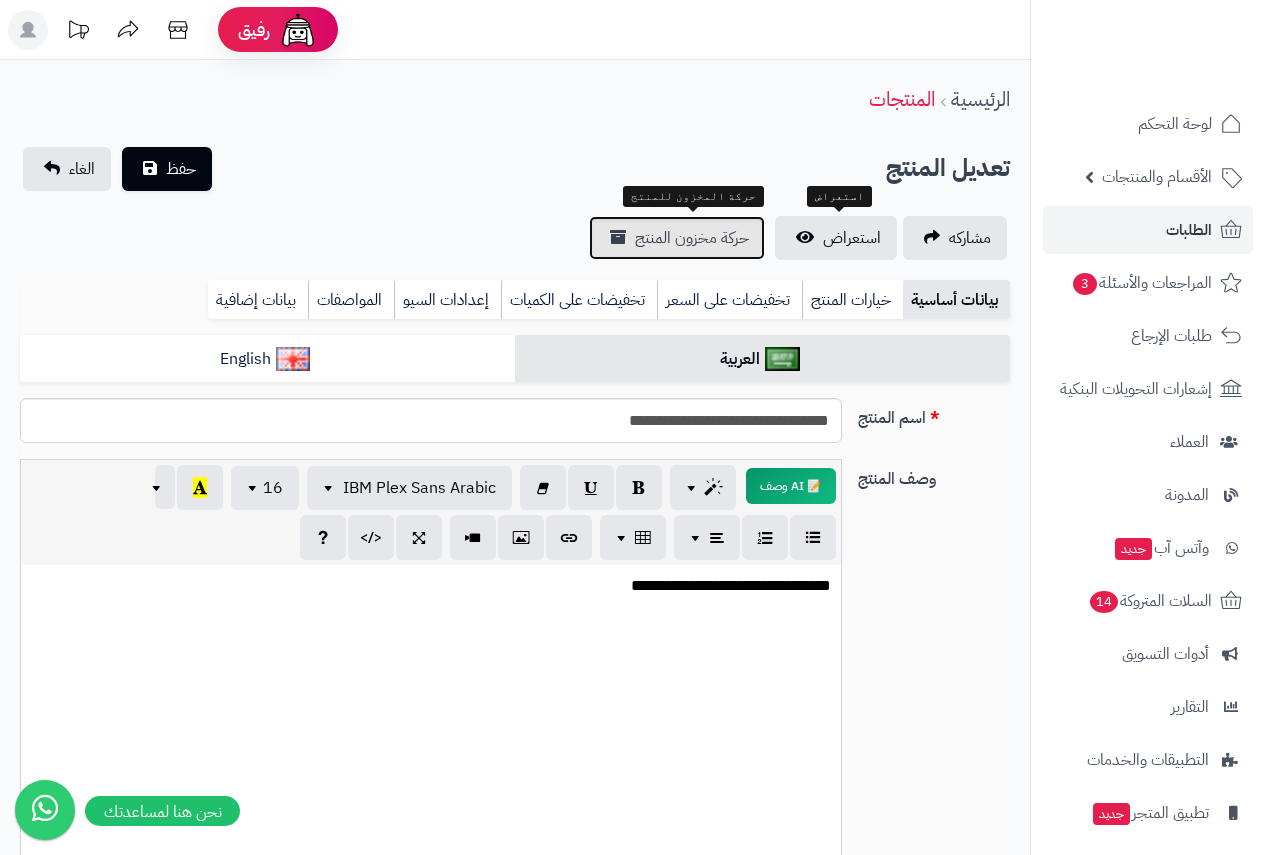 click on "حركة مخزون المنتج" at bounding box center (692, 238) 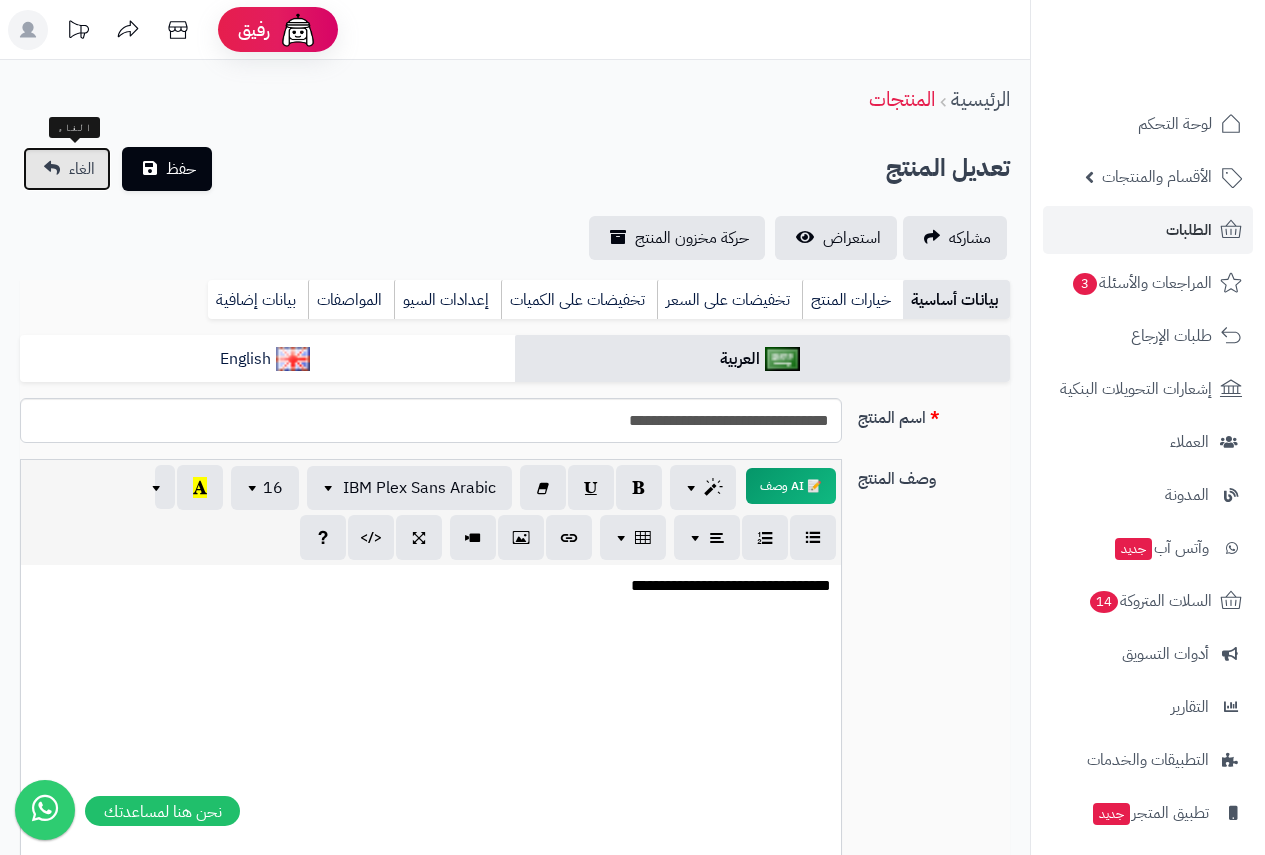 click on "الغاء" at bounding box center [82, 169] 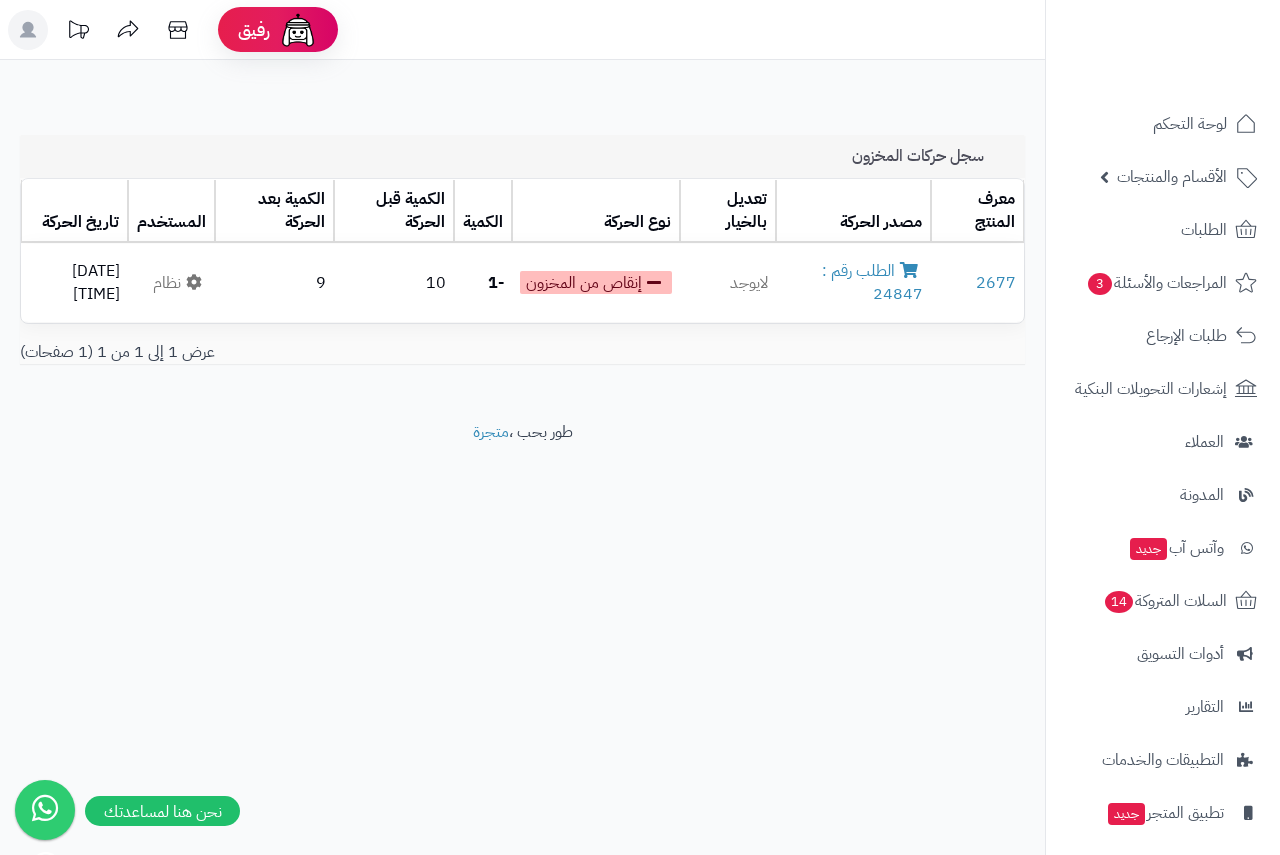 scroll, scrollTop: 0, scrollLeft: 0, axis: both 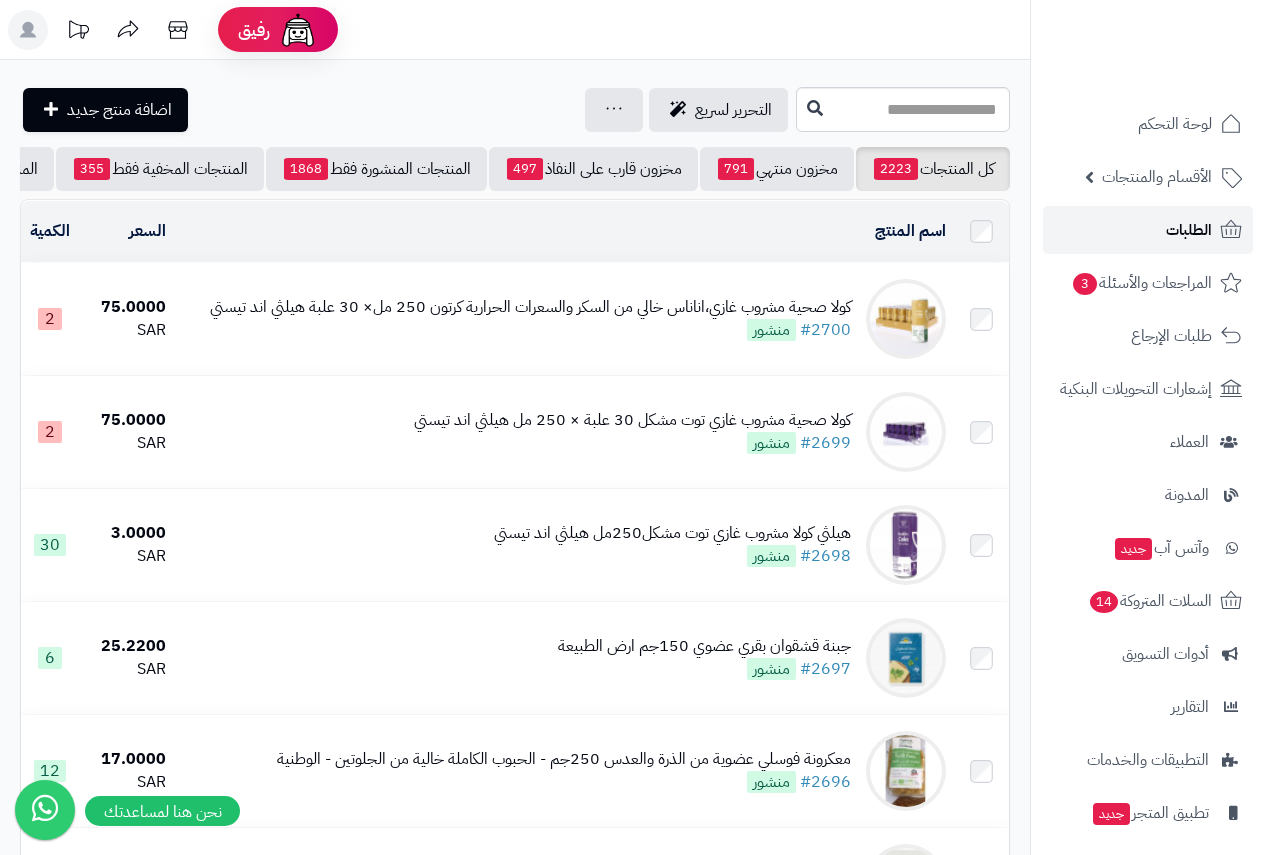 click on "الطلبات" at bounding box center (1148, 230) 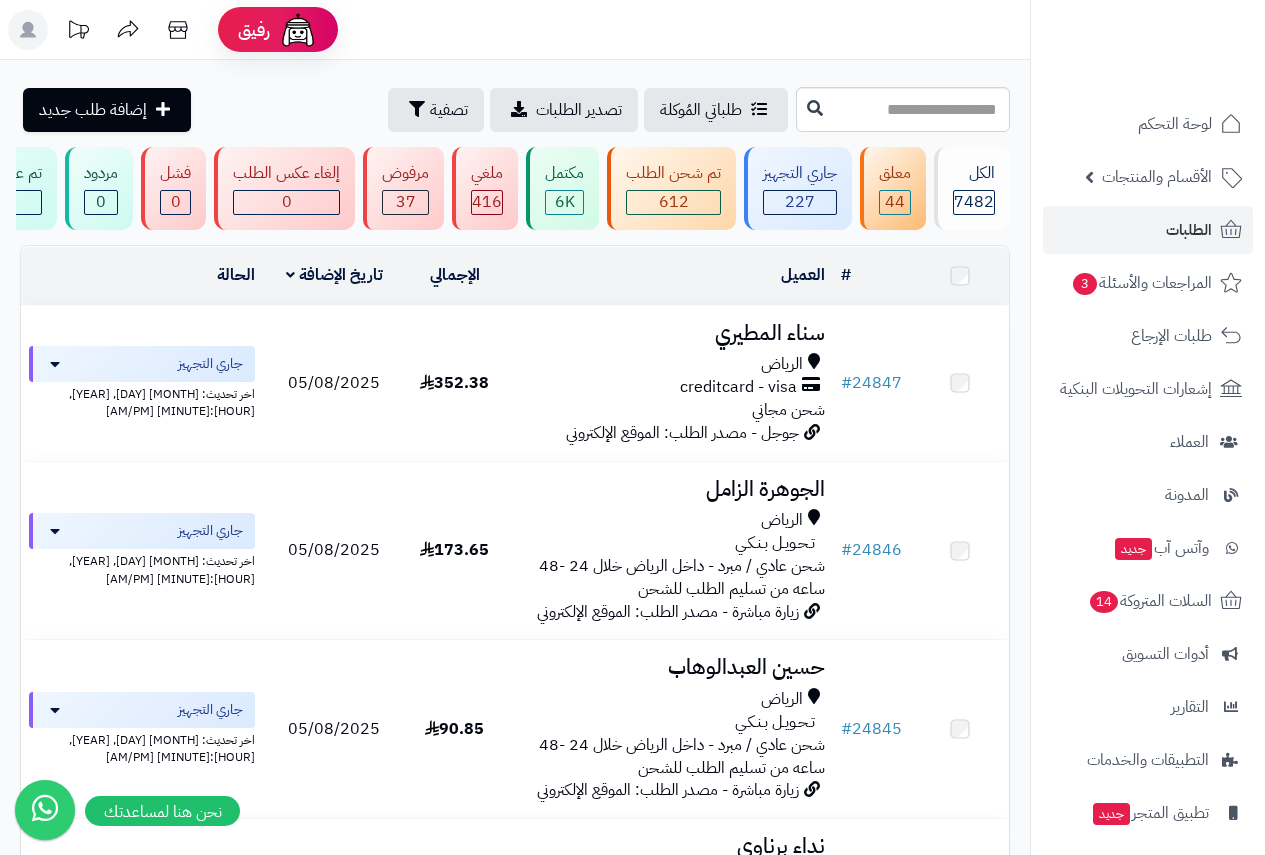 scroll, scrollTop: 0, scrollLeft: 0, axis: both 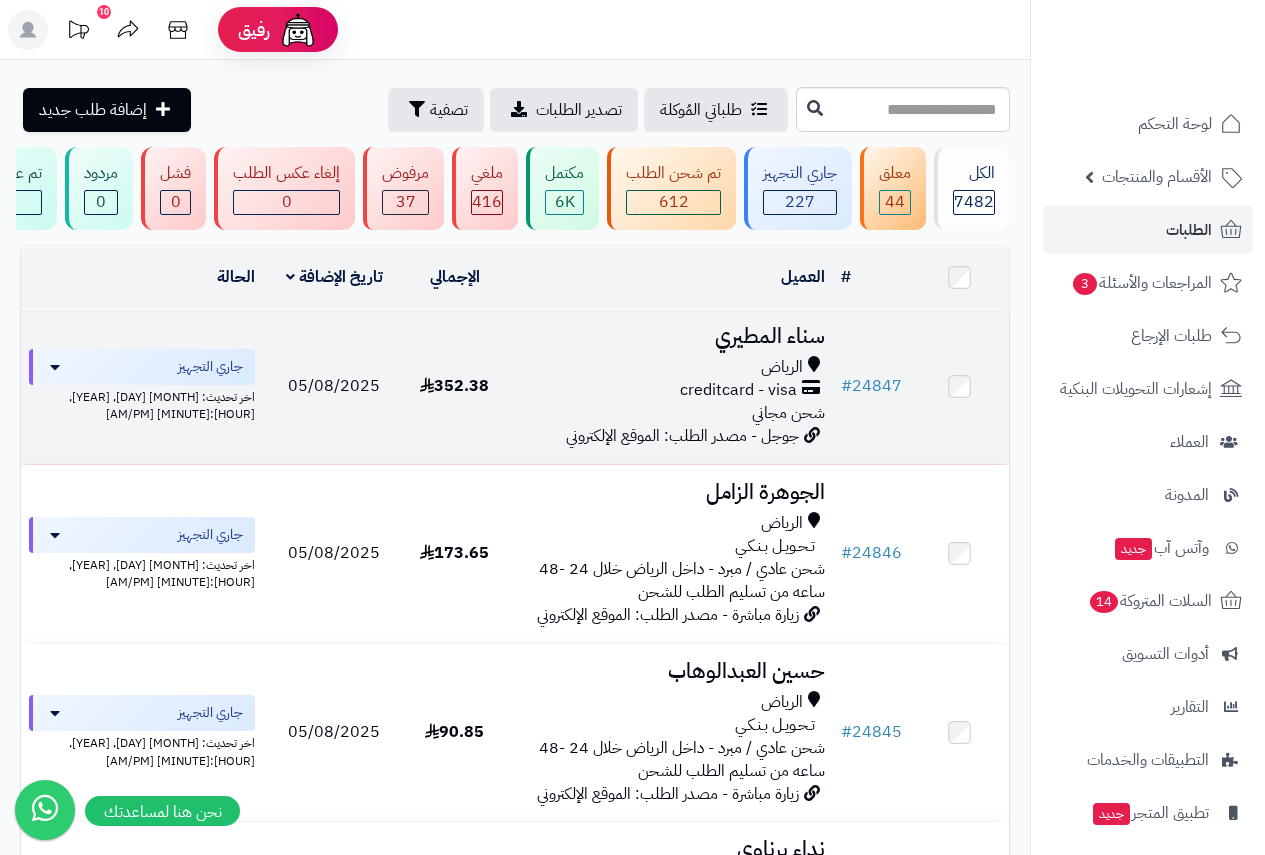 click on "سناء المطيري" at bounding box center [668, 336] 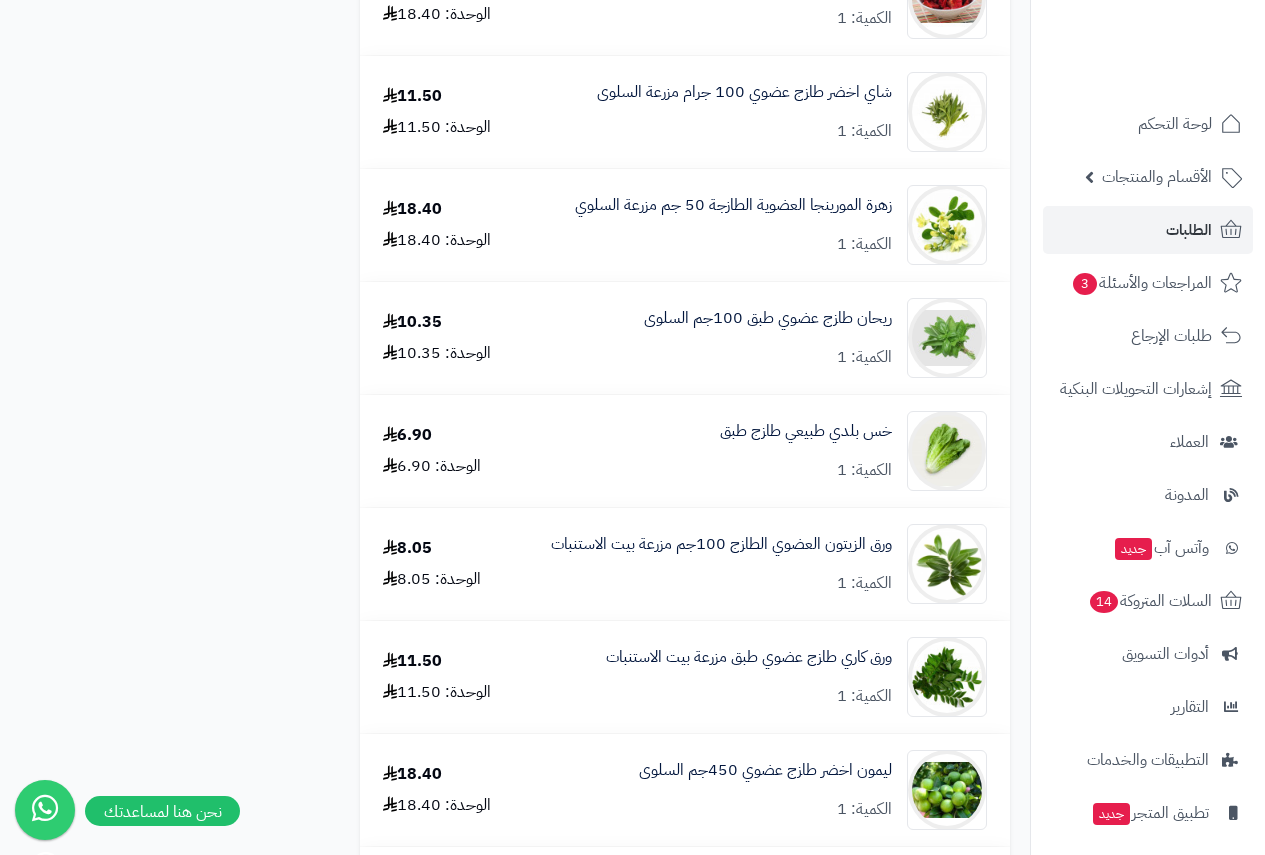 scroll, scrollTop: 2200, scrollLeft: 0, axis: vertical 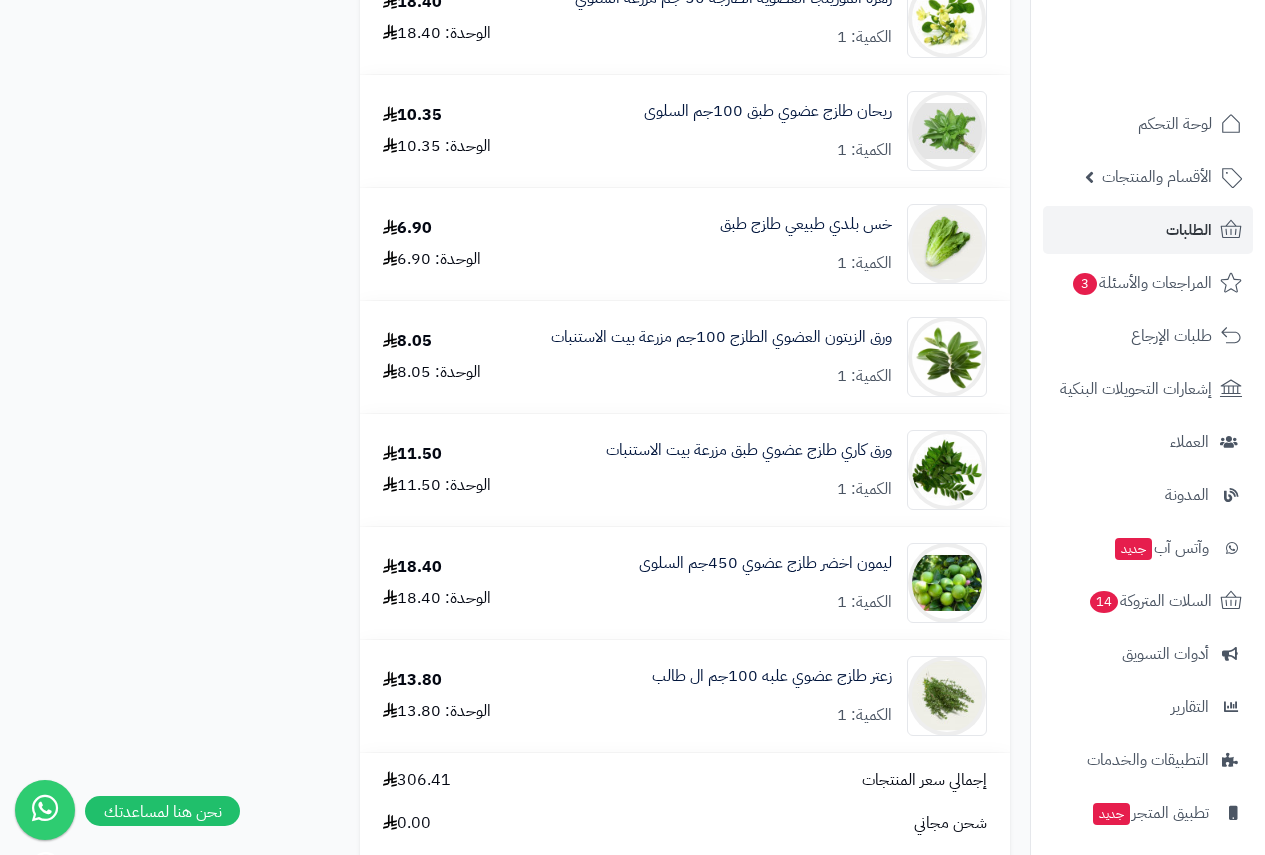 click on "زعتر طازج عضوي علبه 100جم ال طالب الكمية: 1" at bounding box center [809, -1903] 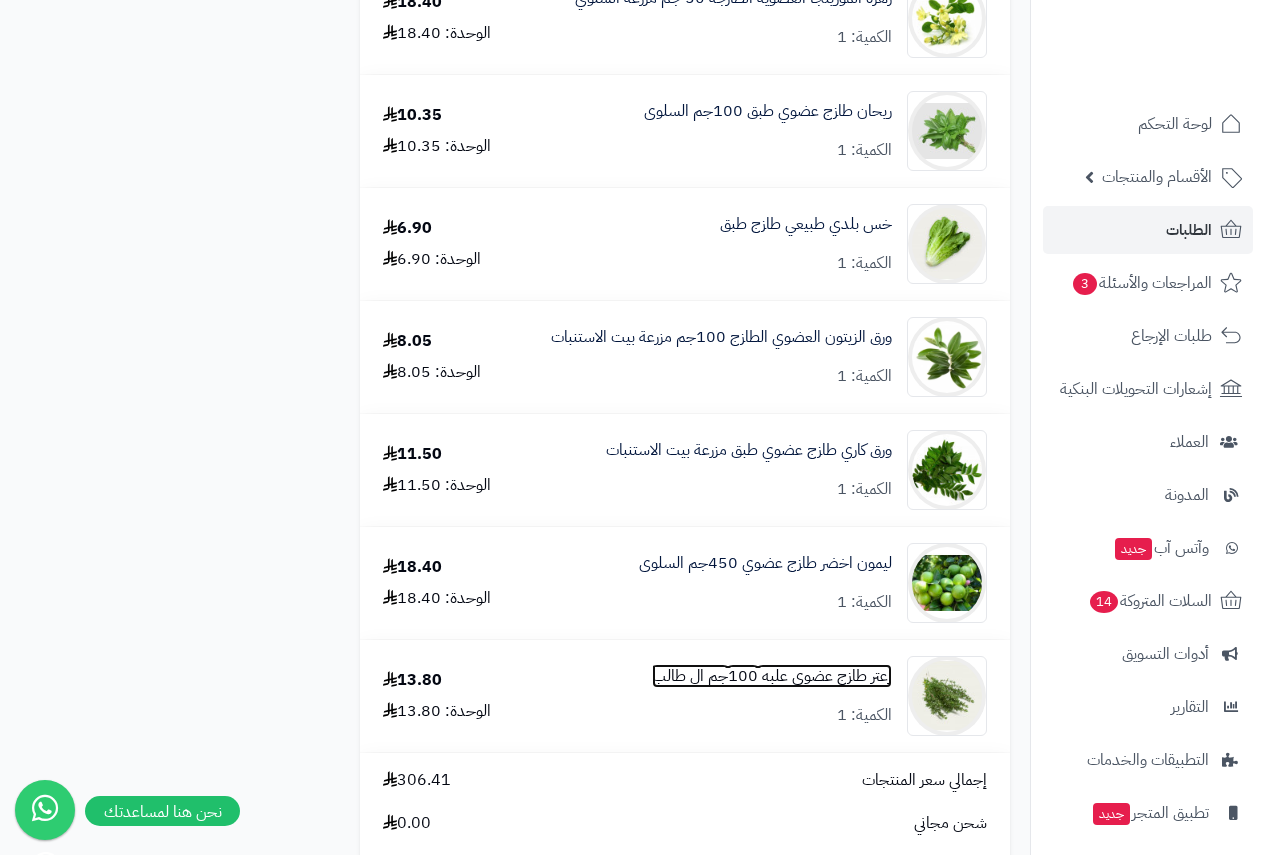 click on "زعتر طازج عضوي علبه 100جم ال طالب" at bounding box center (772, 676) 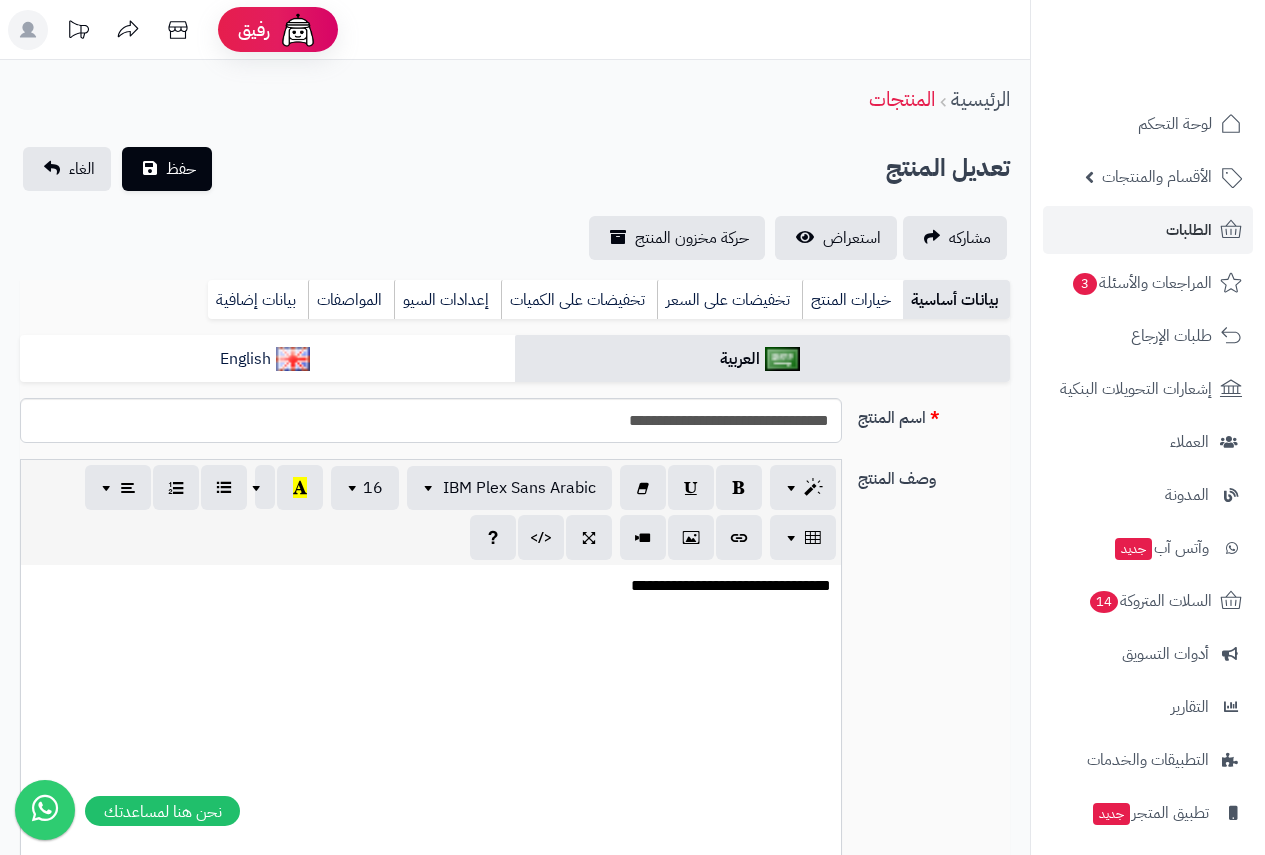 type on "*****" 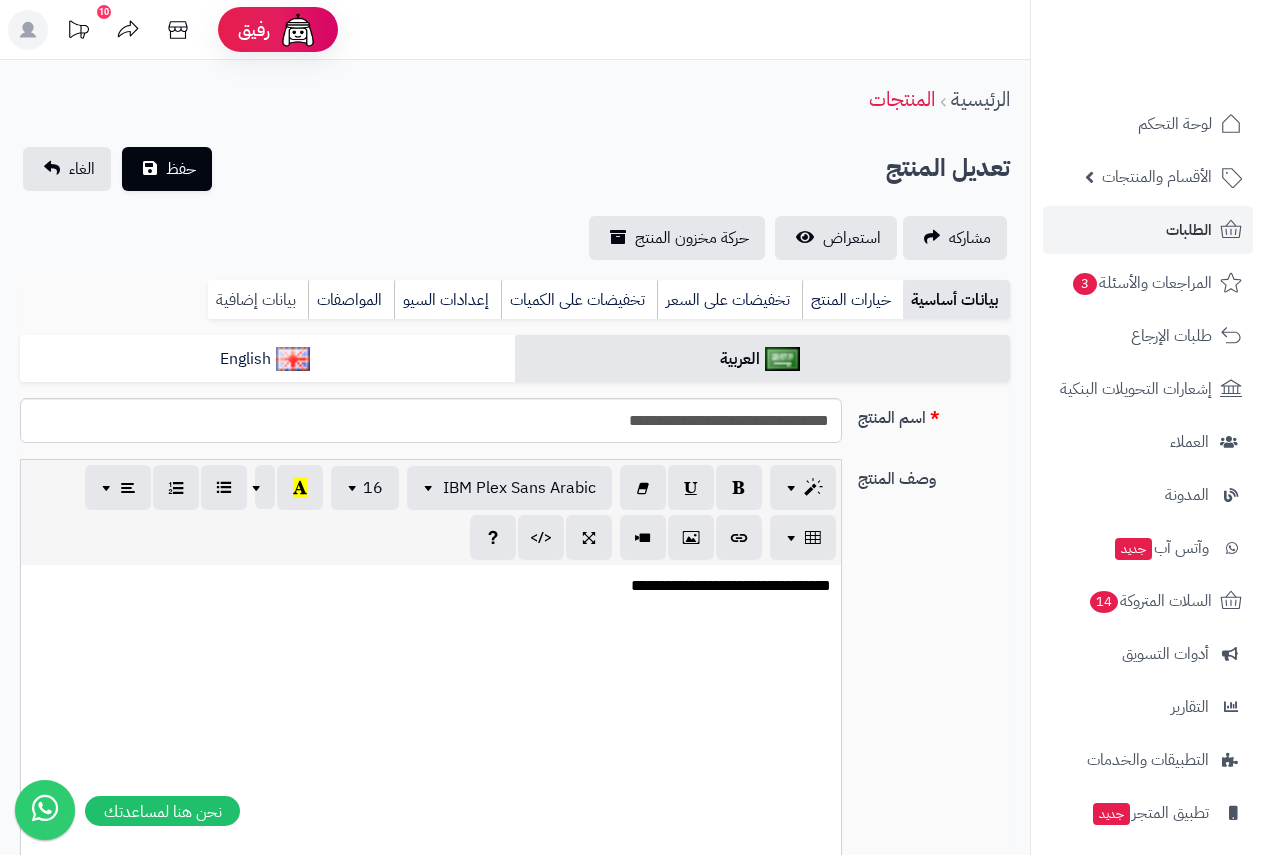 click on "بيانات إضافية" at bounding box center [258, 300] 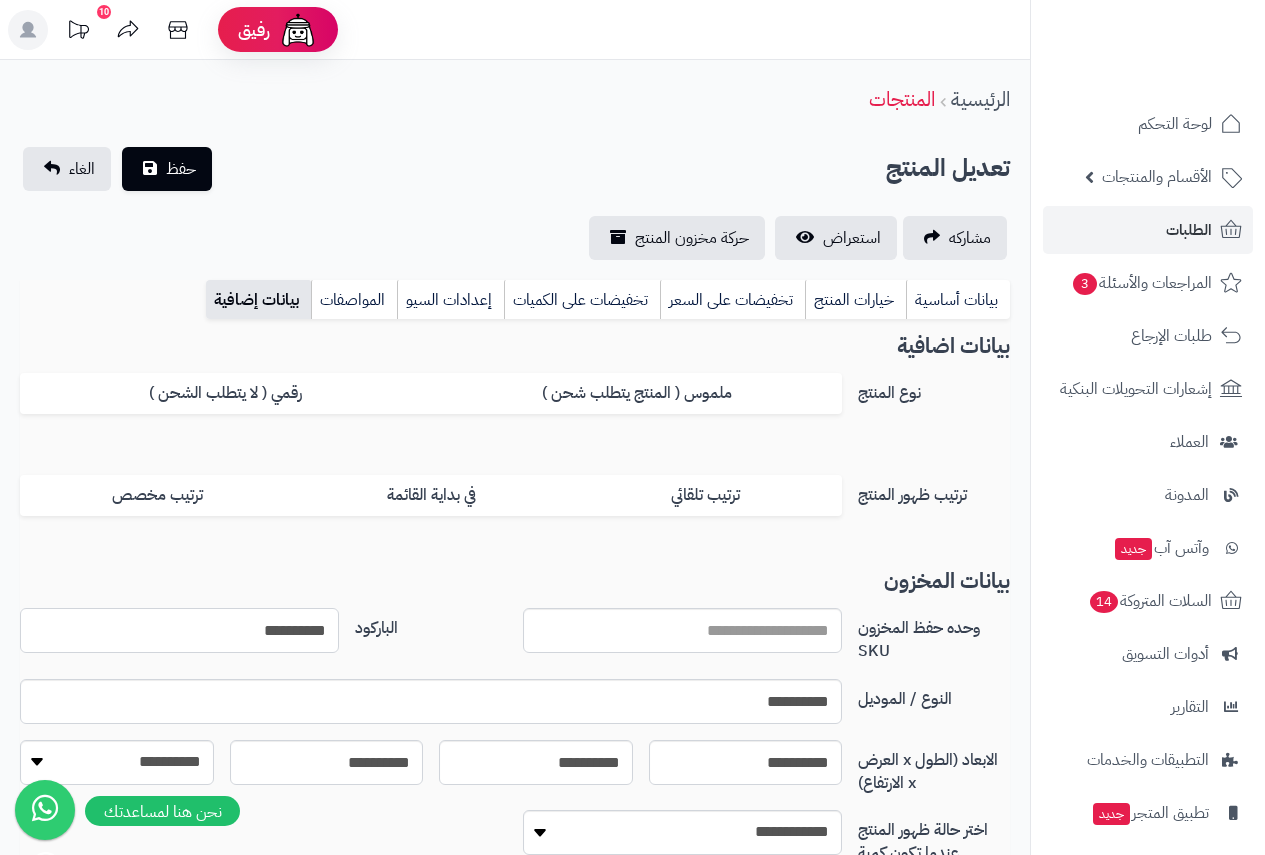 click on "**********" at bounding box center [179, 630] 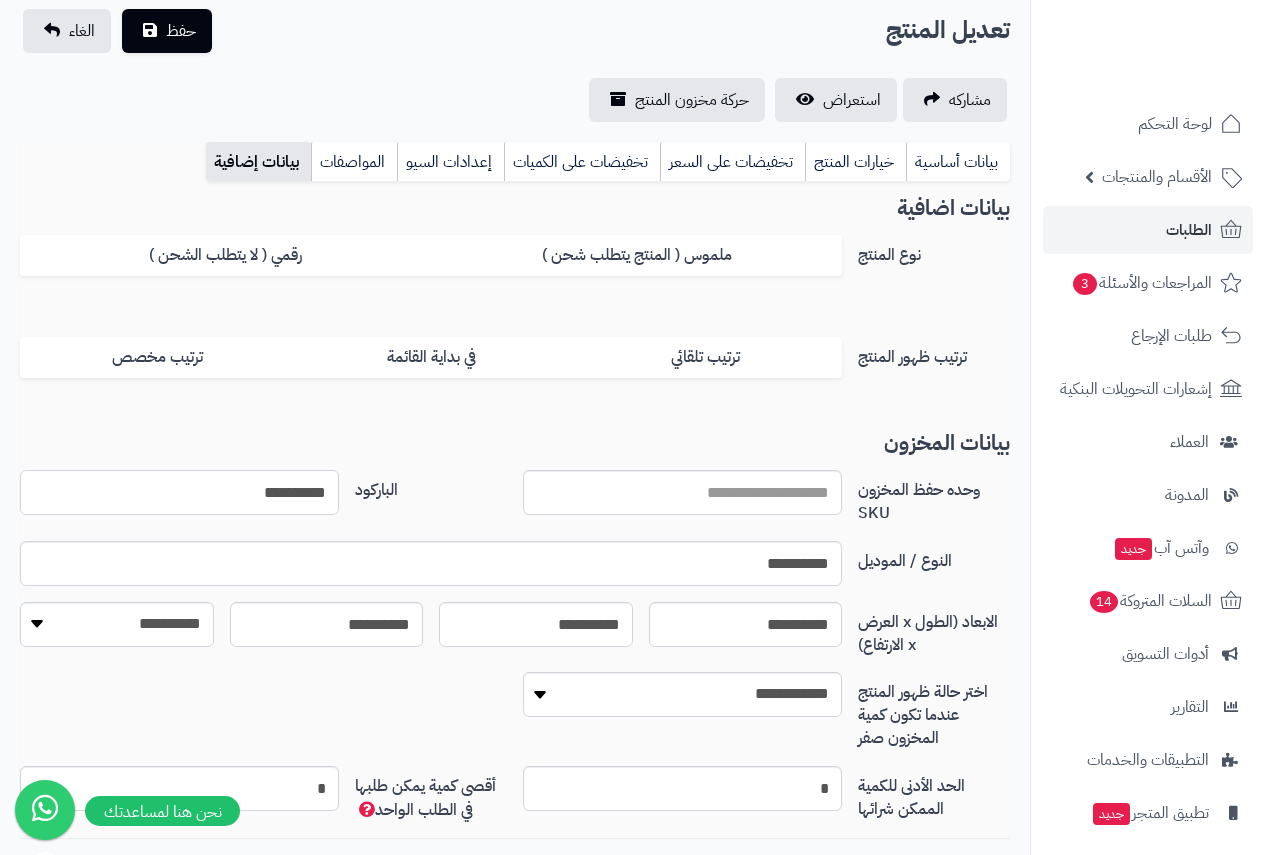 scroll, scrollTop: 0, scrollLeft: 0, axis: both 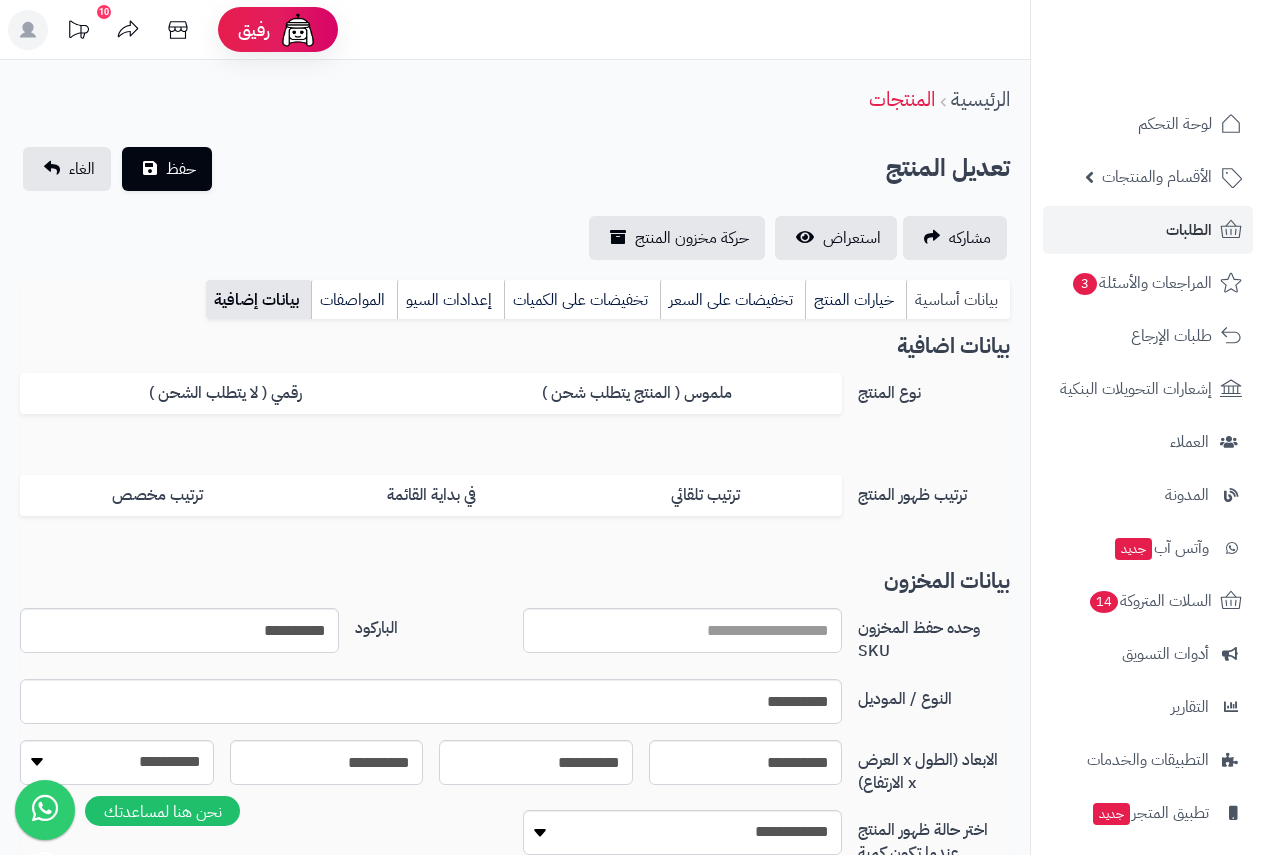 click on "بيانات أساسية" at bounding box center [958, 300] 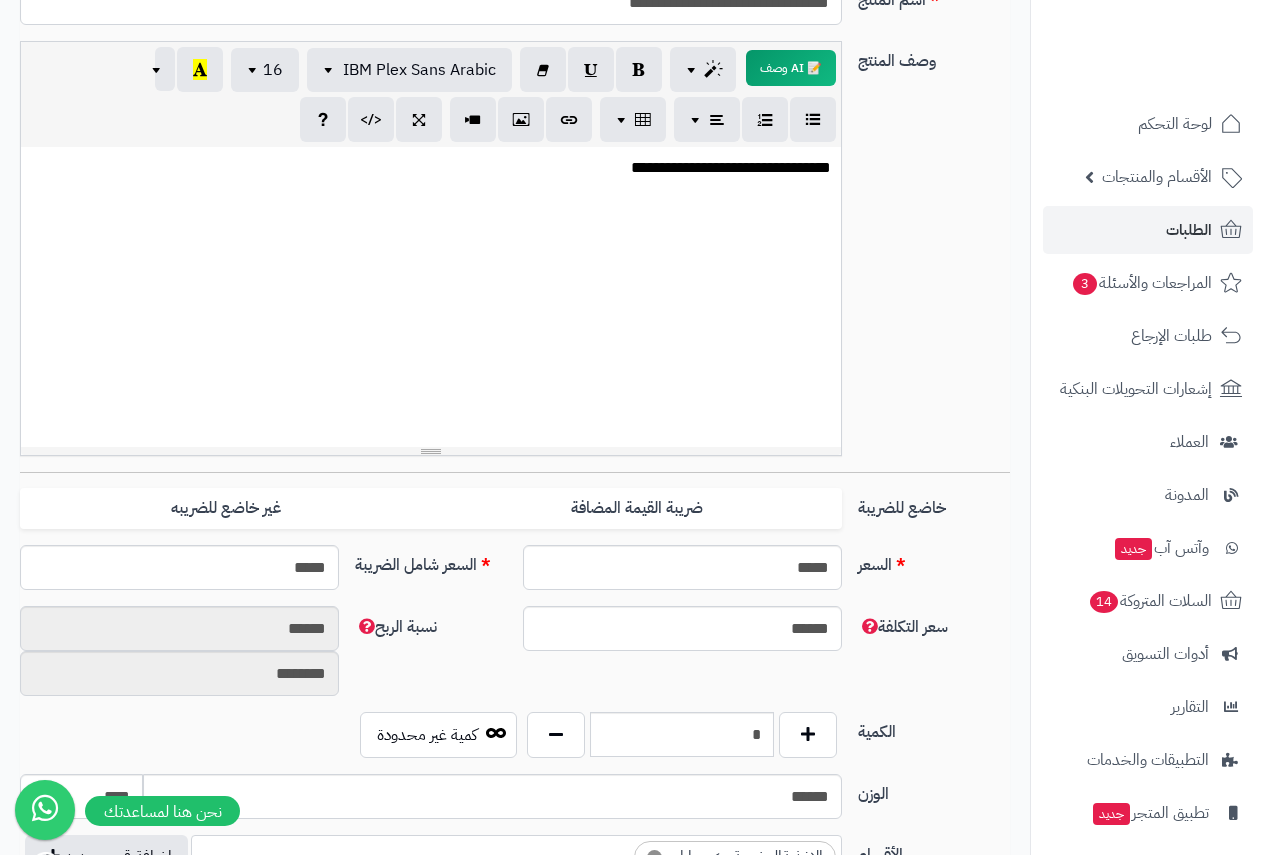 scroll, scrollTop: 700, scrollLeft: 0, axis: vertical 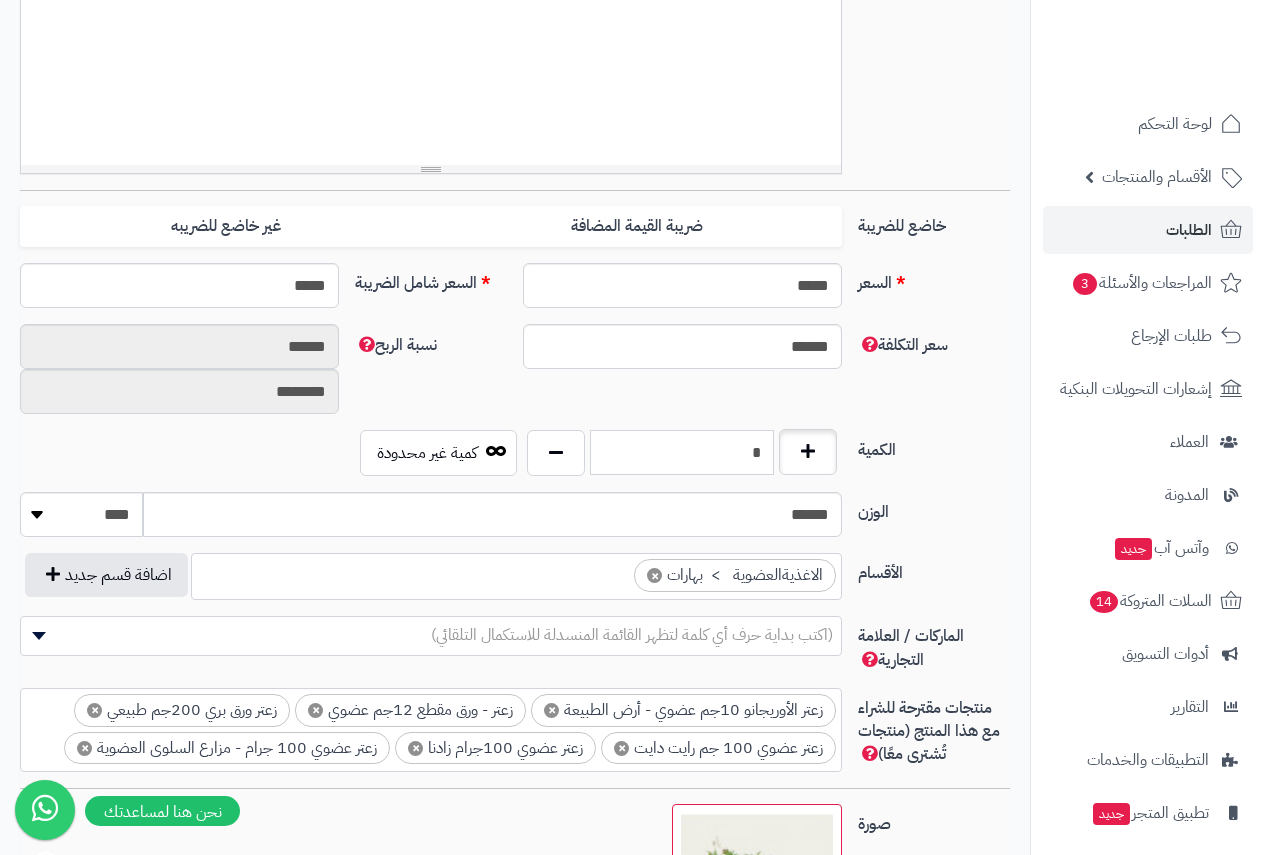 drag, startPoint x: 748, startPoint y: 446, endPoint x: 816, endPoint y: 452, distance: 68.26419 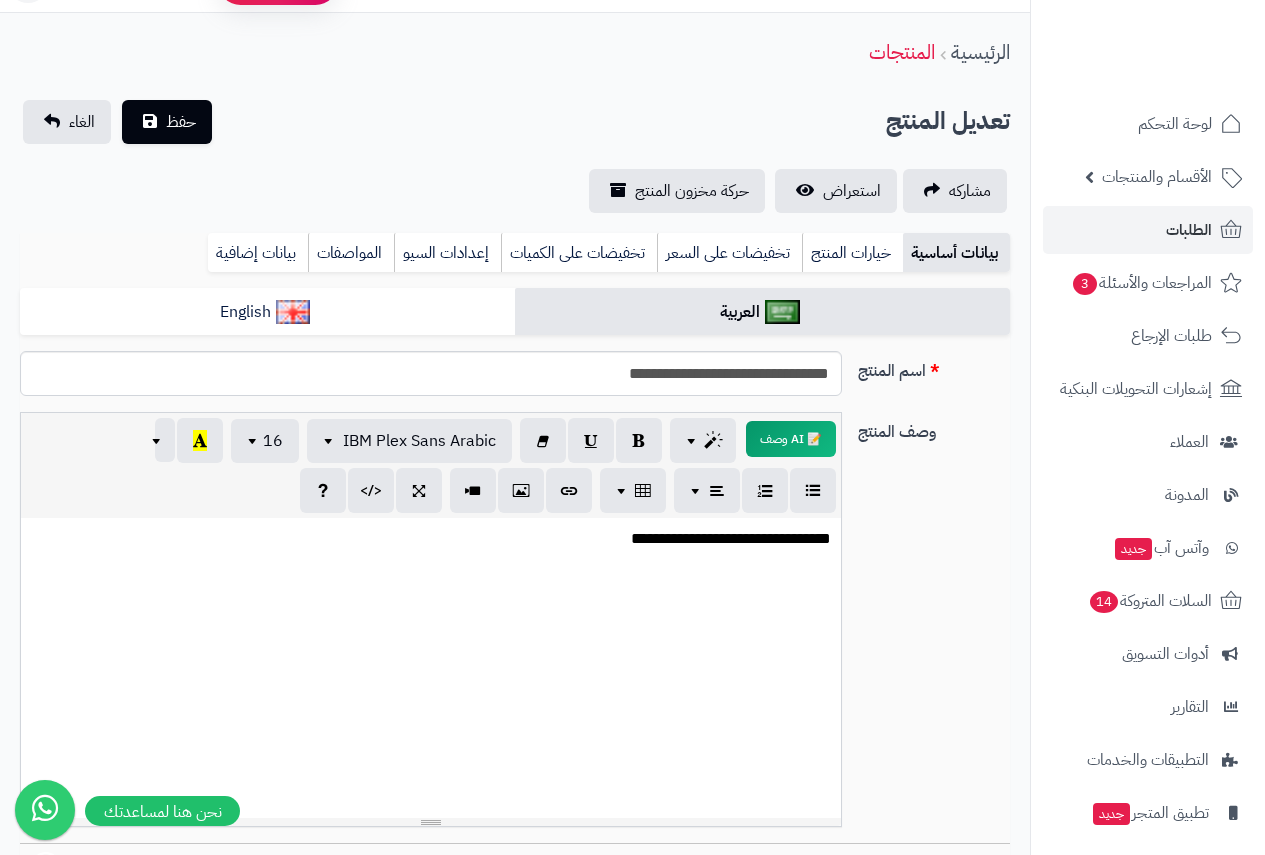 scroll, scrollTop: 0, scrollLeft: 0, axis: both 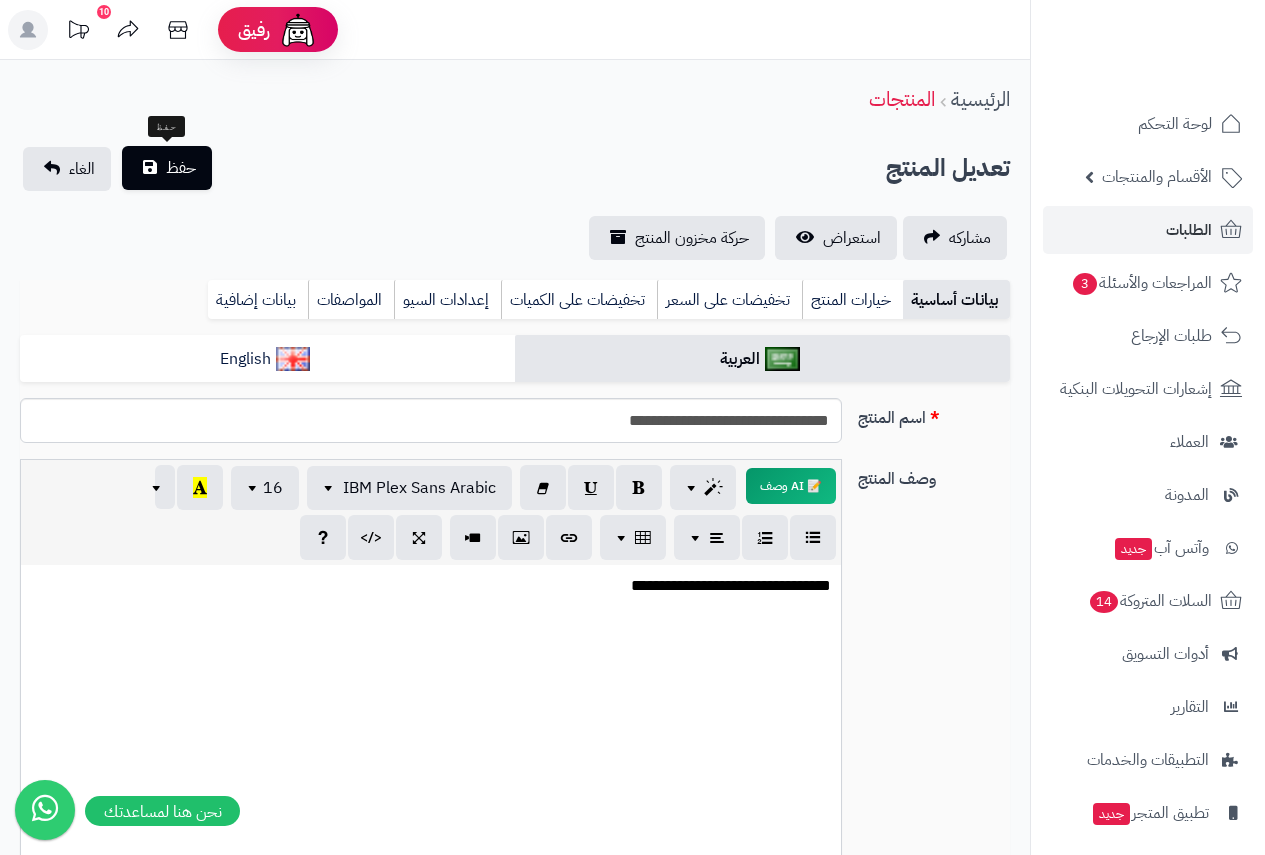 type on "*" 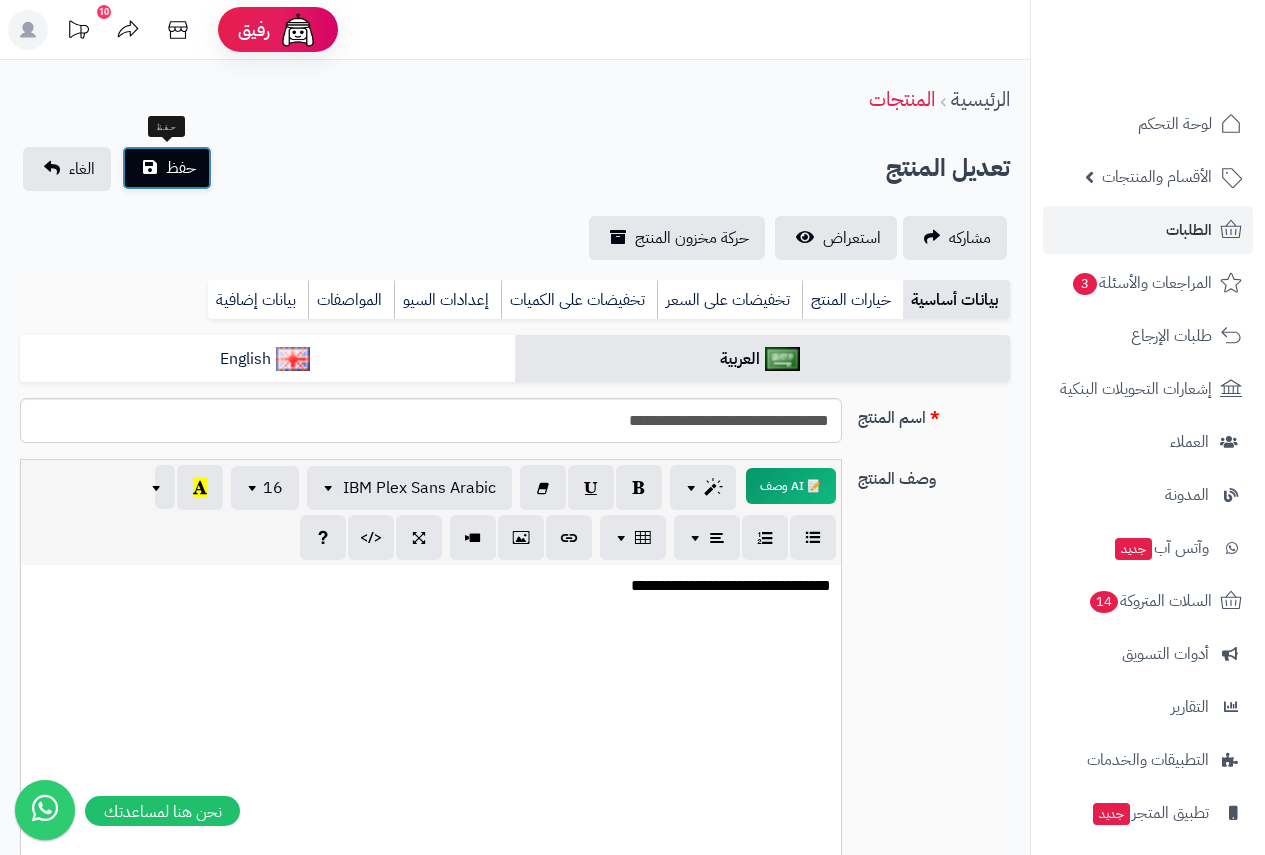 click on "حفظ" at bounding box center [181, 168] 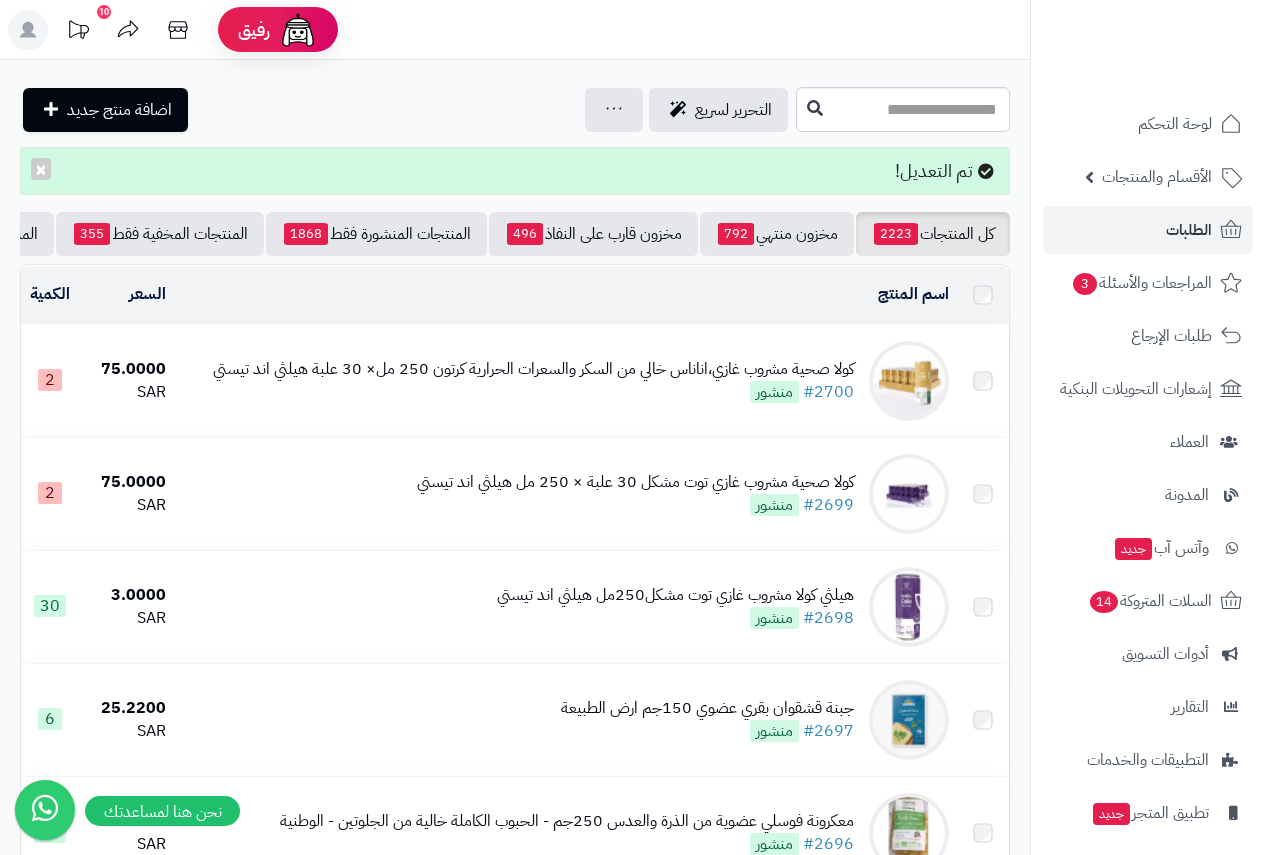 scroll, scrollTop: 0, scrollLeft: 0, axis: both 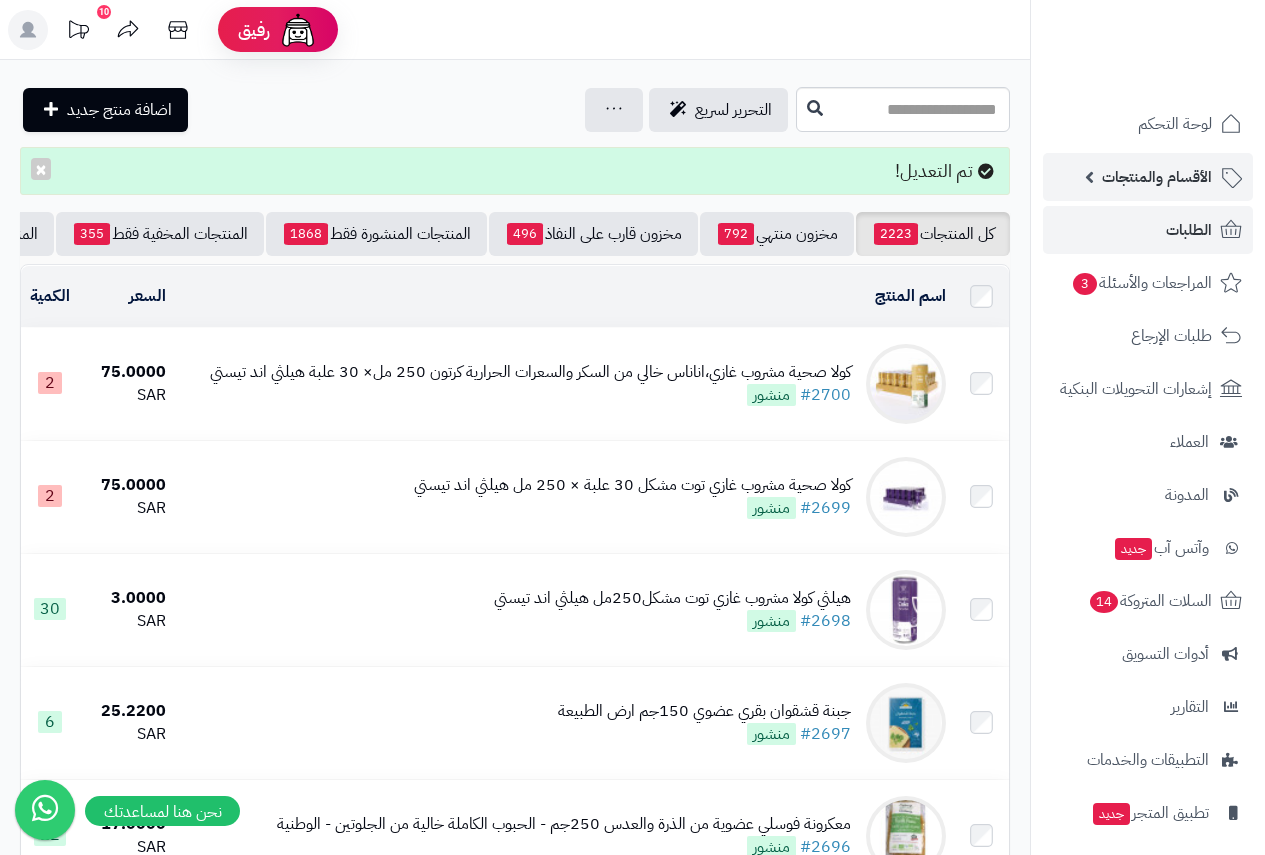 click on "الأقسام والمنتجات" at bounding box center (1157, 177) 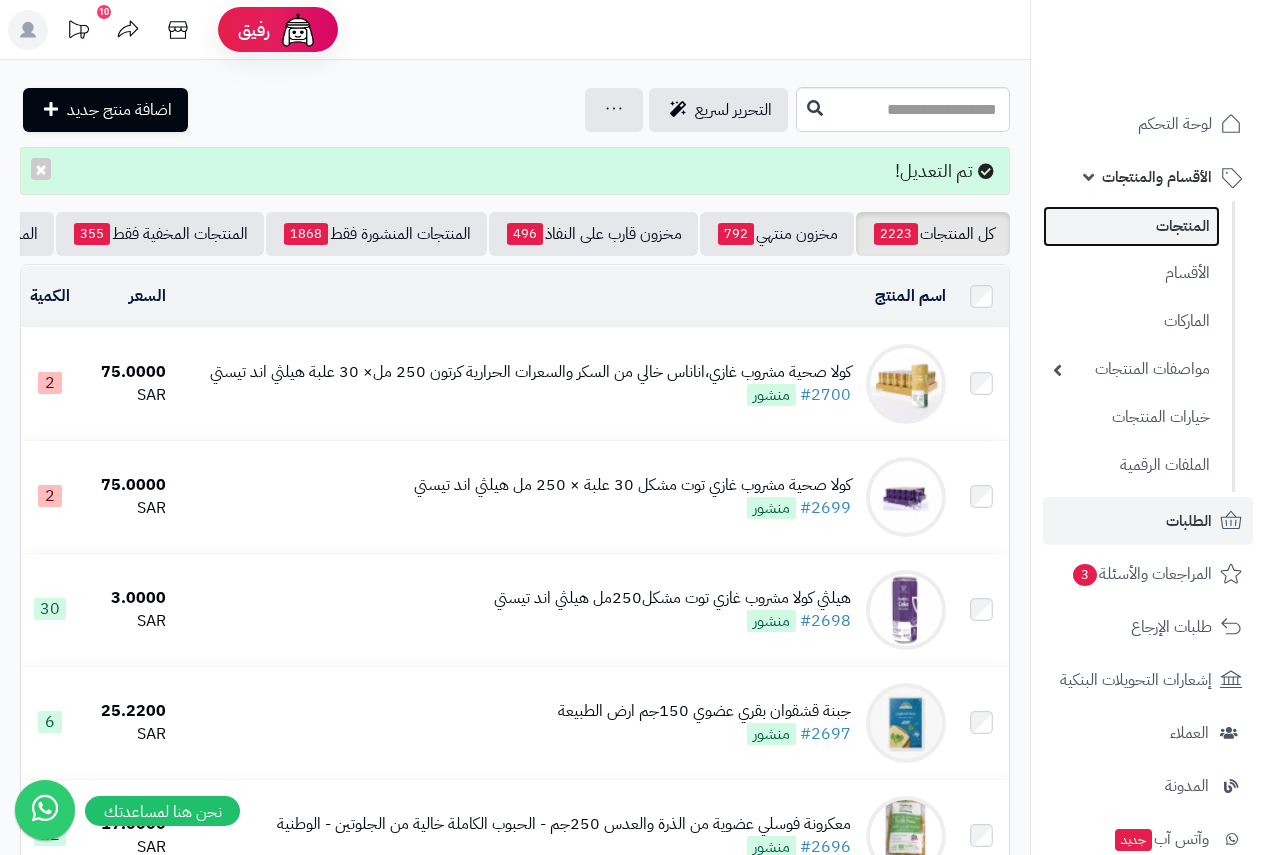 click on "المنتجات" at bounding box center (1131, 226) 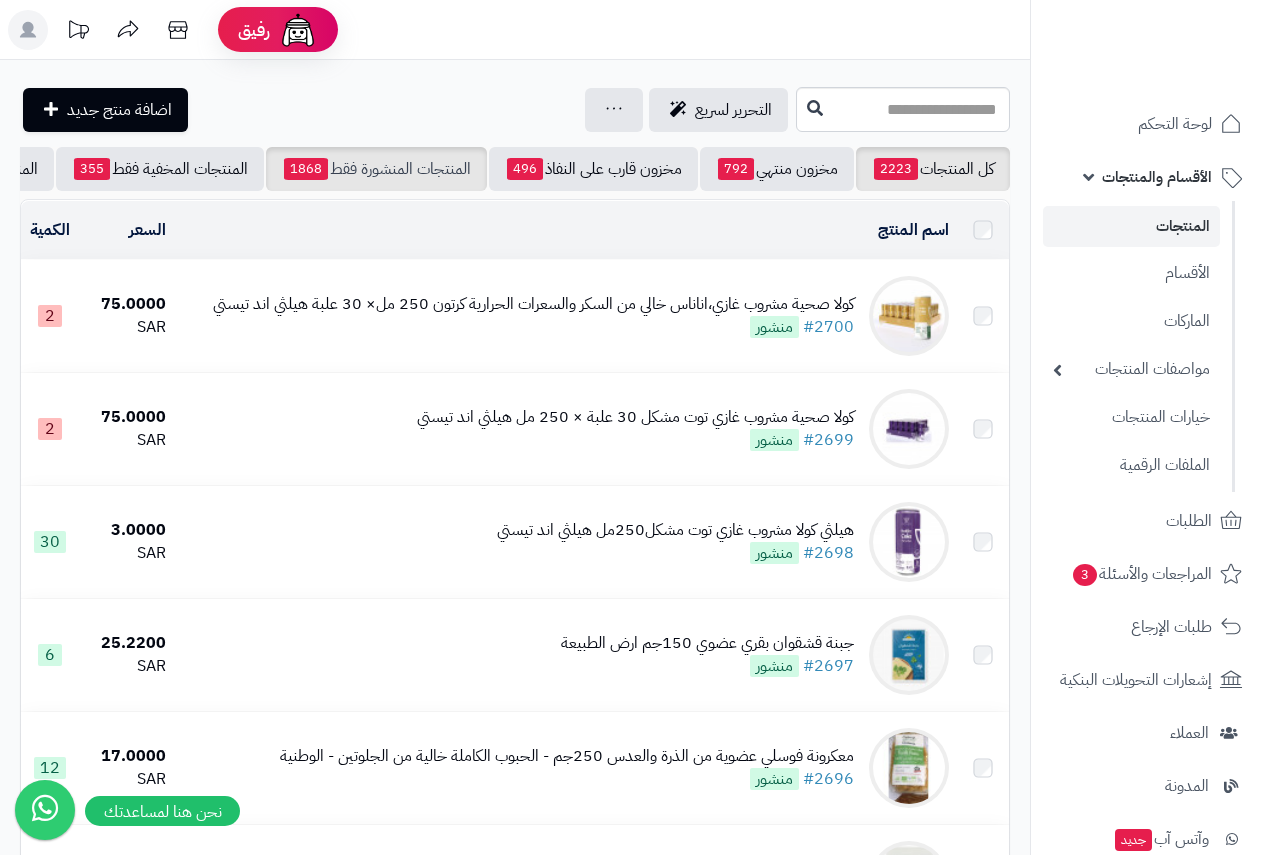 scroll, scrollTop: 0, scrollLeft: 0, axis: both 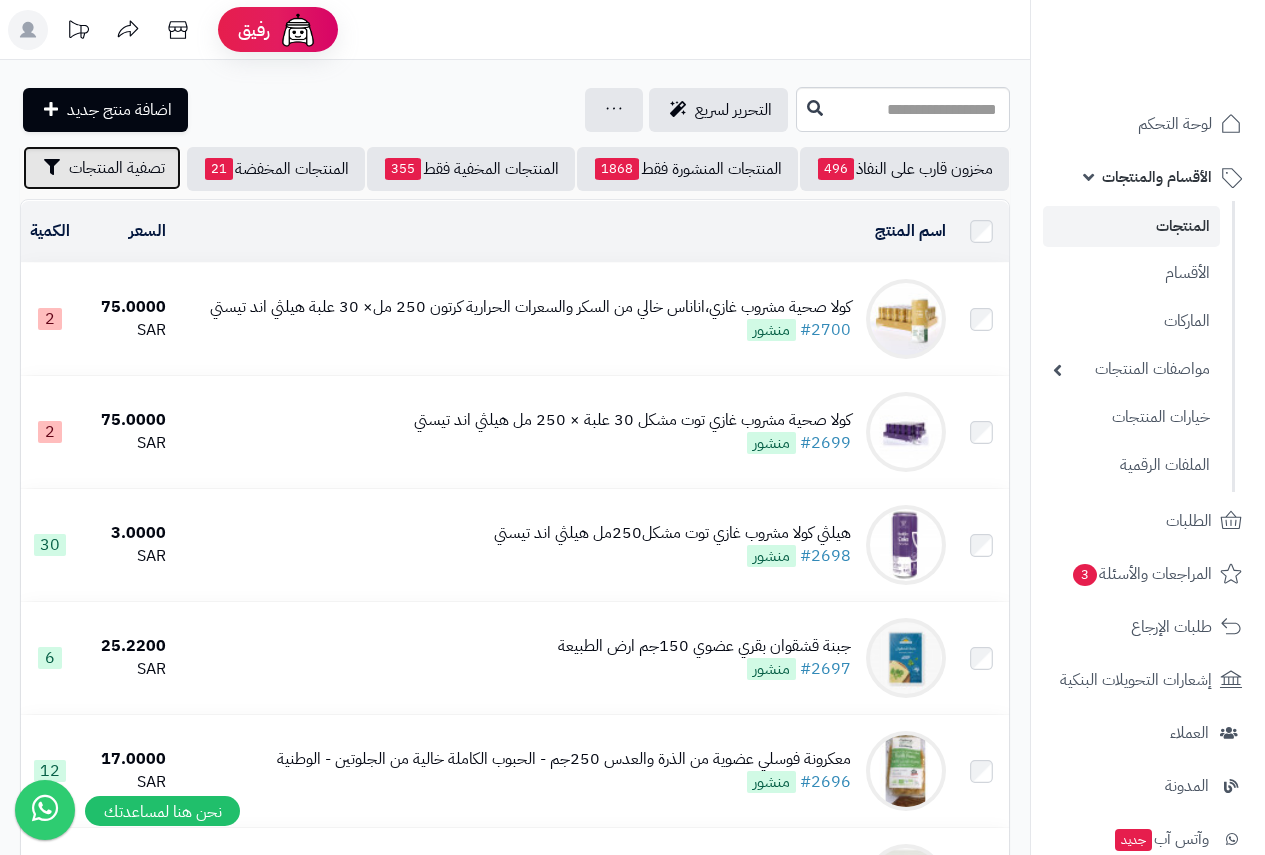 click on "تصفية المنتجات" at bounding box center [117, 168] 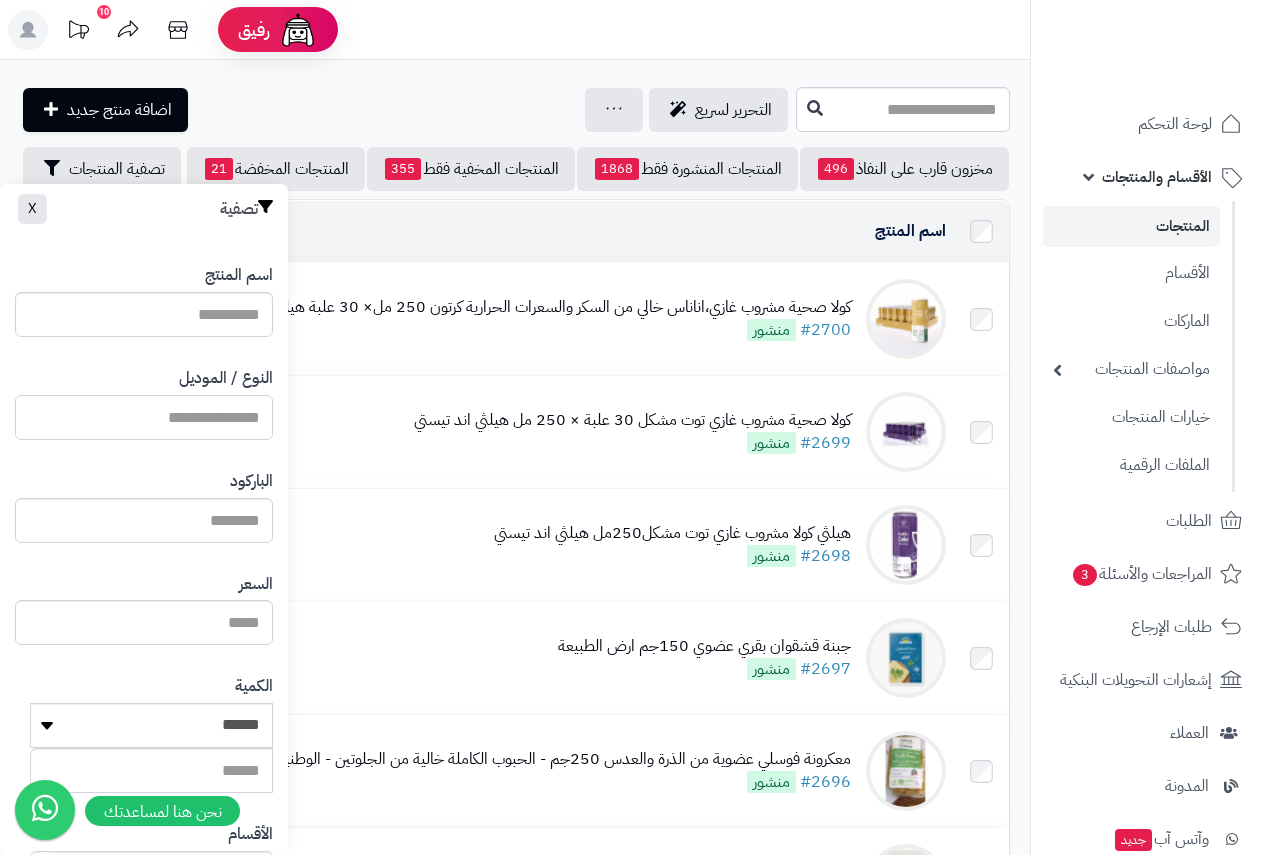 paste on "**********" 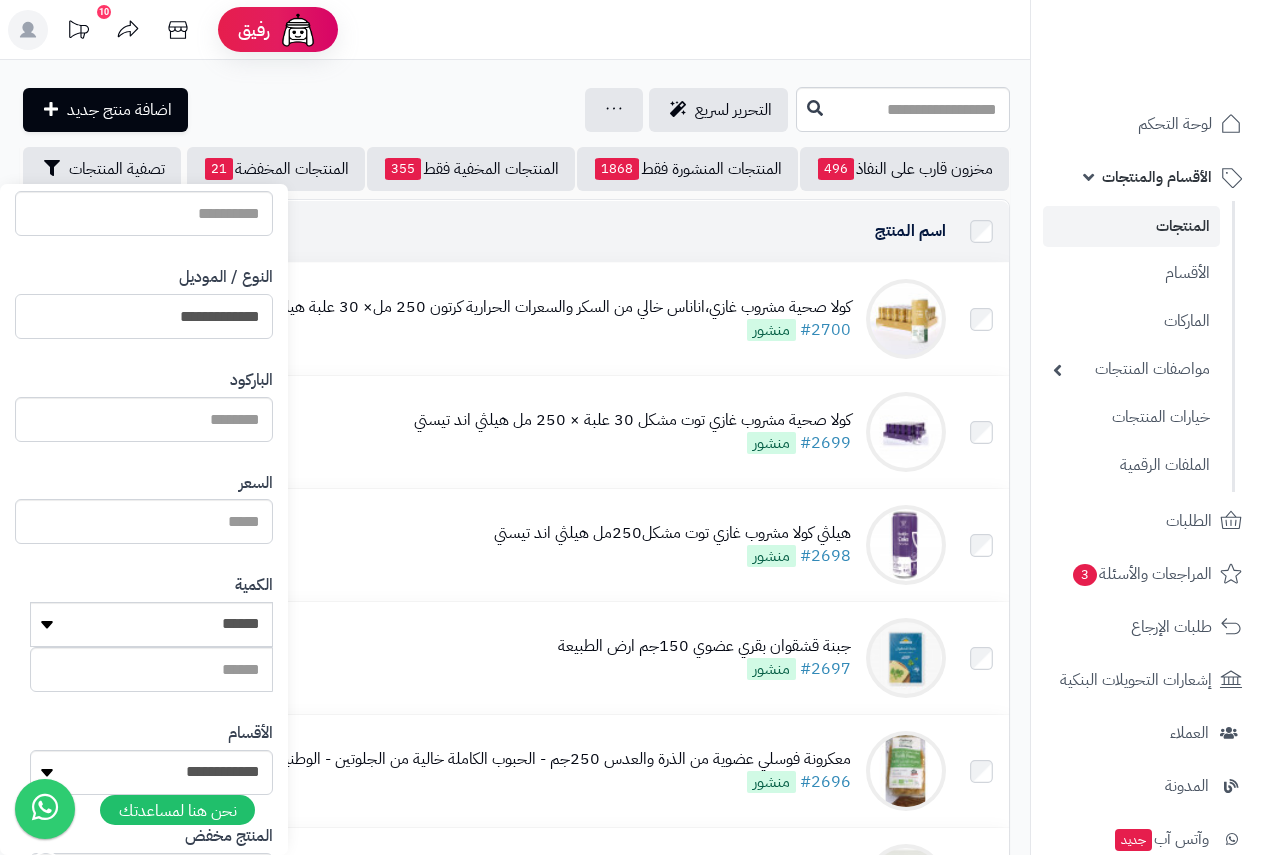 scroll, scrollTop: 300, scrollLeft: 0, axis: vertical 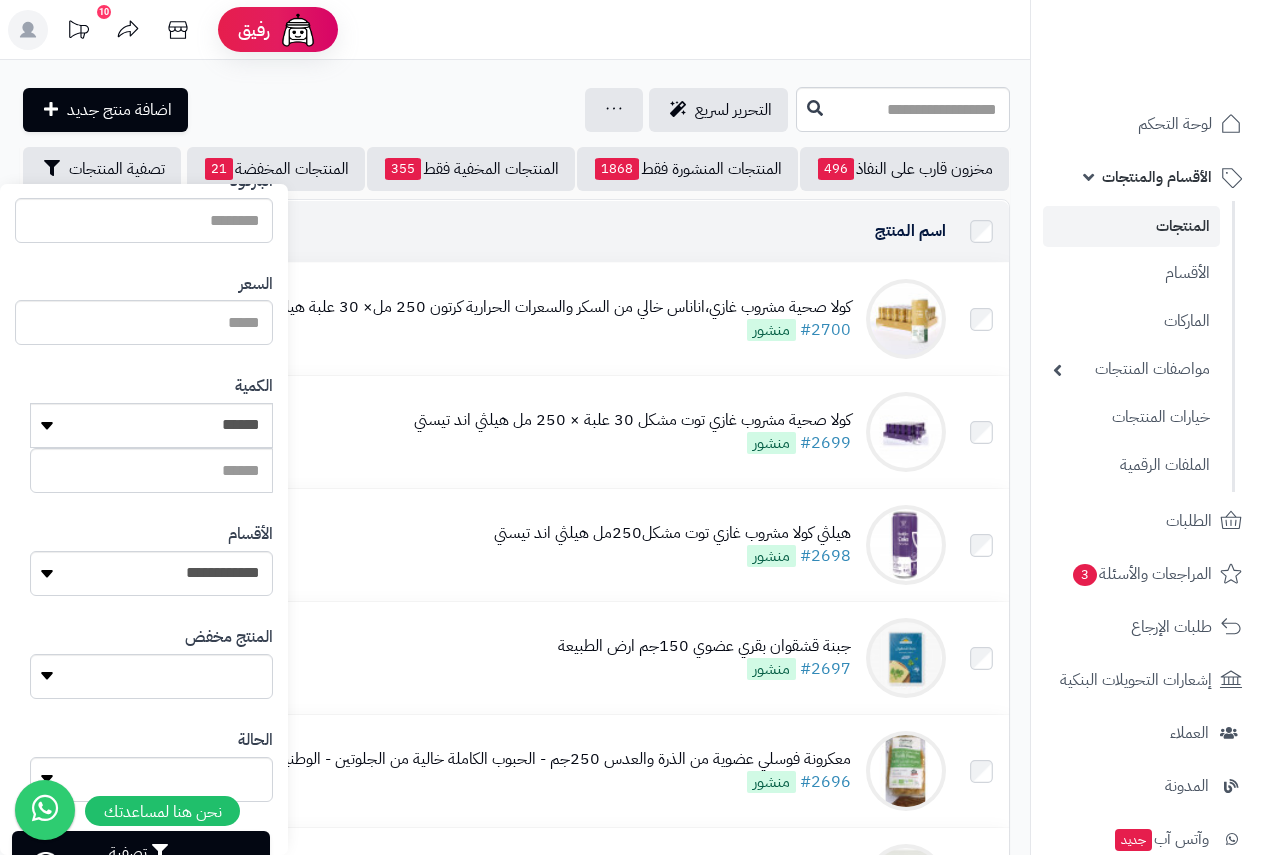 type on "**********" 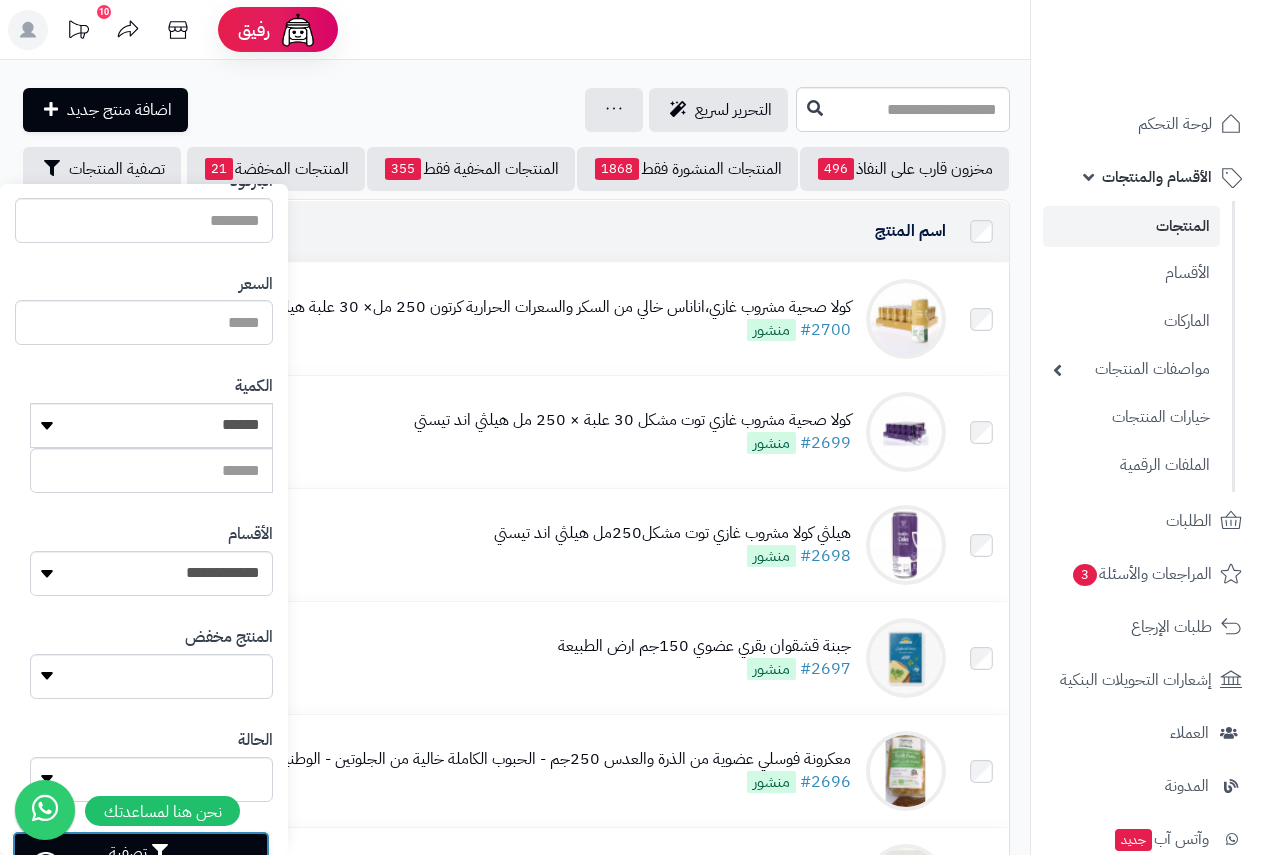 click on "تصفية" at bounding box center (141, 853) 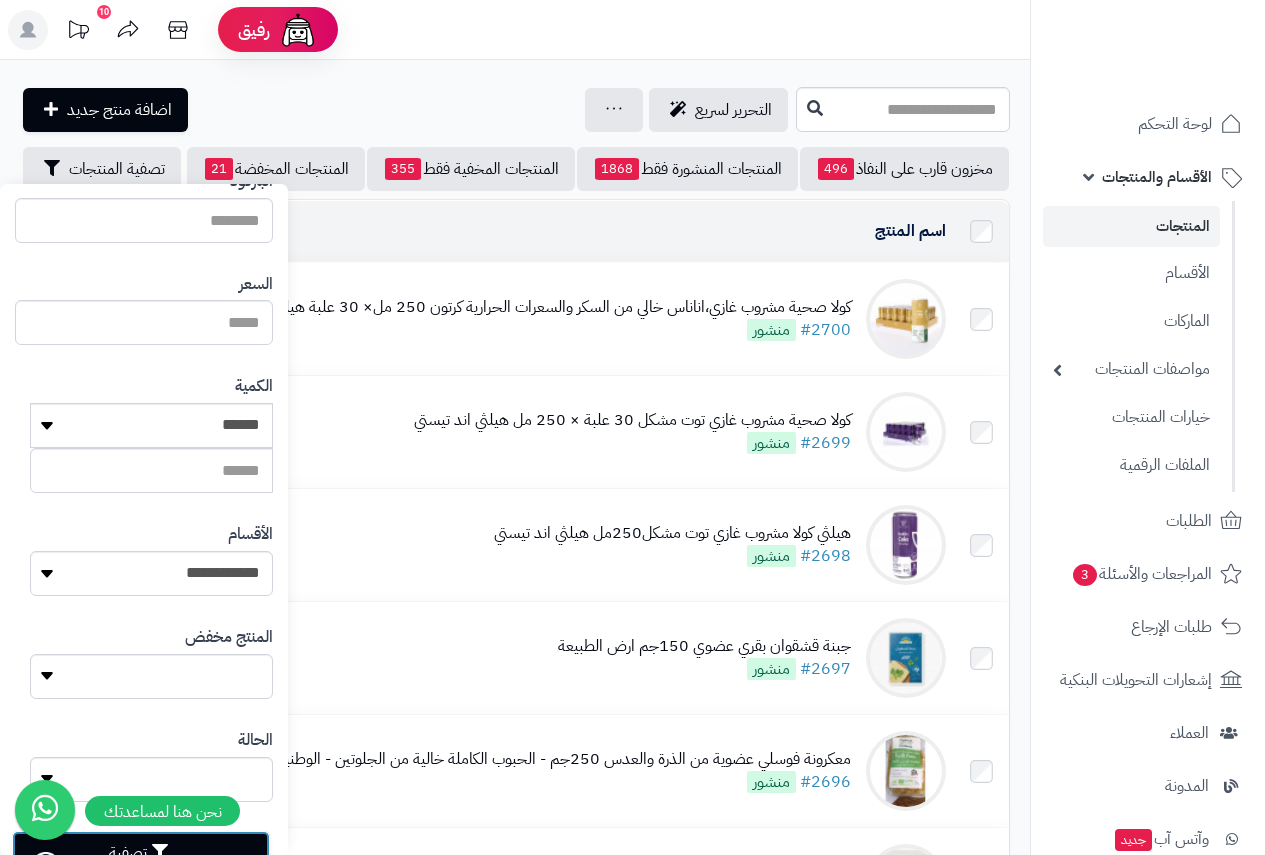 click on "تصفية" at bounding box center [141, 853] 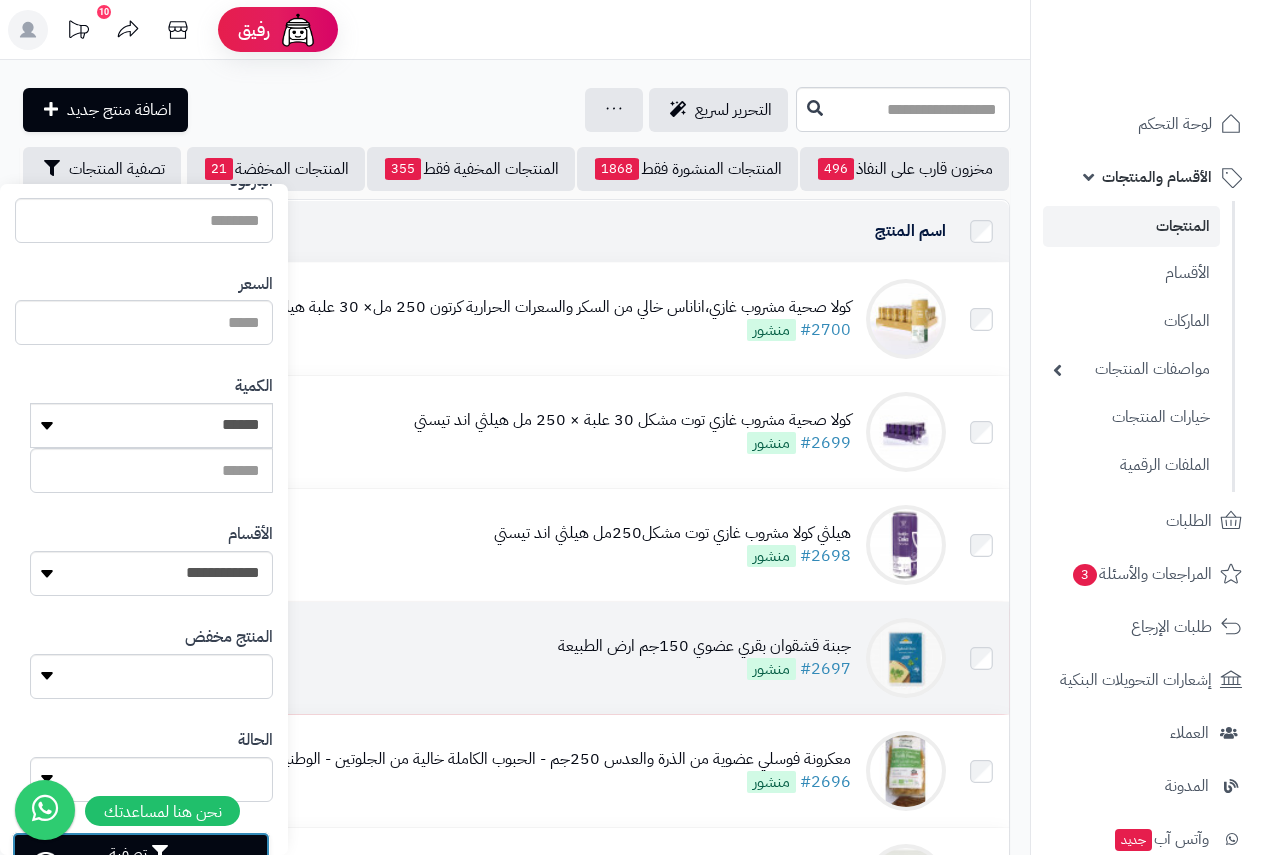 scroll, scrollTop: 400, scrollLeft: 0, axis: vertical 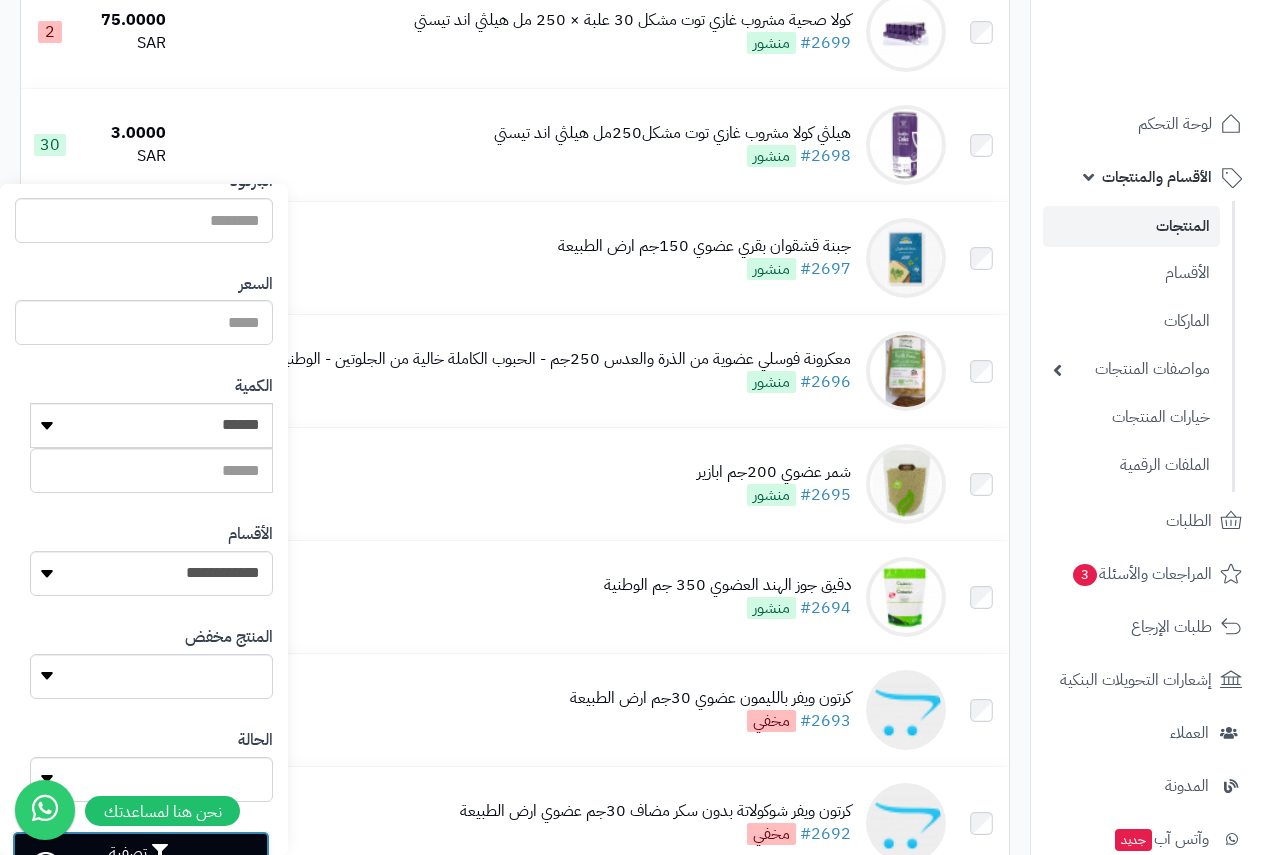 click on "تصفية" at bounding box center (141, 853) 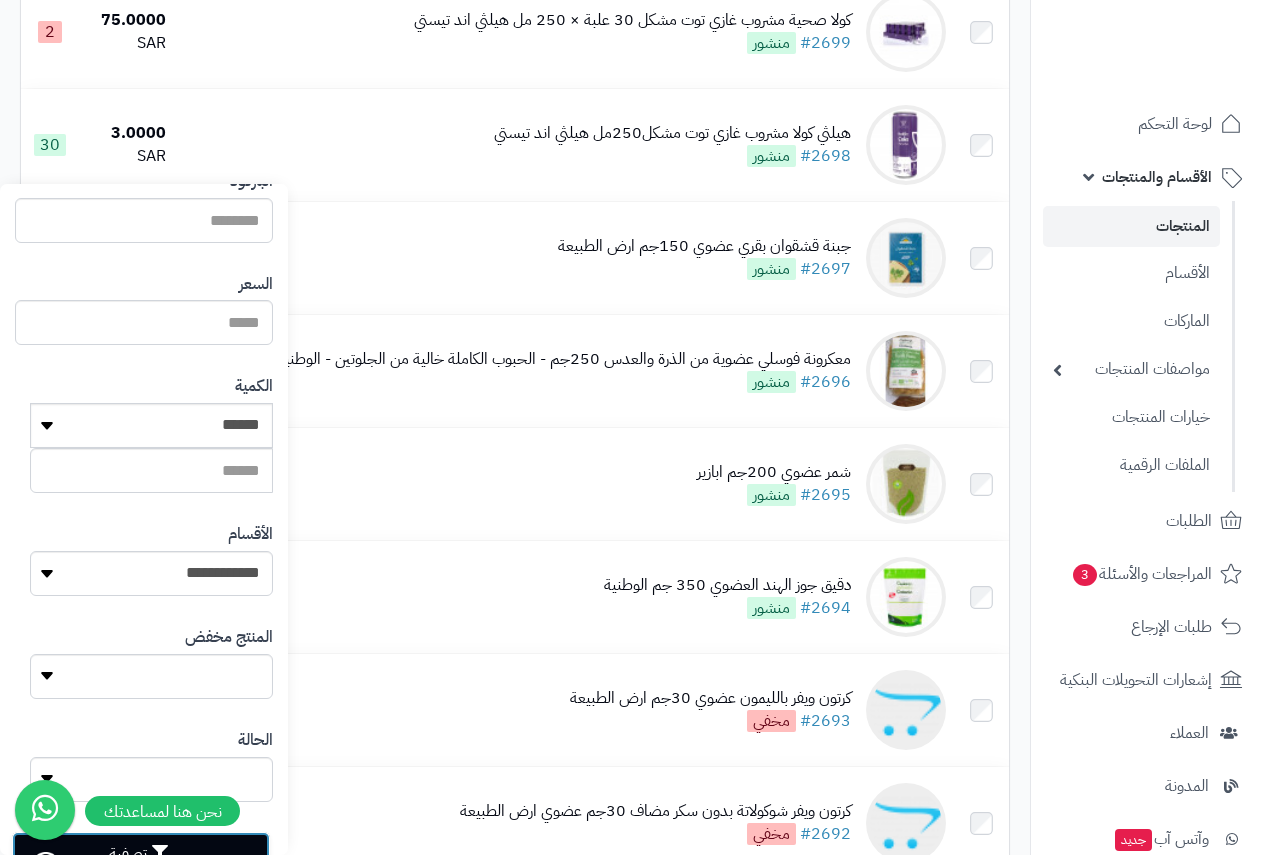 scroll, scrollTop: 0, scrollLeft: 0, axis: both 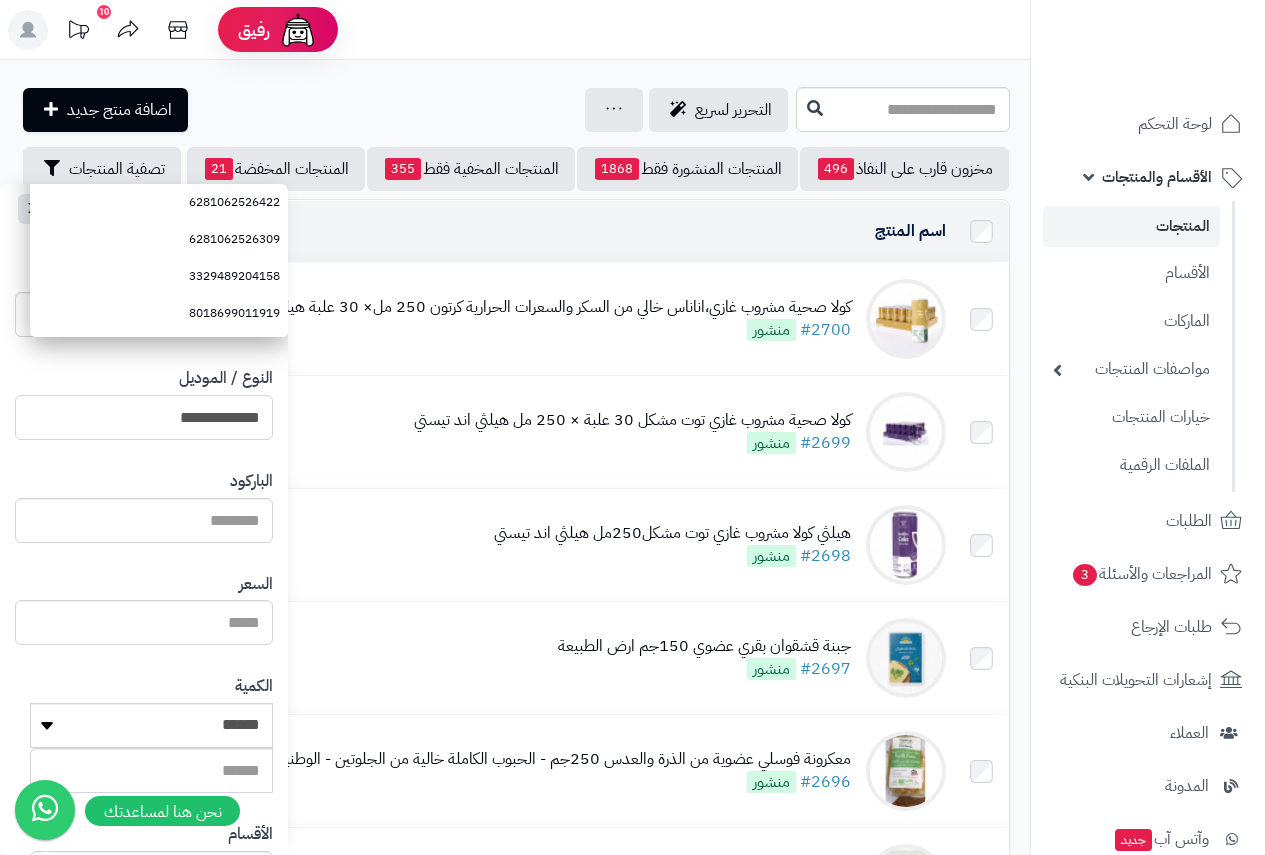 click on "**********" at bounding box center [144, 417] 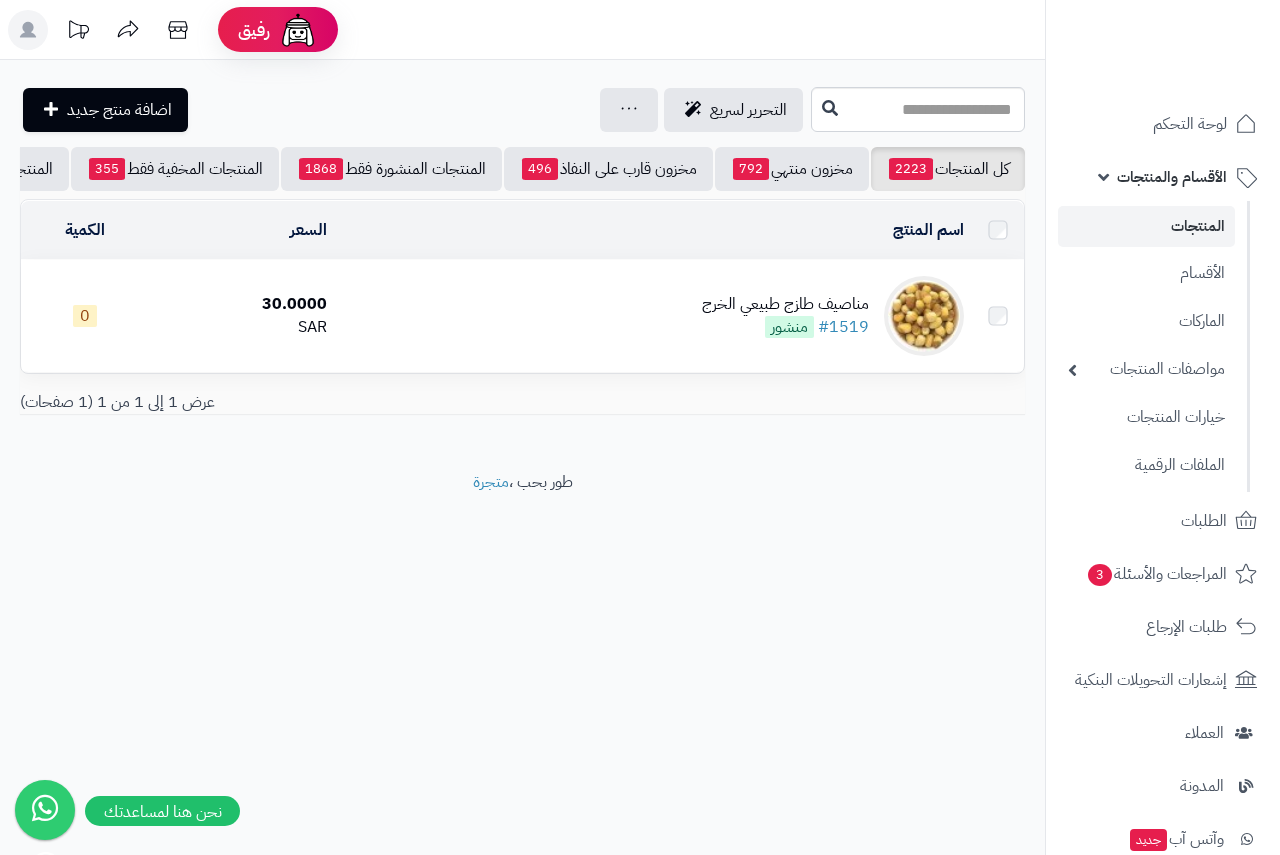 scroll, scrollTop: 0, scrollLeft: 0, axis: both 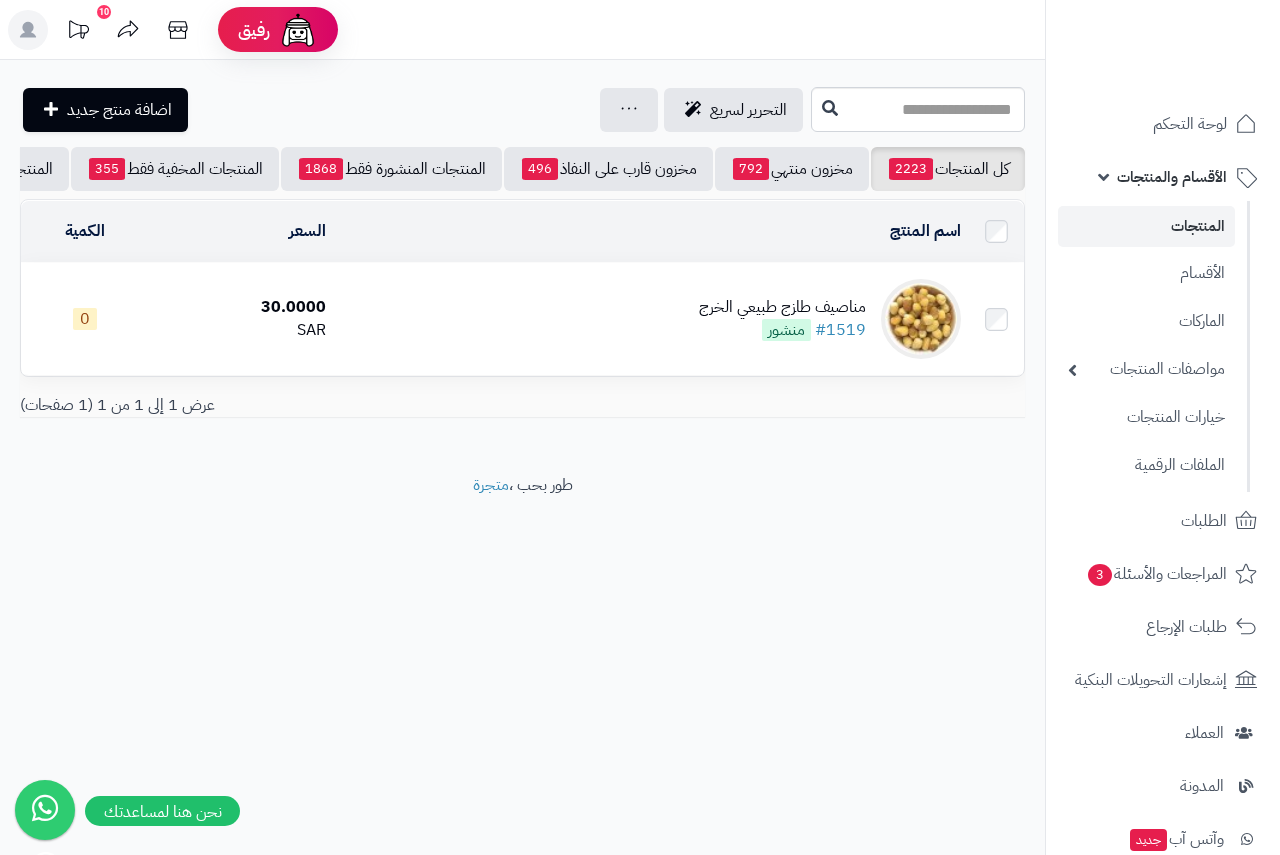 click on "مناصيف طازج طبيعي  الخرج" at bounding box center [782, 307] 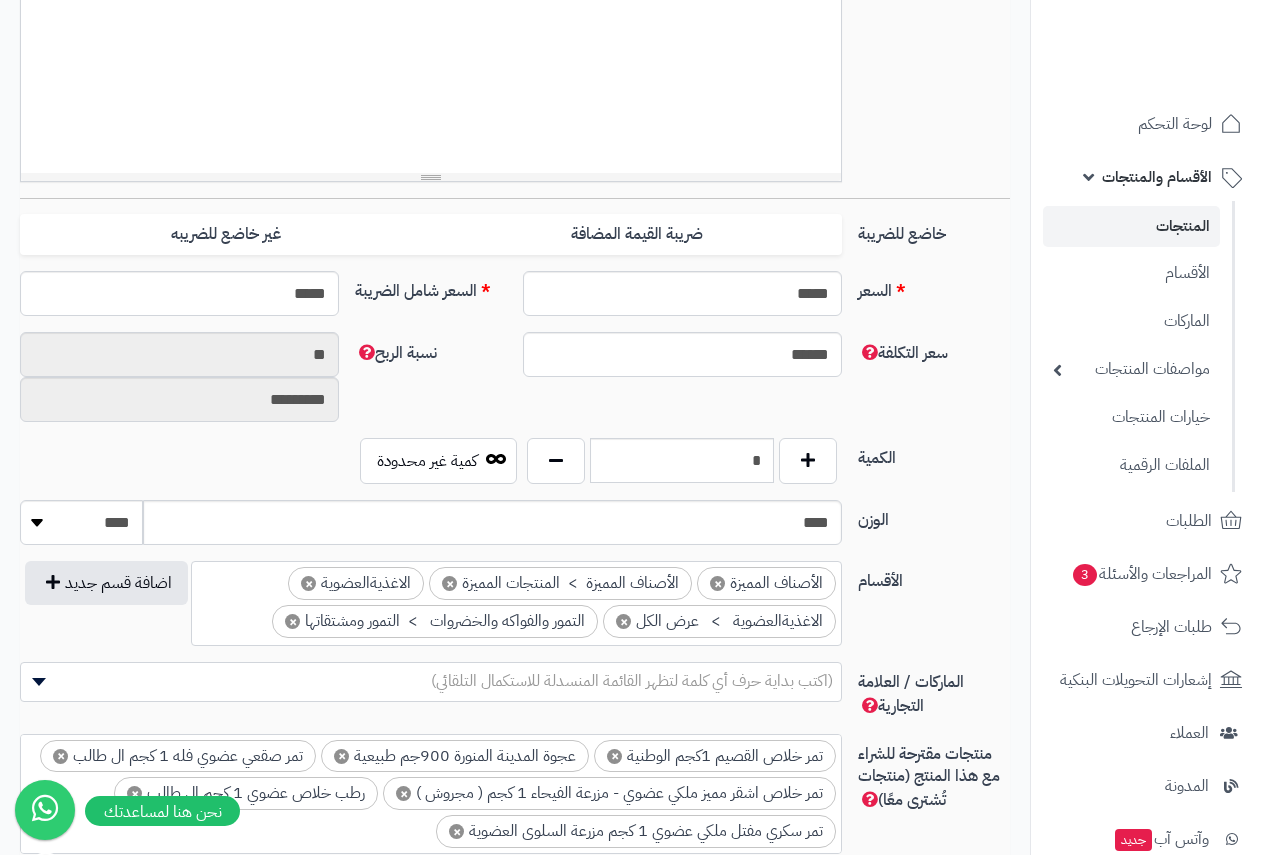 scroll, scrollTop: 700, scrollLeft: 0, axis: vertical 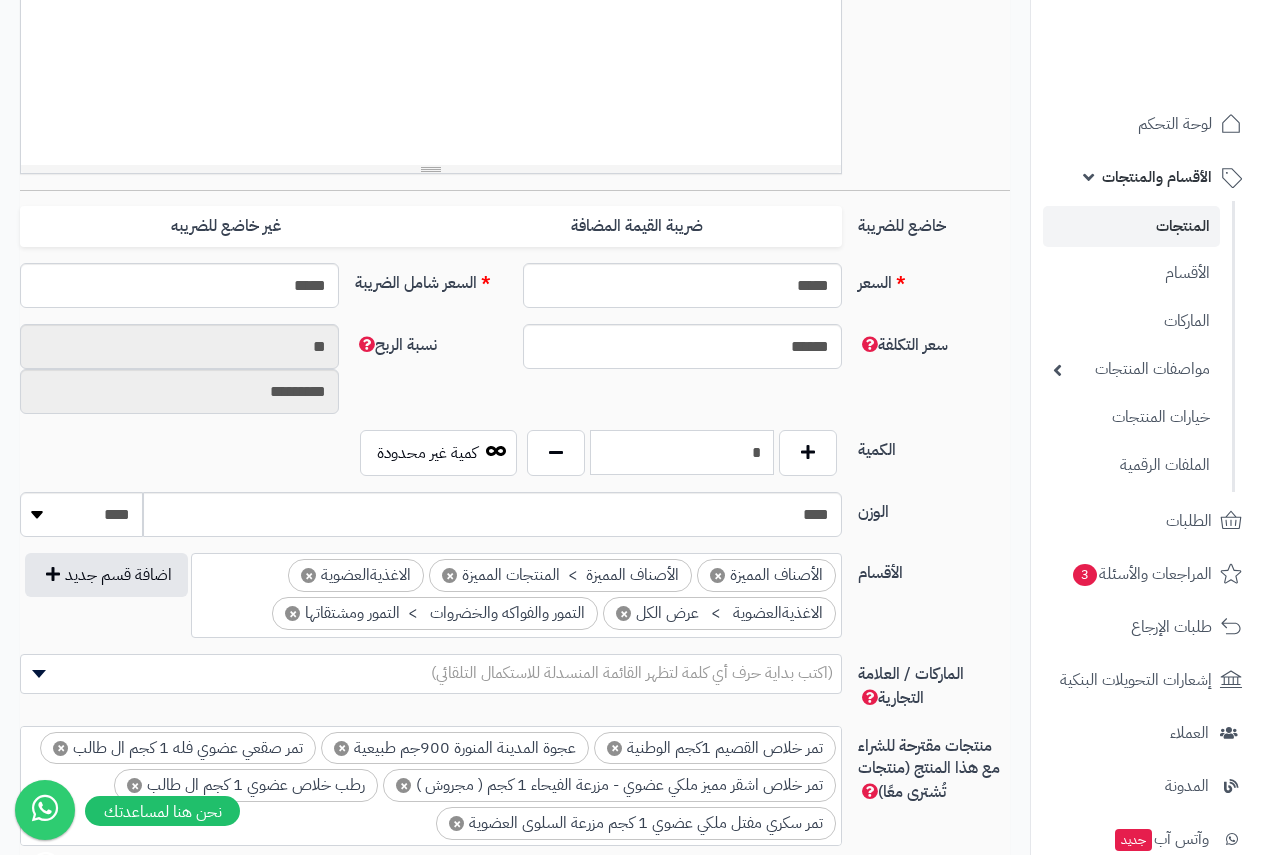 drag, startPoint x: 749, startPoint y: 462, endPoint x: 841, endPoint y: 457, distance: 92.13577 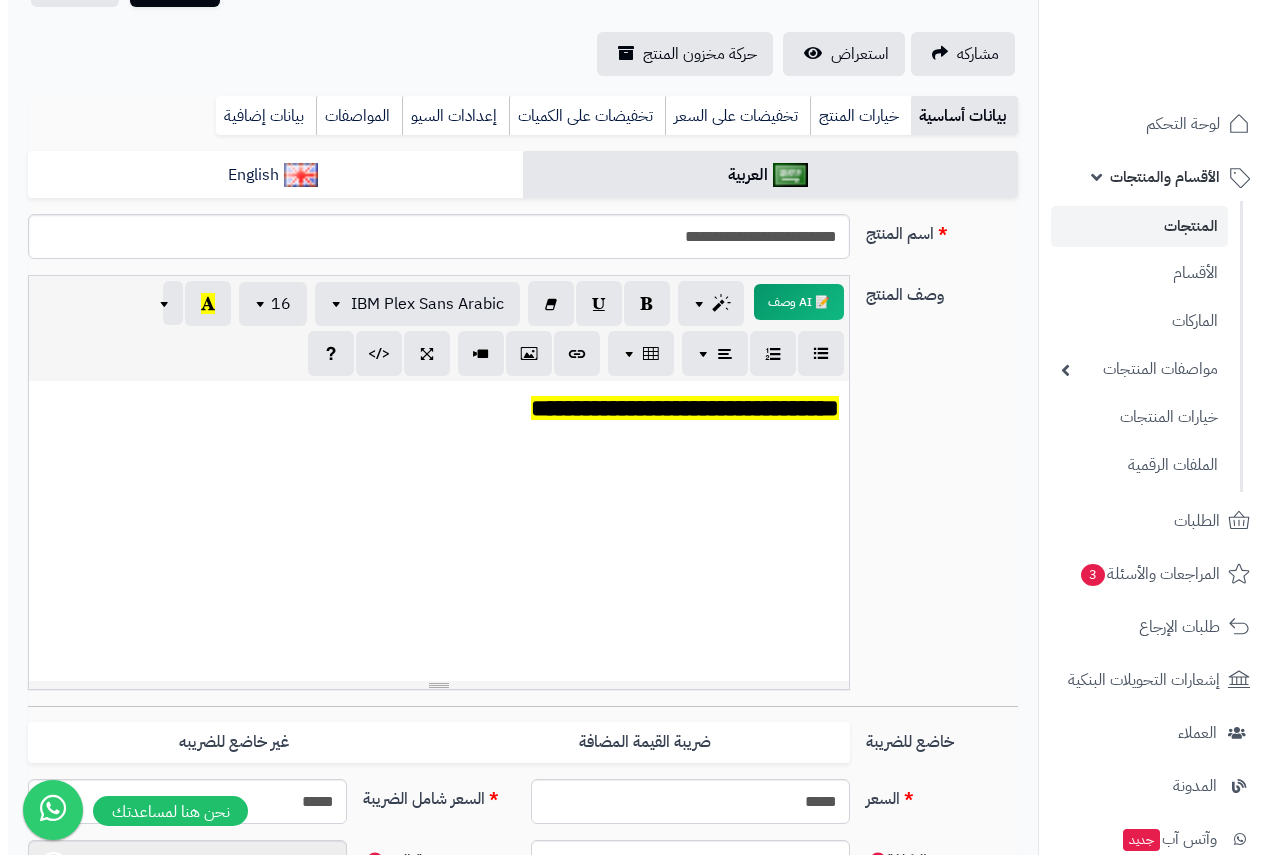 scroll, scrollTop: 0, scrollLeft: 0, axis: both 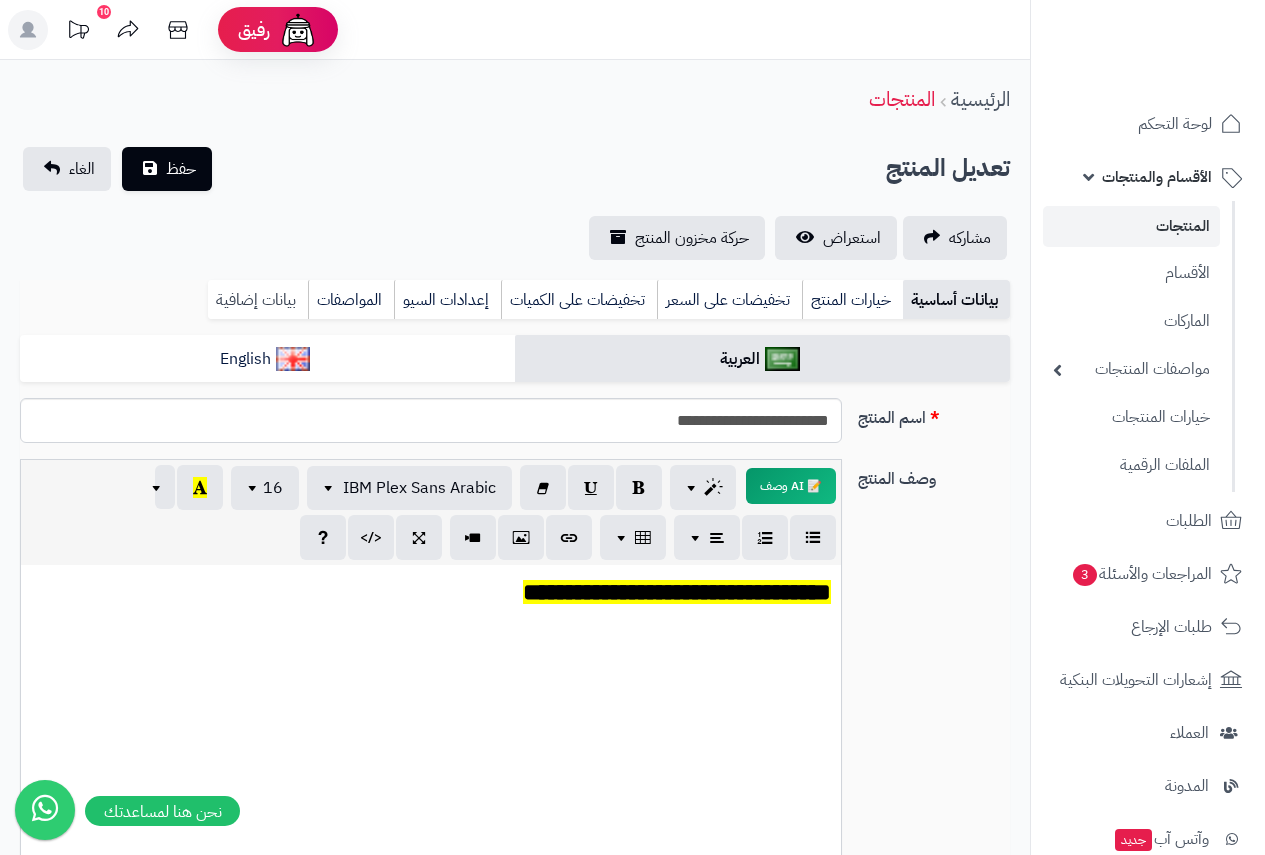 type on "**" 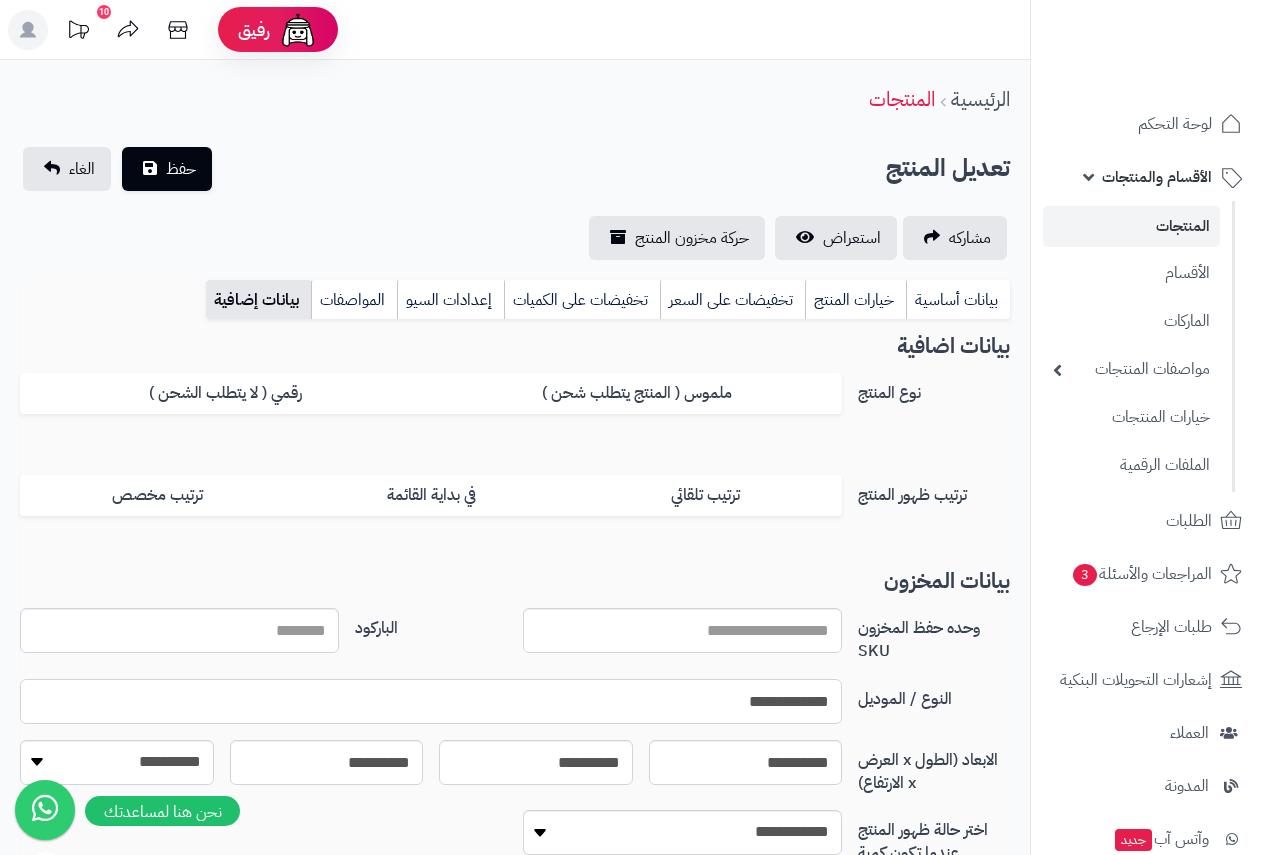 click on "**********" at bounding box center [431, 701] 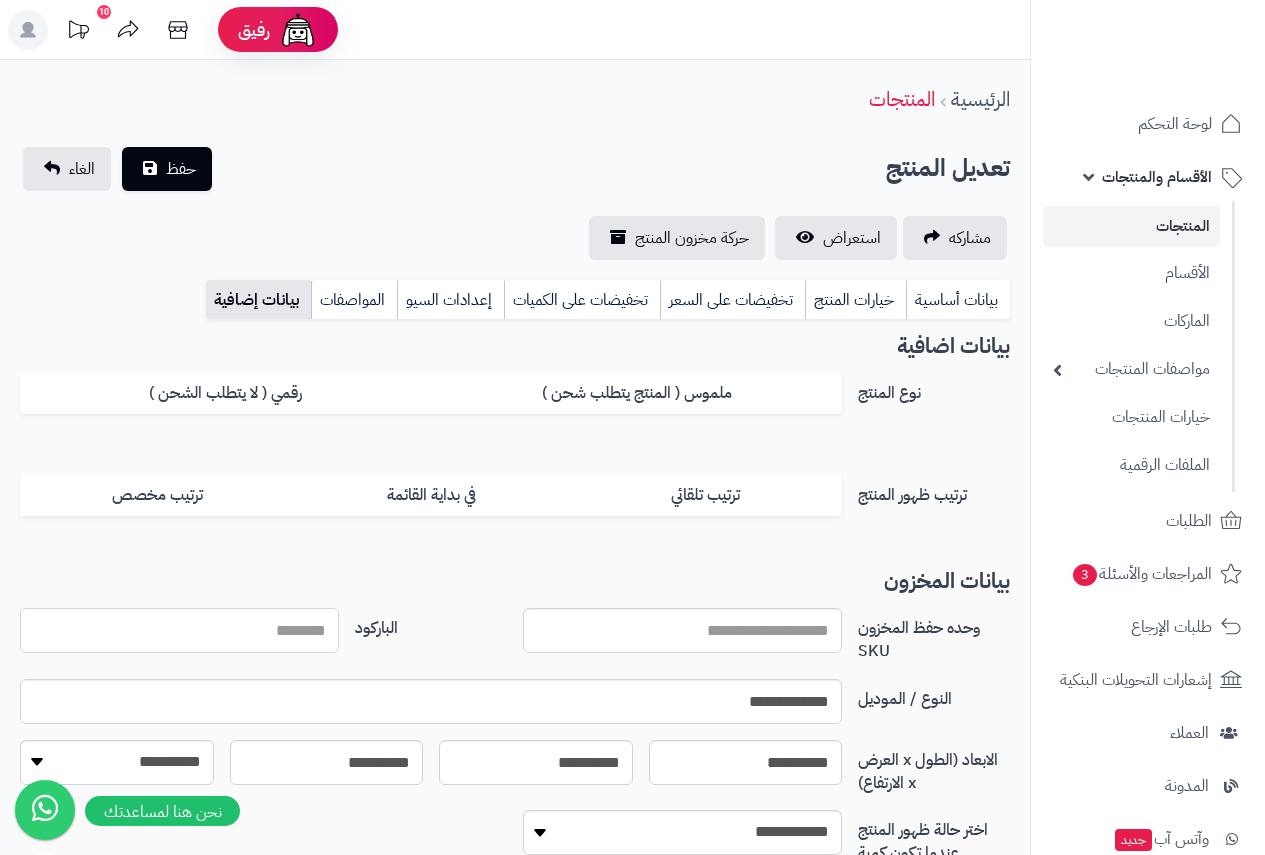 paste on "**********" 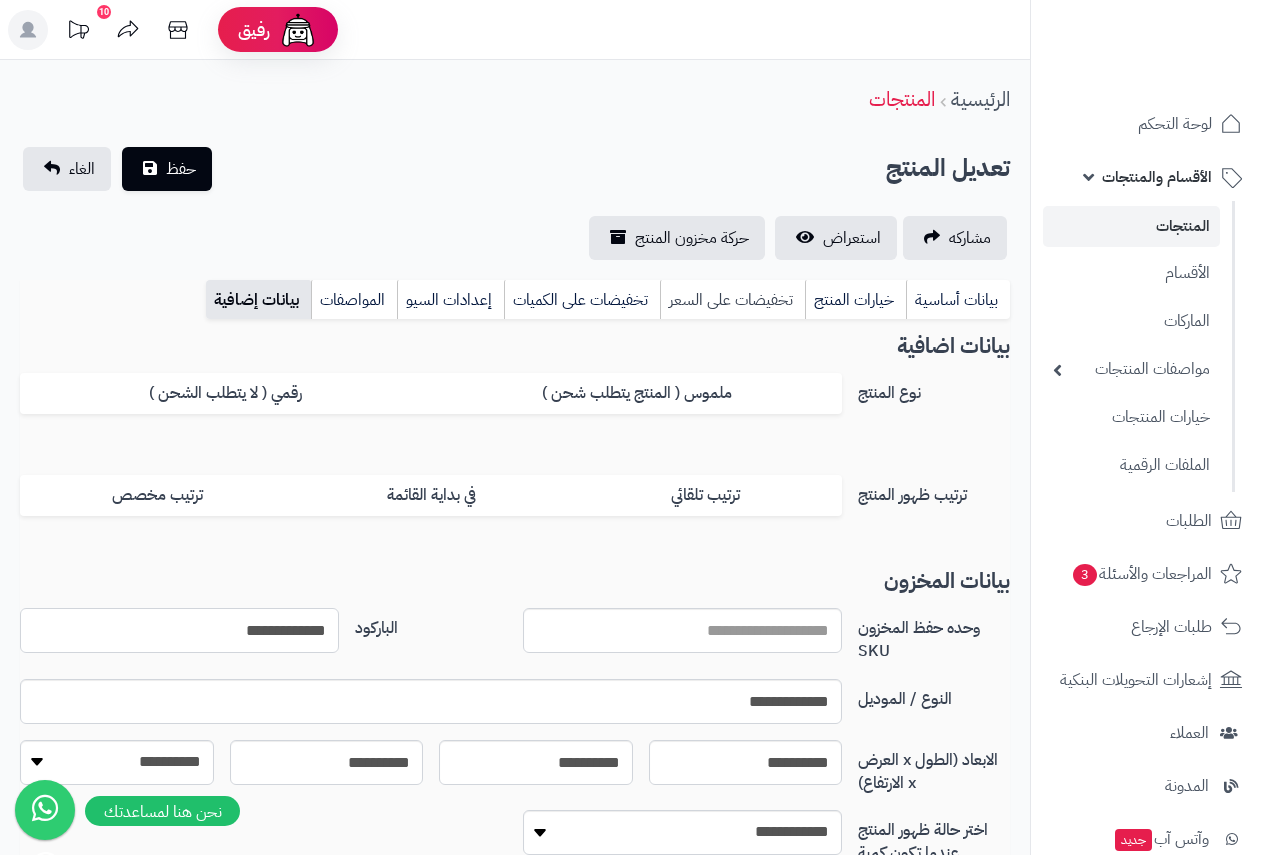type on "**********" 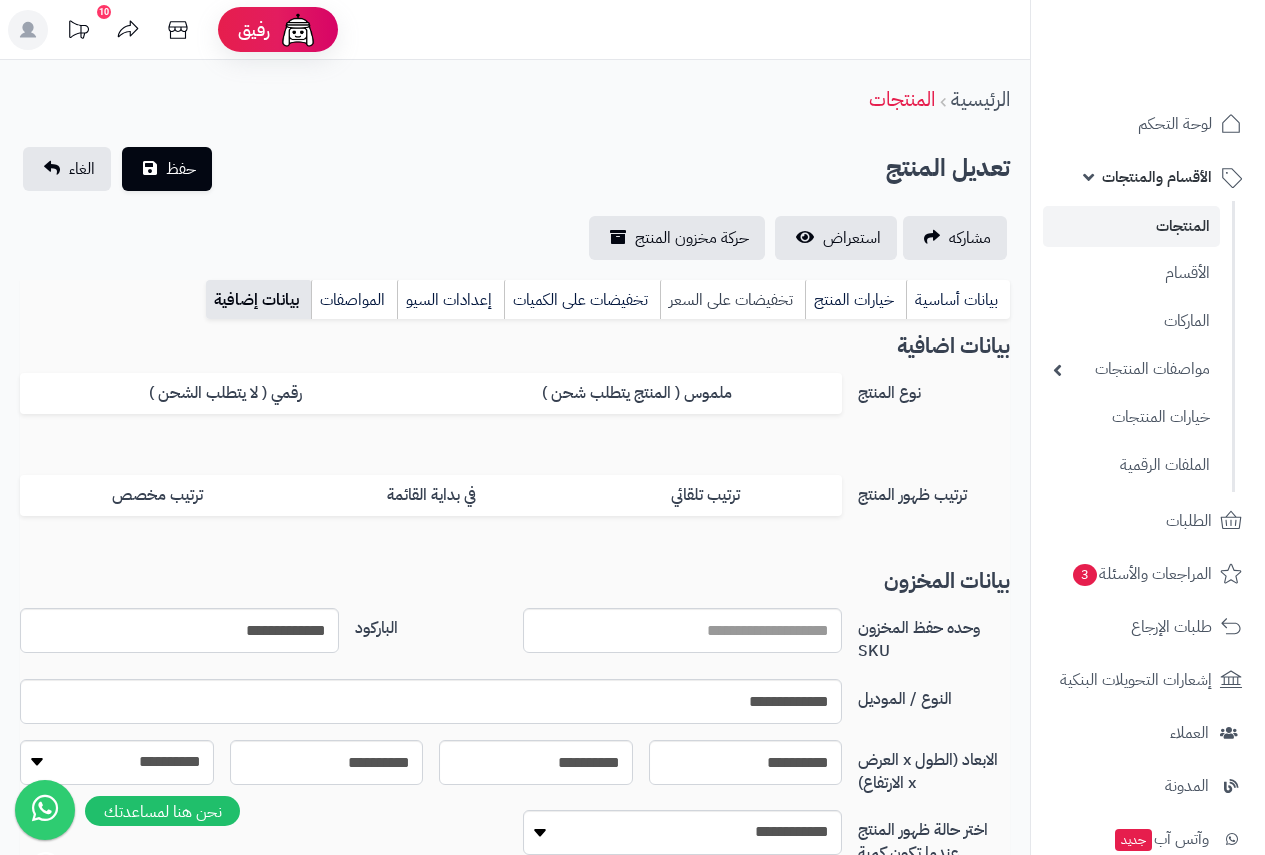 click on "تخفيضات على السعر" at bounding box center (732, 300) 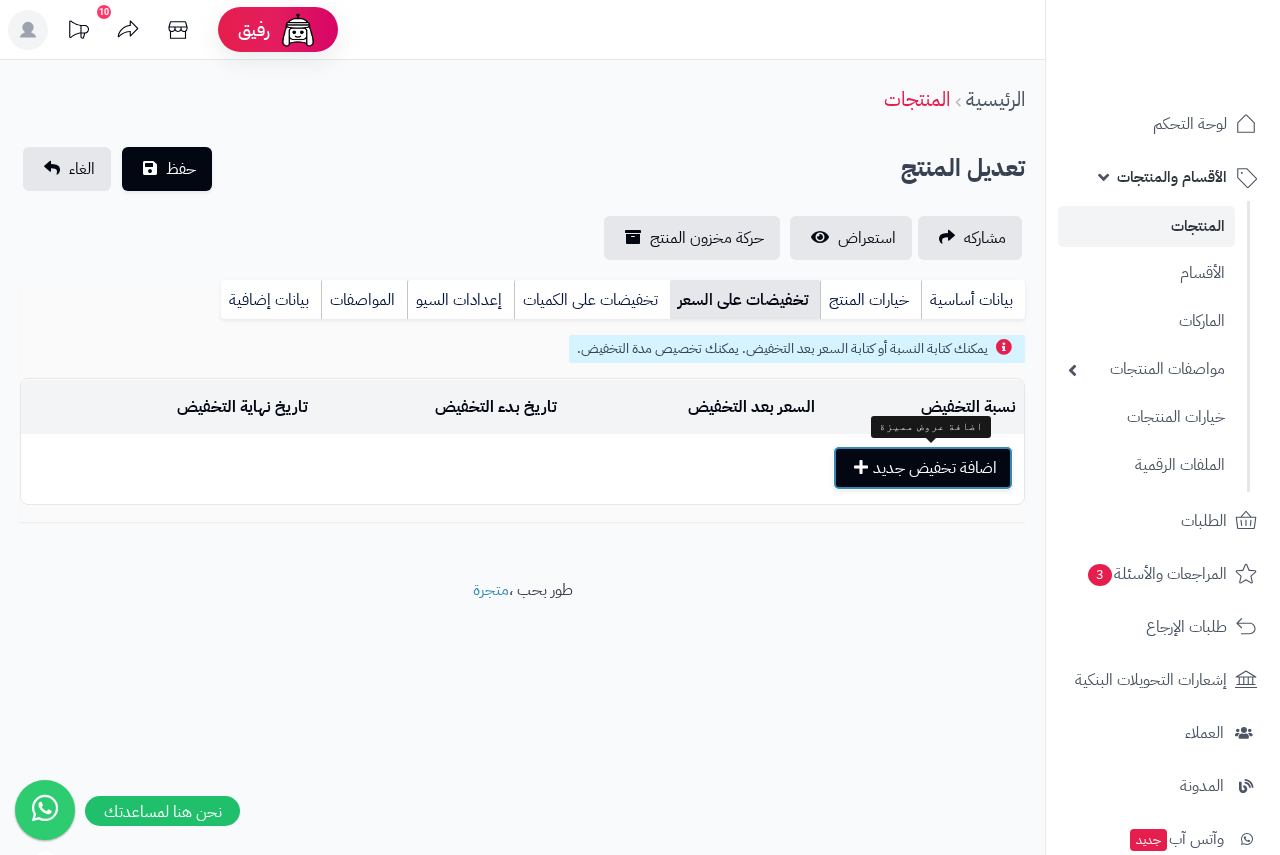 click on "اضافة تخفيض جديد" at bounding box center (923, 468) 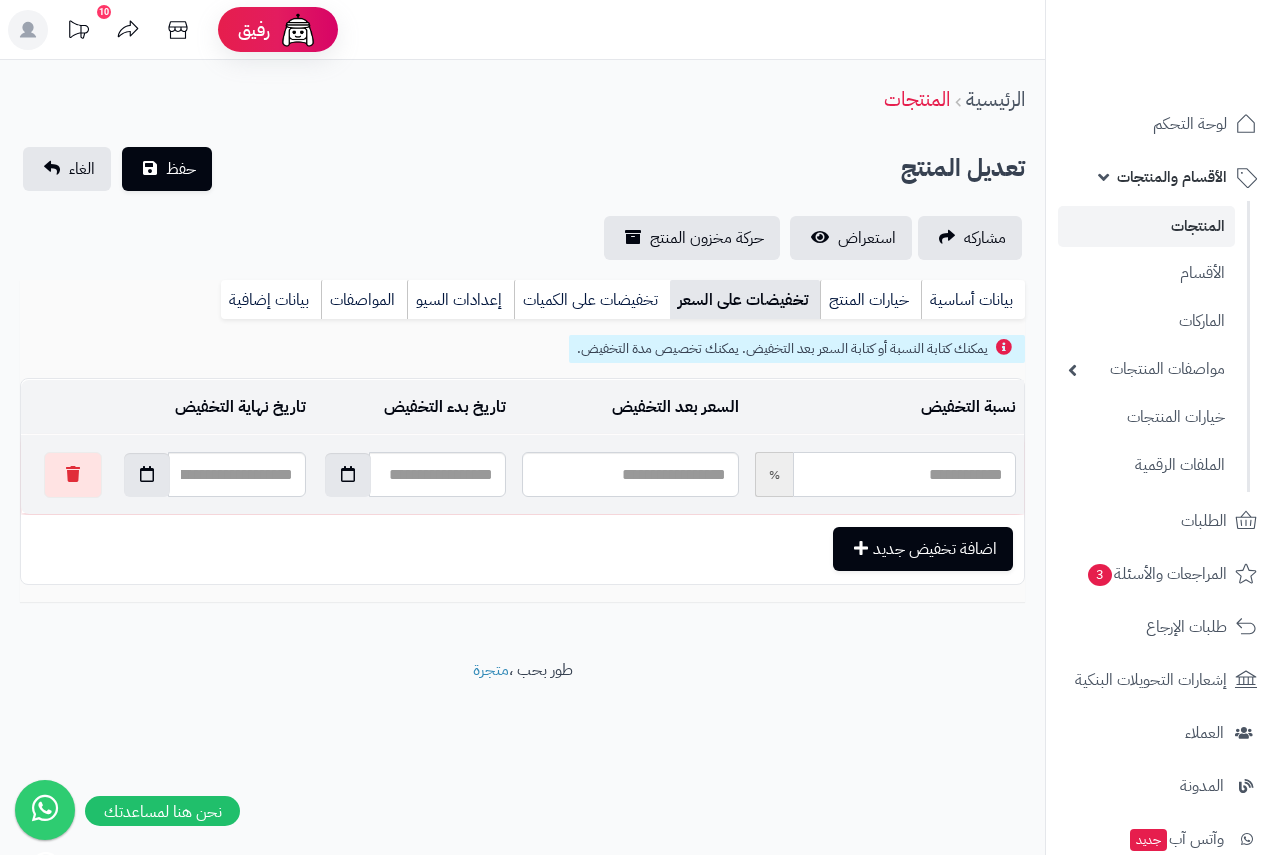 click at bounding box center [904, 474] 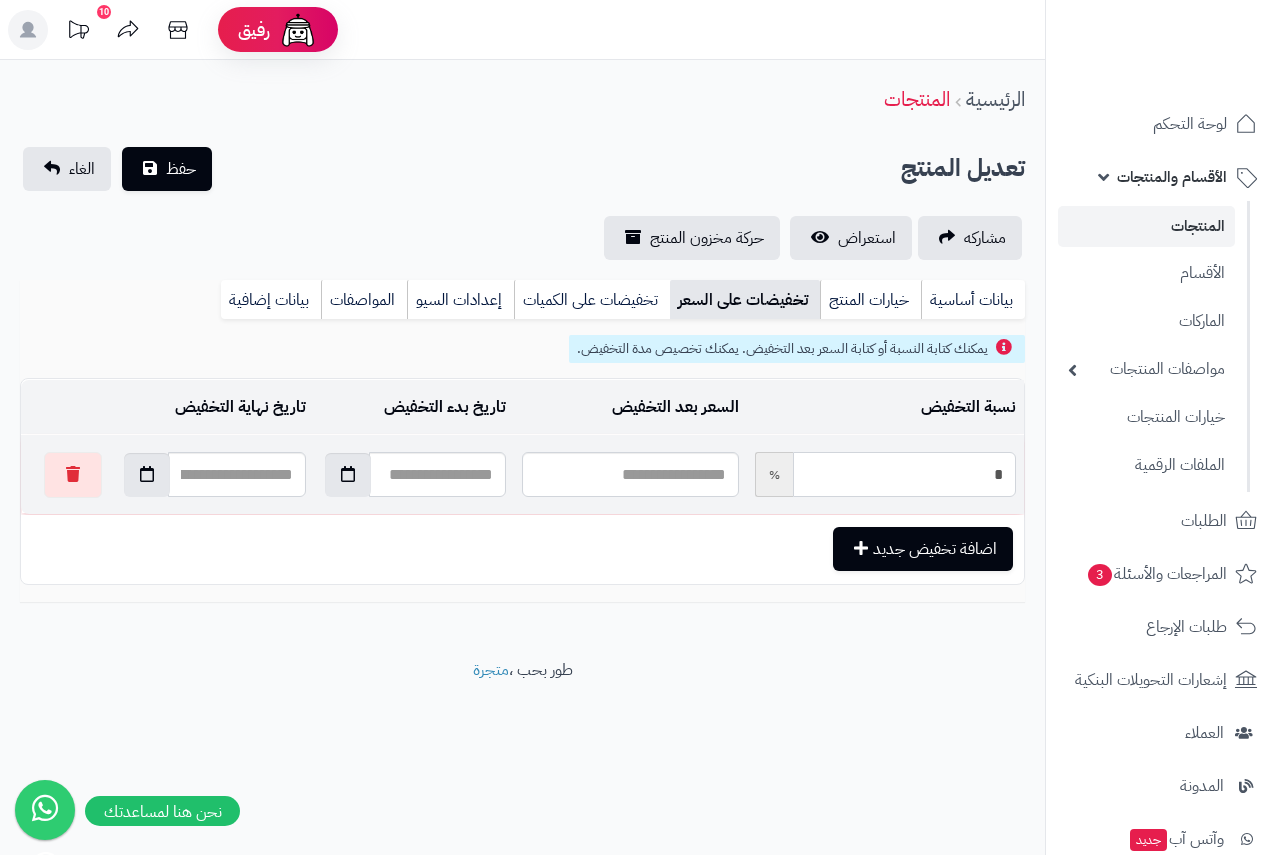 type on "*****" 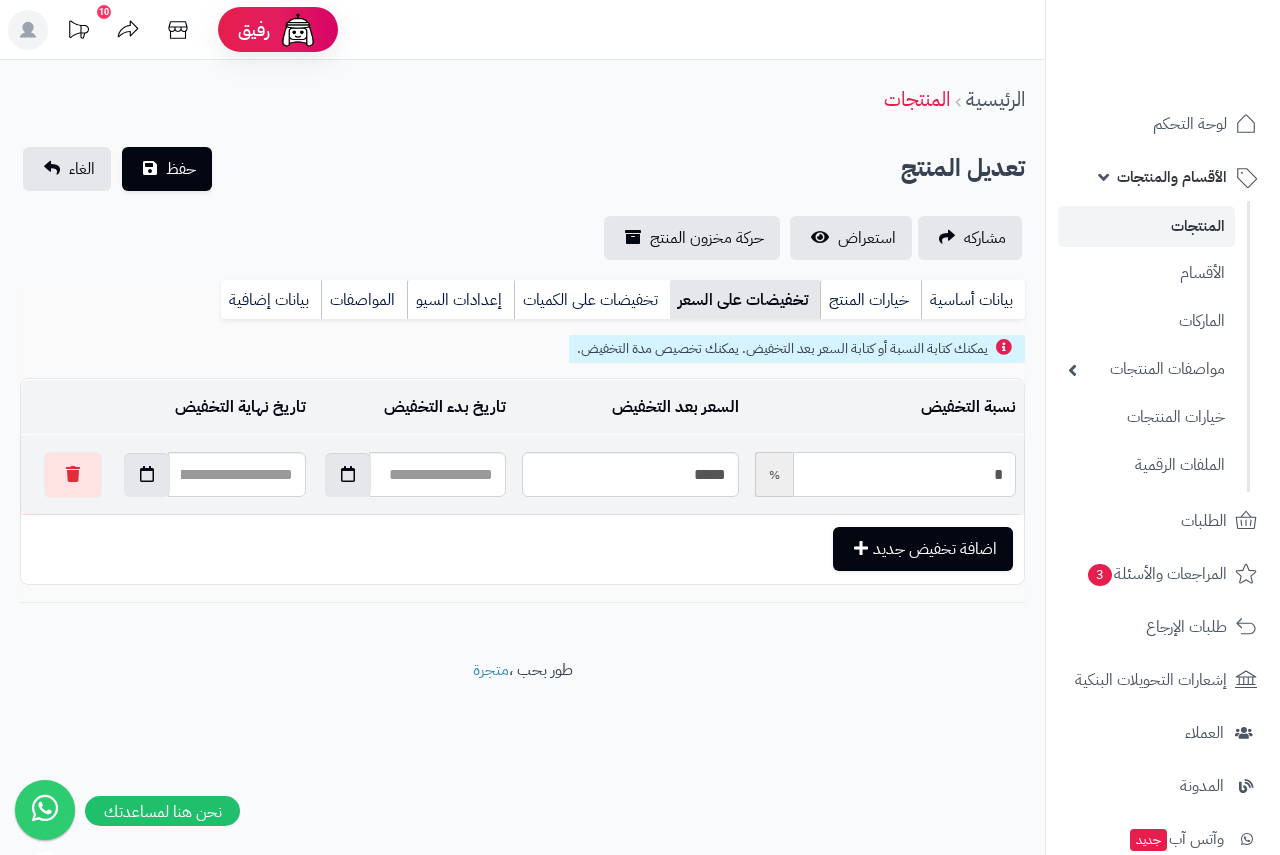 type on "**" 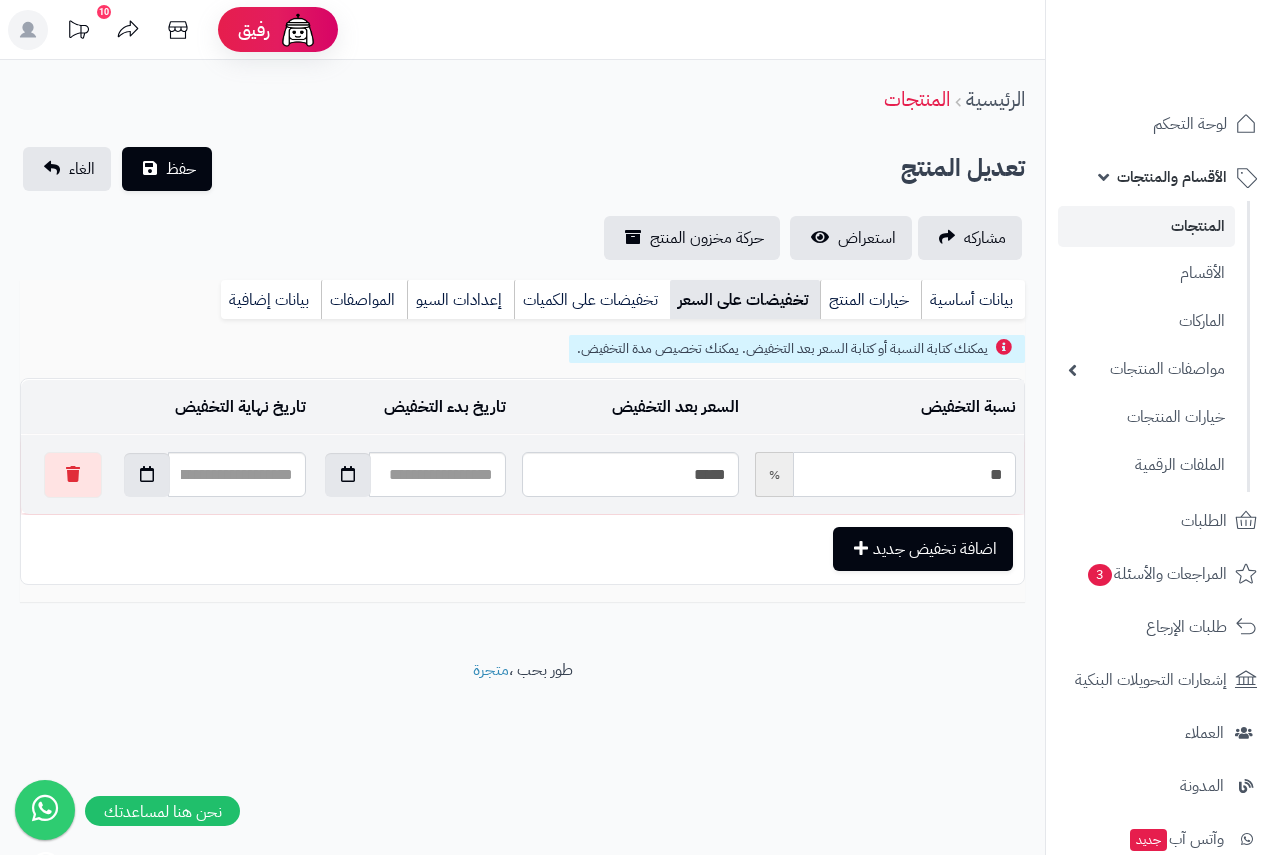 type on "*****" 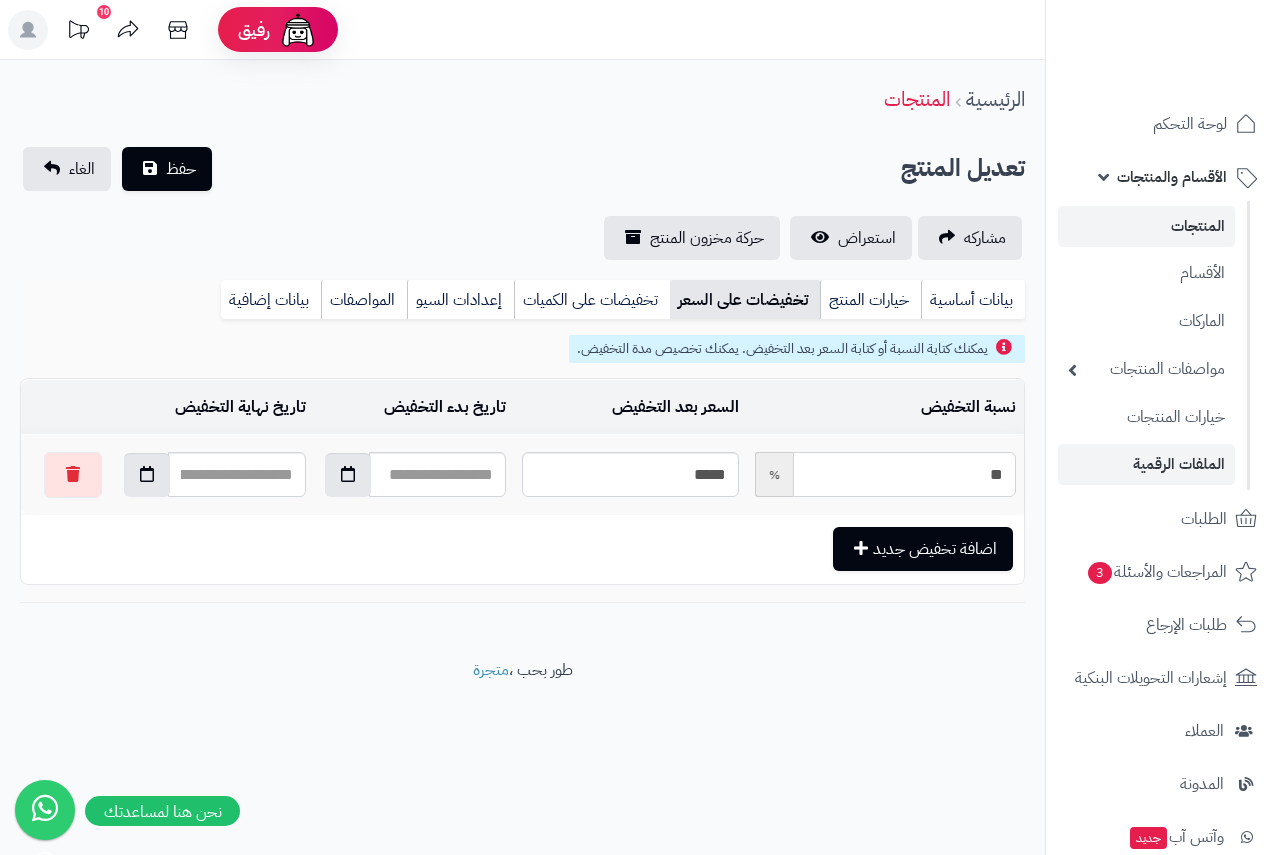 drag, startPoint x: 942, startPoint y: 483, endPoint x: 1068, endPoint y: 473, distance: 126.3962 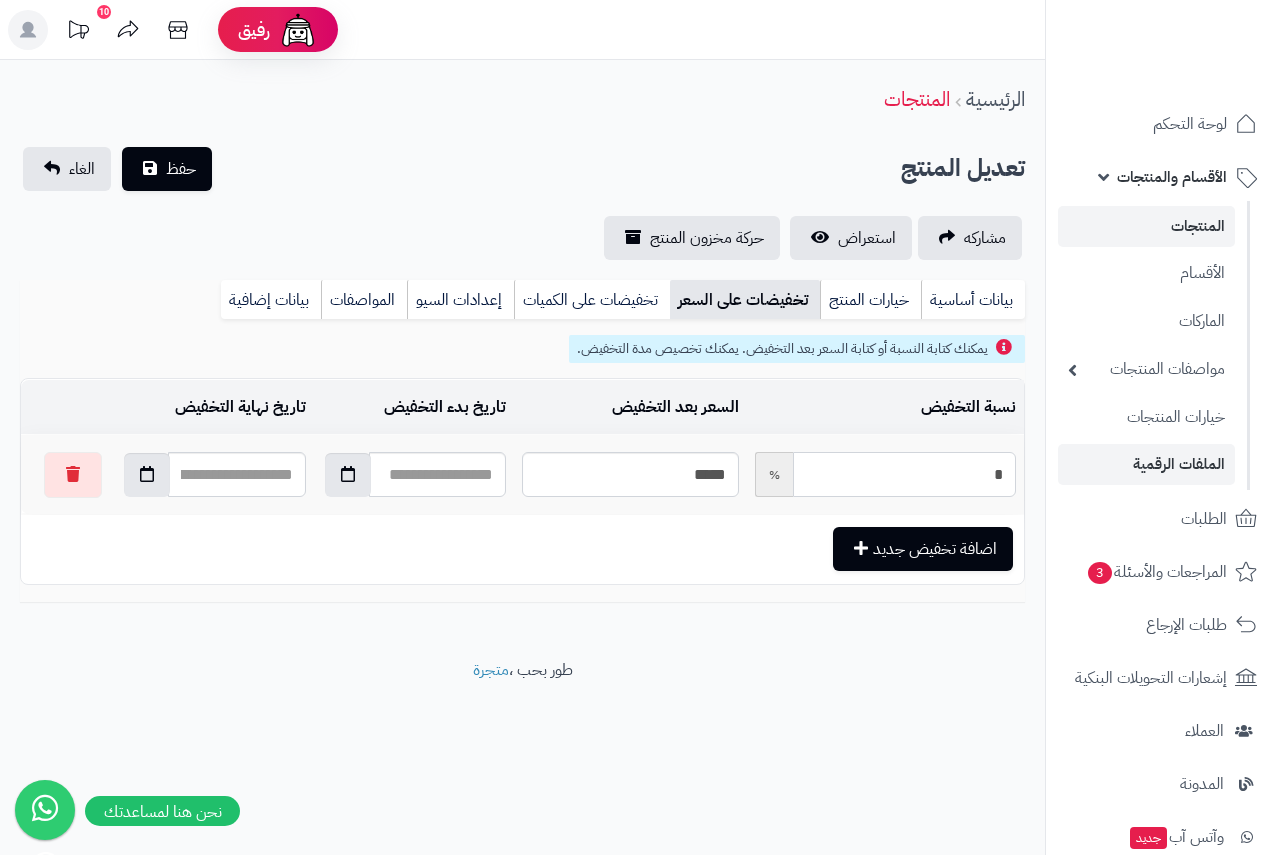 type on "*****" 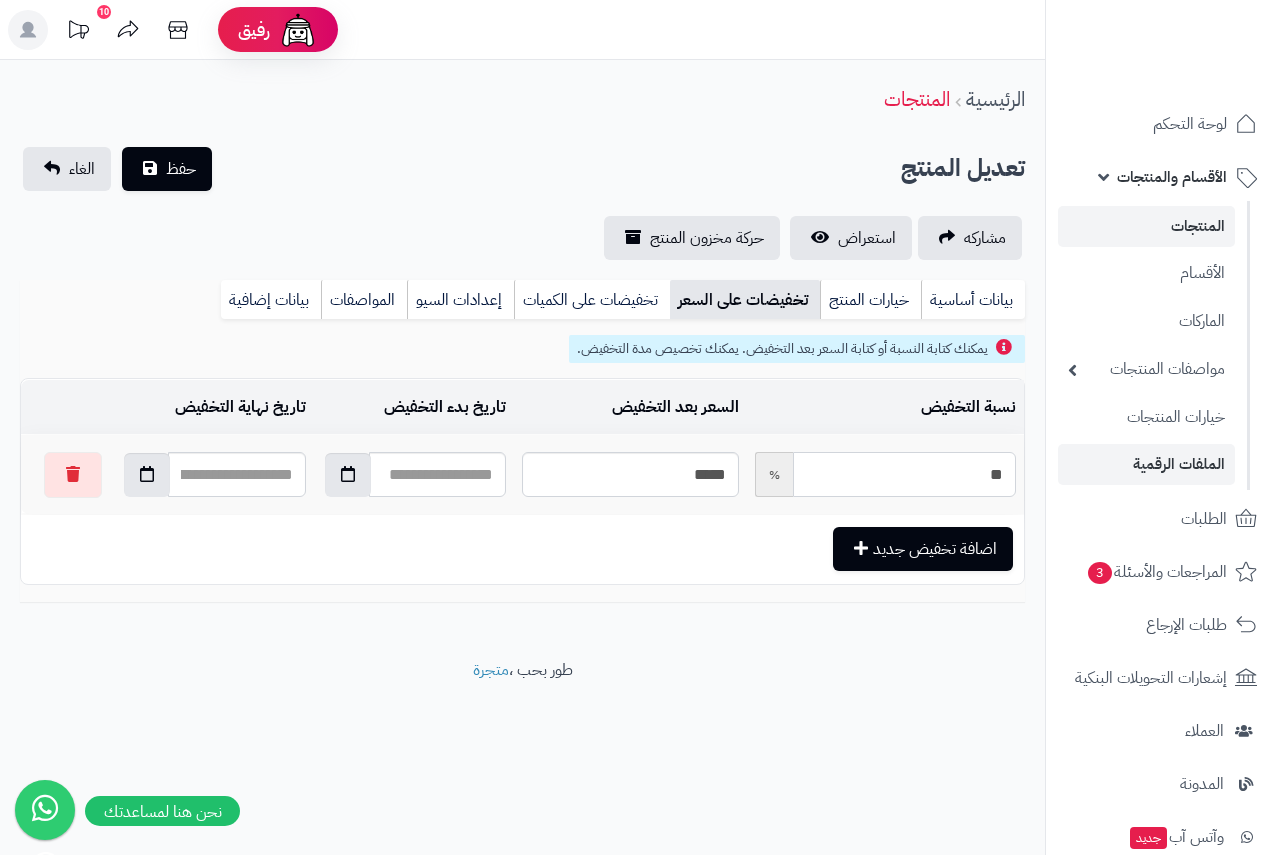 type on "*****" 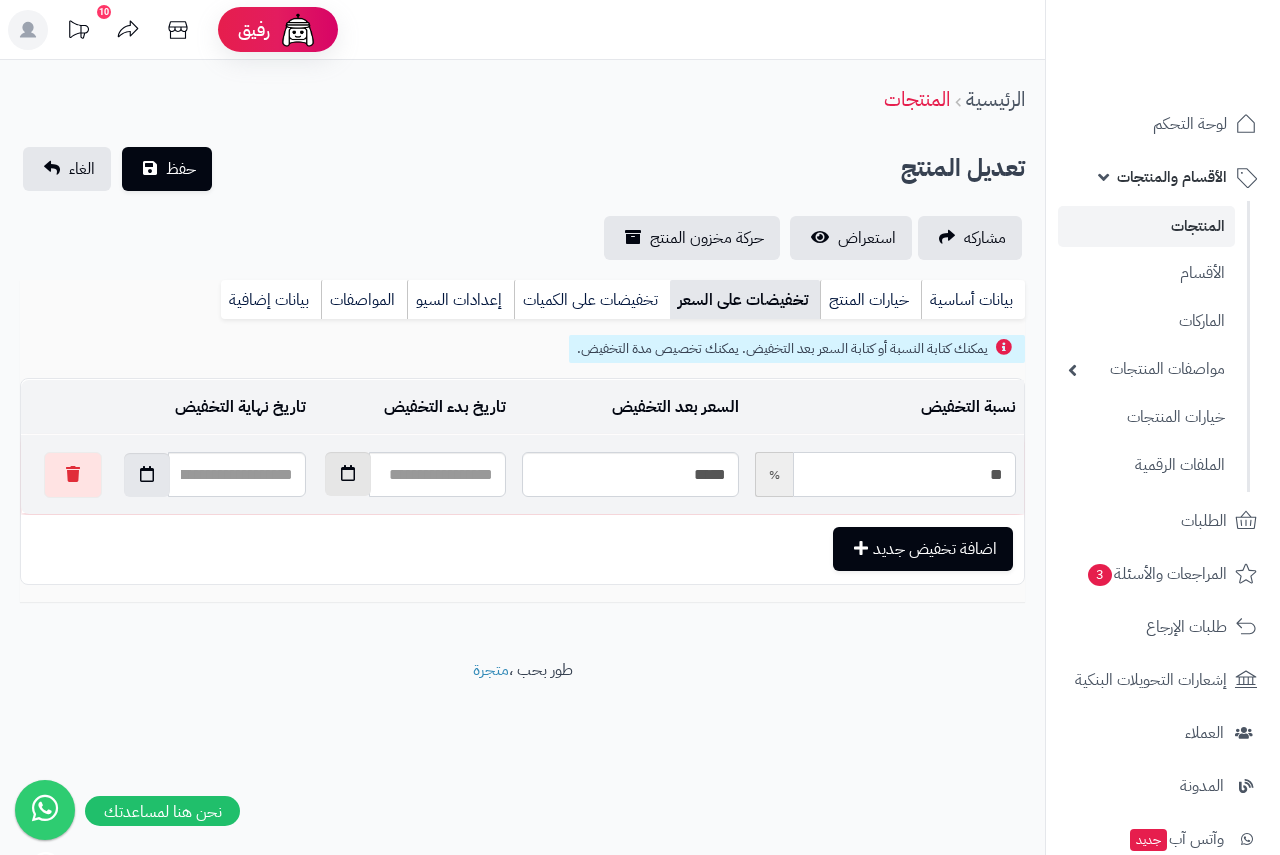 click at bounding box center [348, 473] 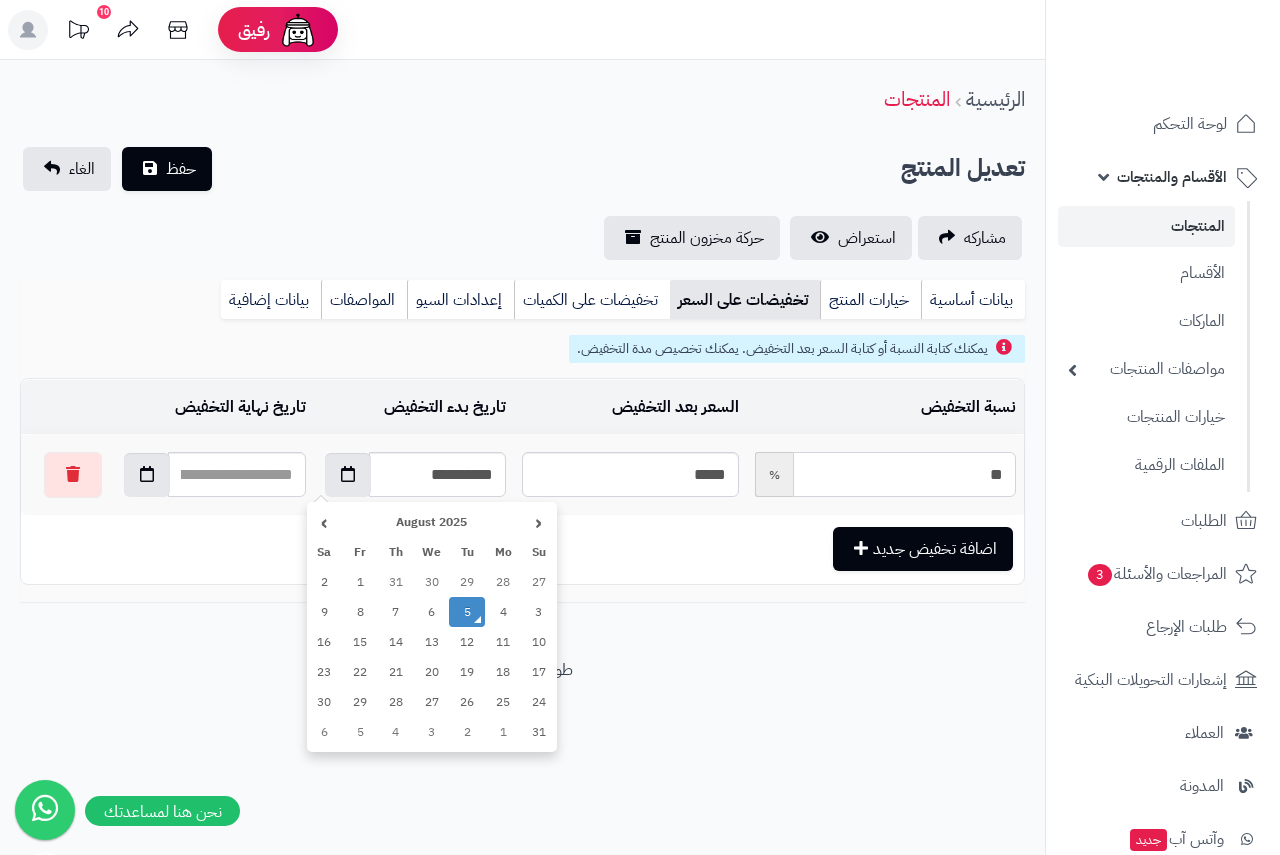 drag, startPoint x: 505, startPoint y: 606, endPoint x: 474, endPoint y: 602, distance: 31.257 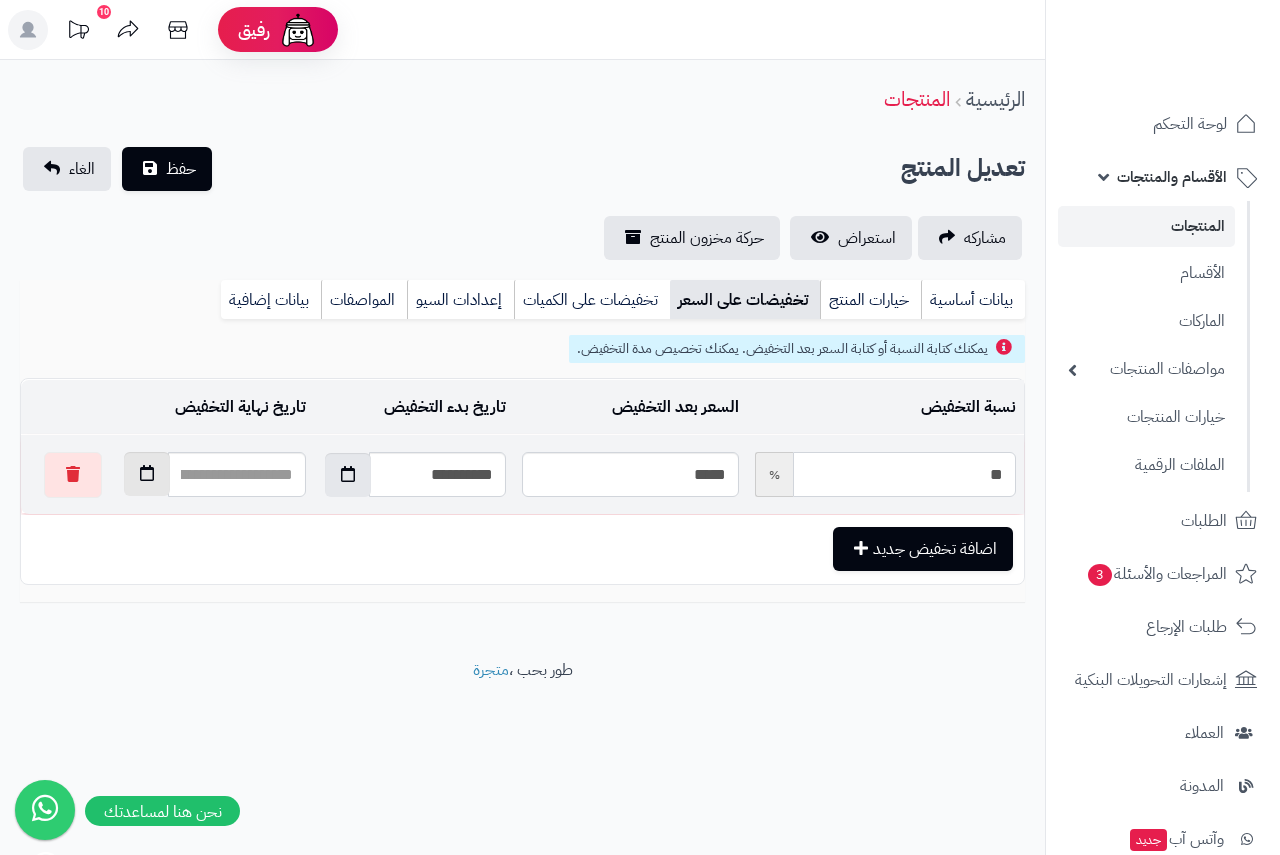 click at bounding box center [147, 473] 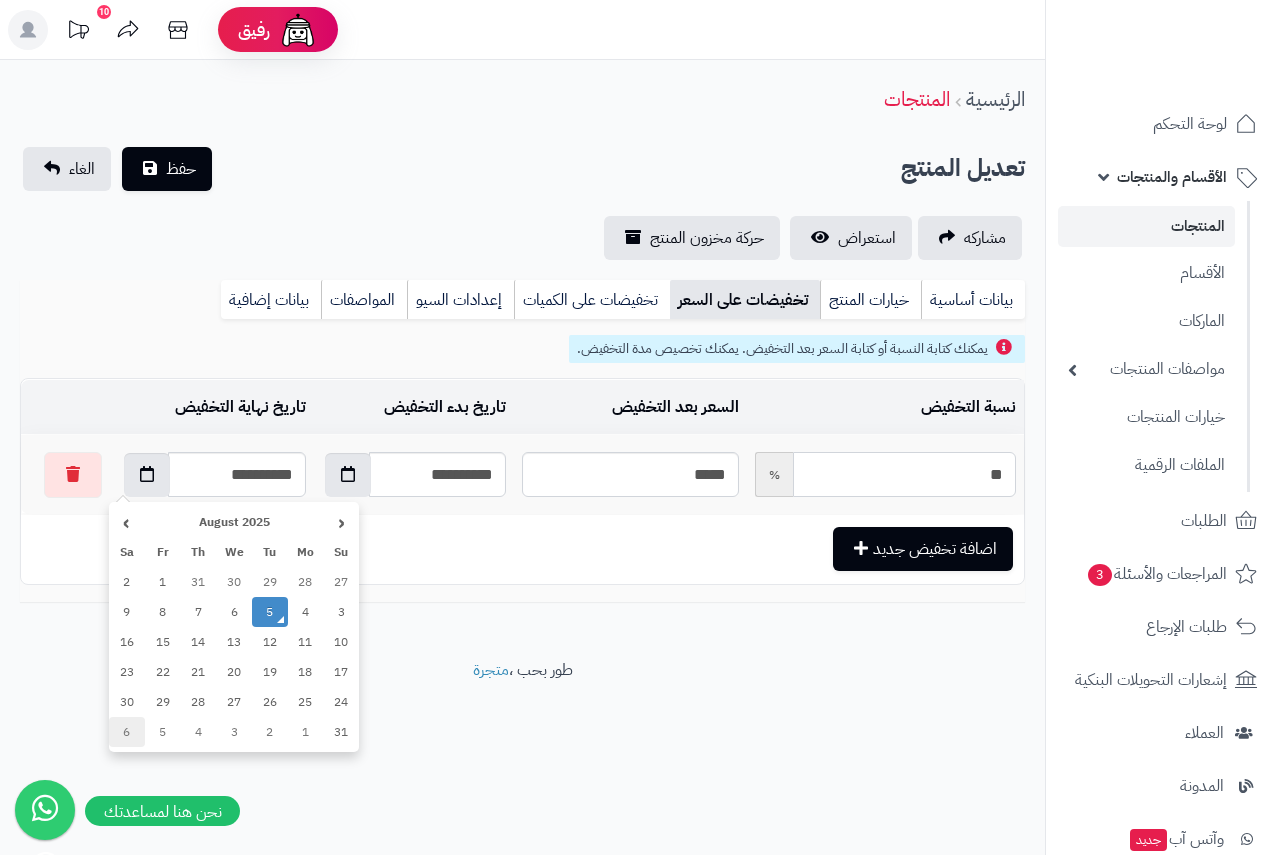 click on "6" at bounding box center [127, 732] 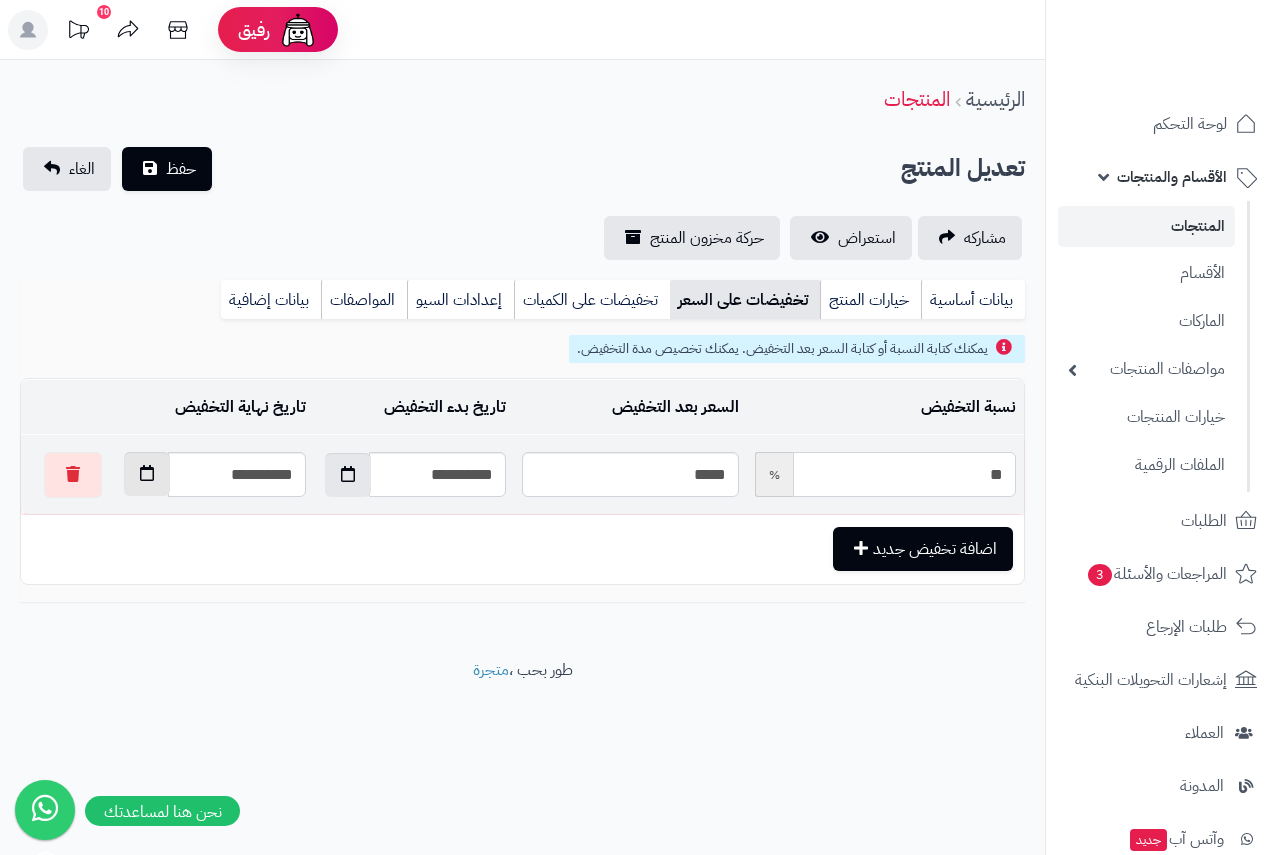 click at bounding box center [147, 473] 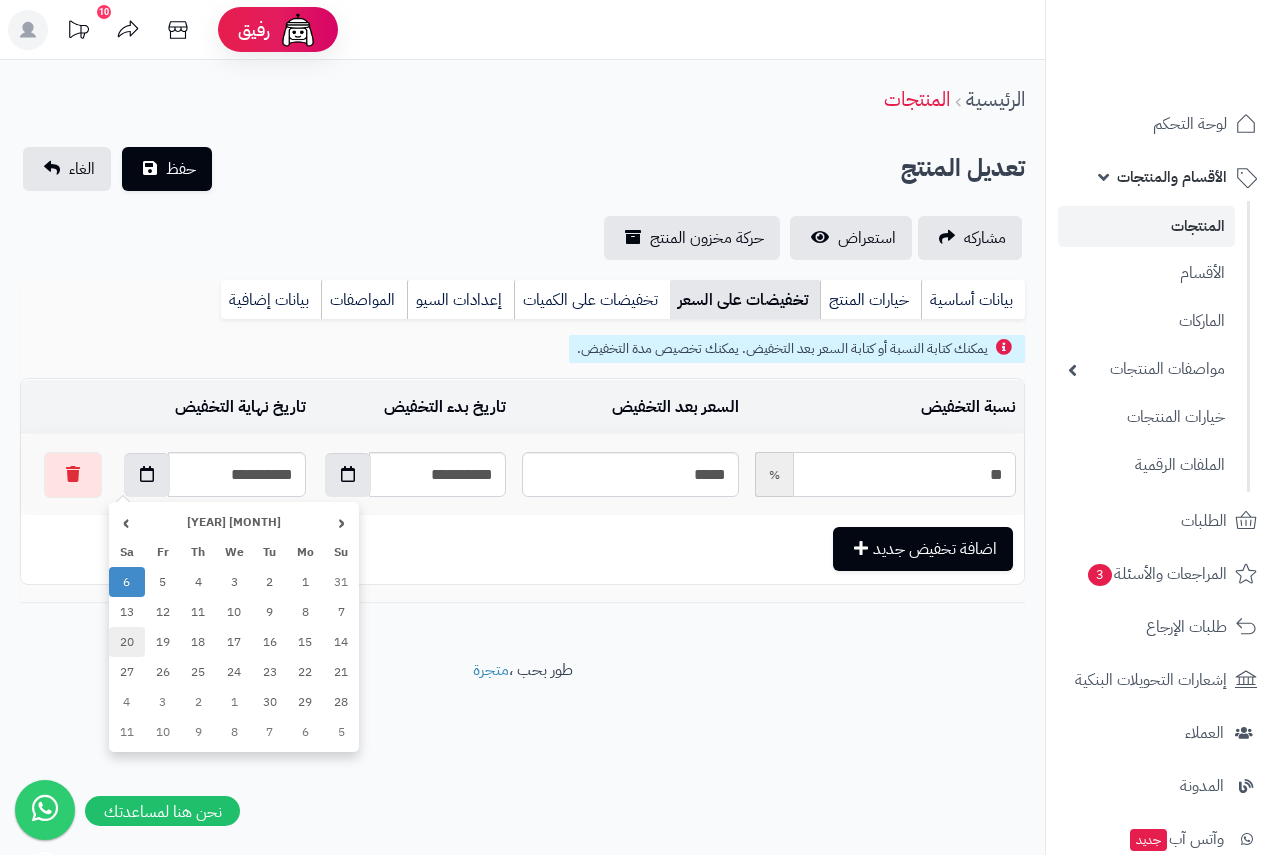 click on "20" at bounding box center [127, 642] 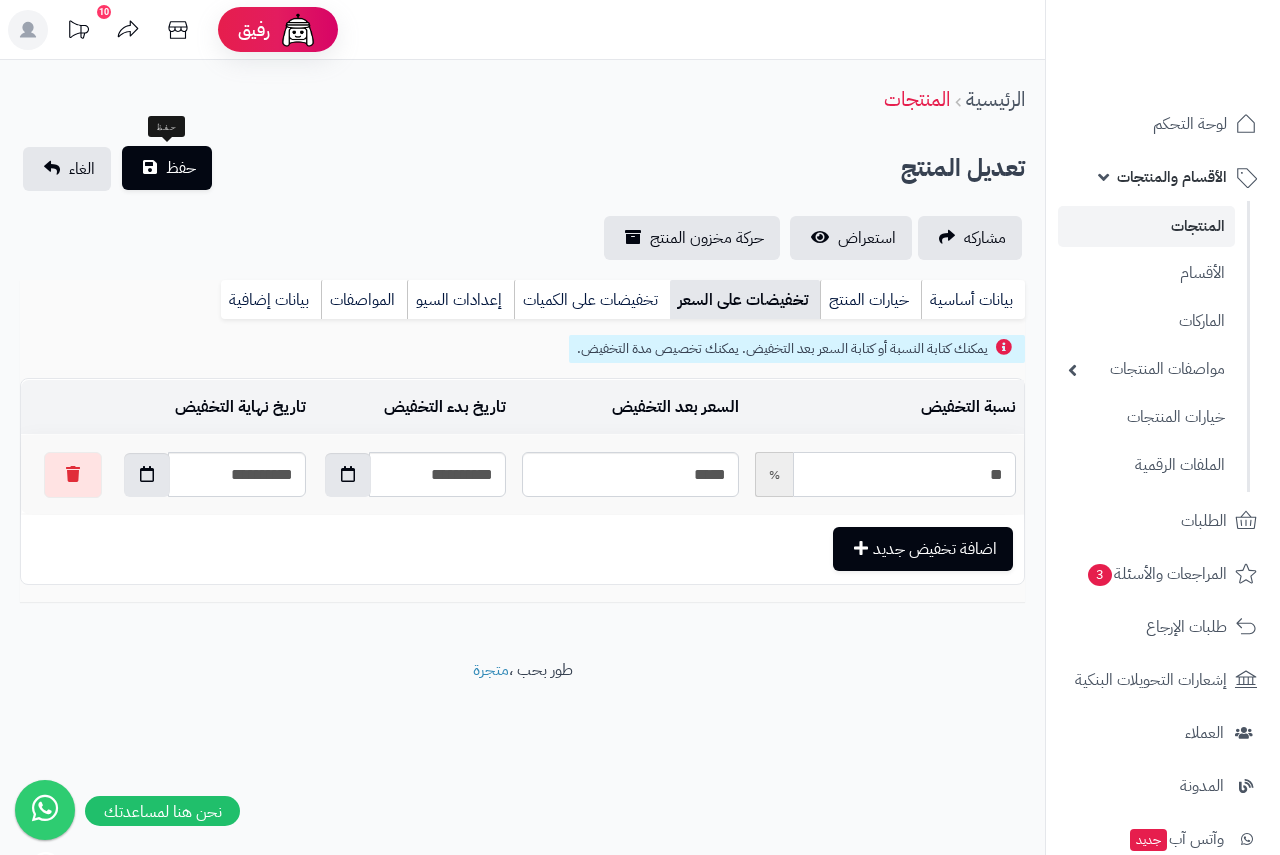 type on "**" 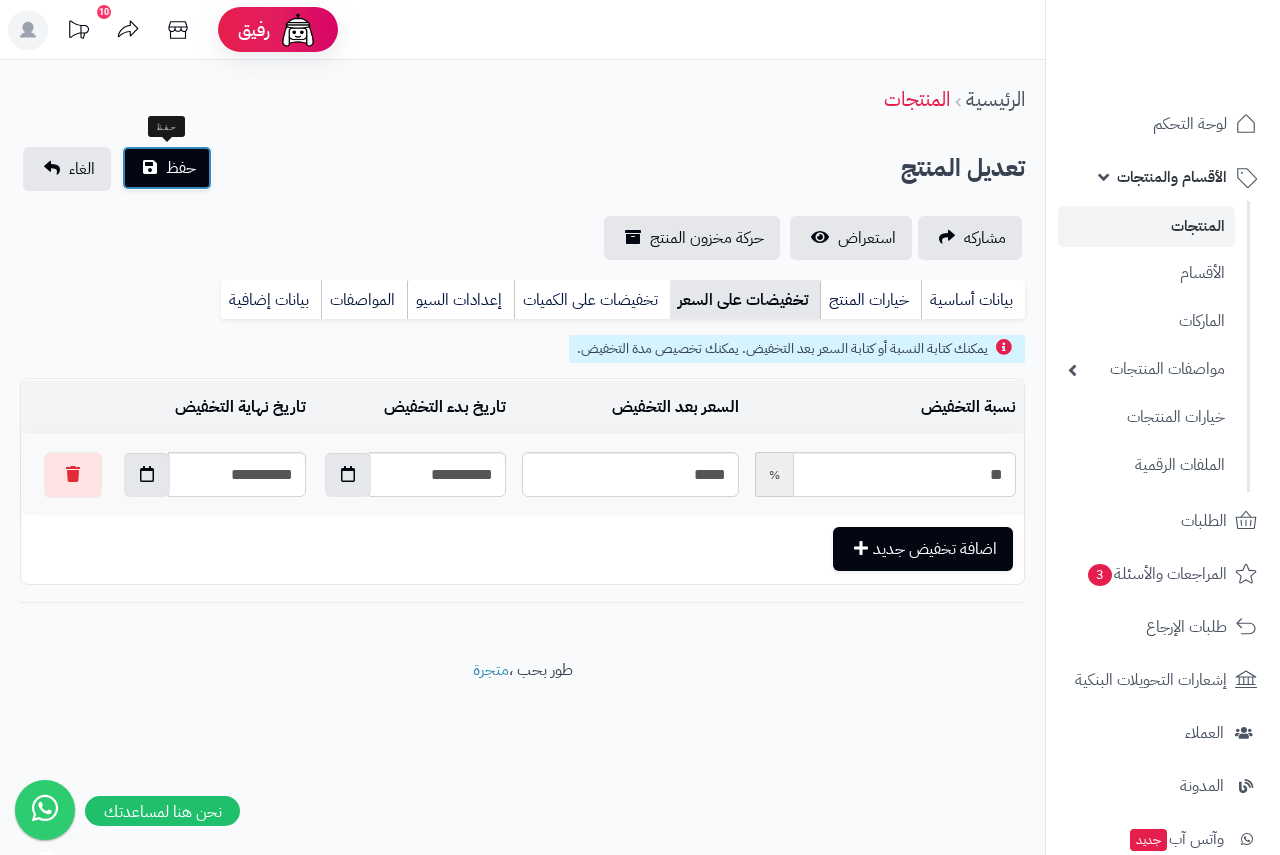 click on "حفظ" at bounding box center [181, 168] 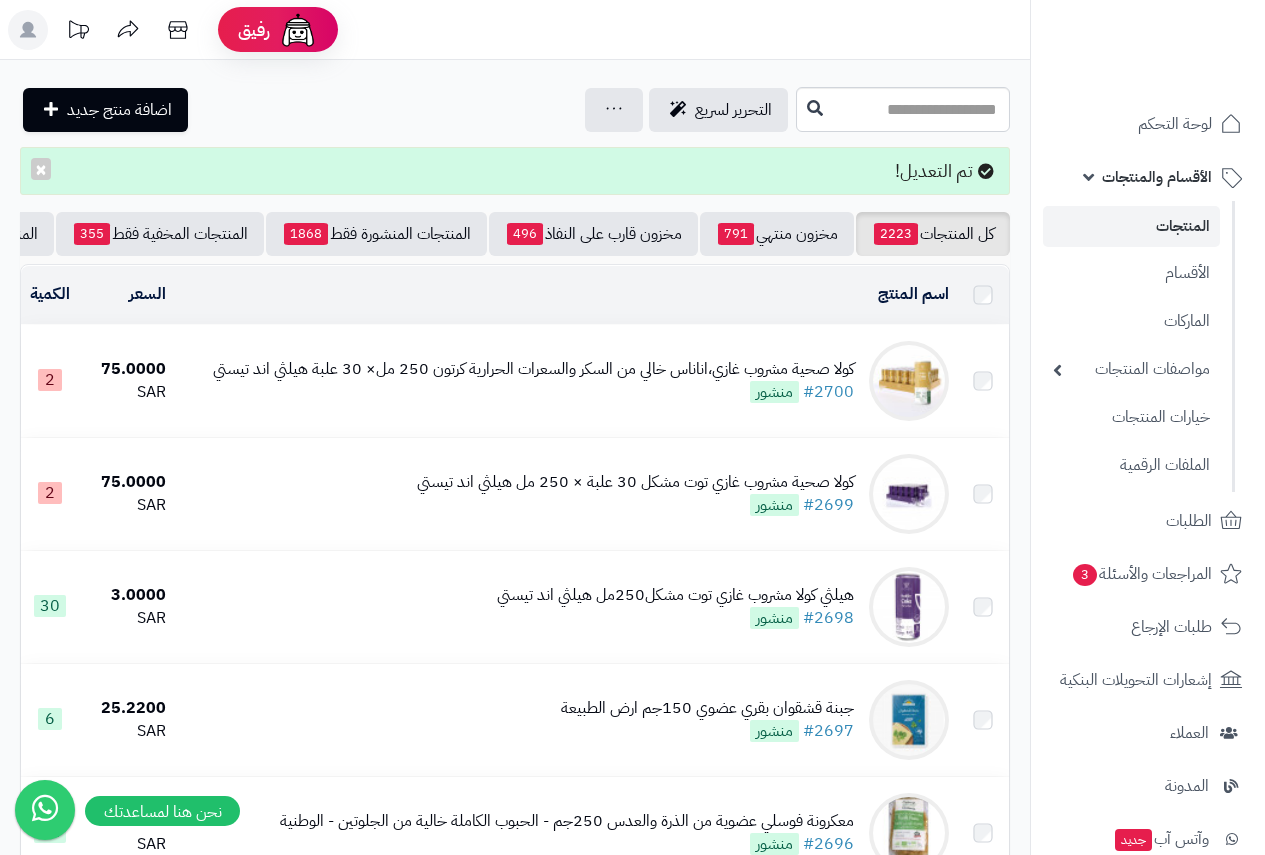 scroll, scrollTop: 0, scrollLeft: 0, axis: both 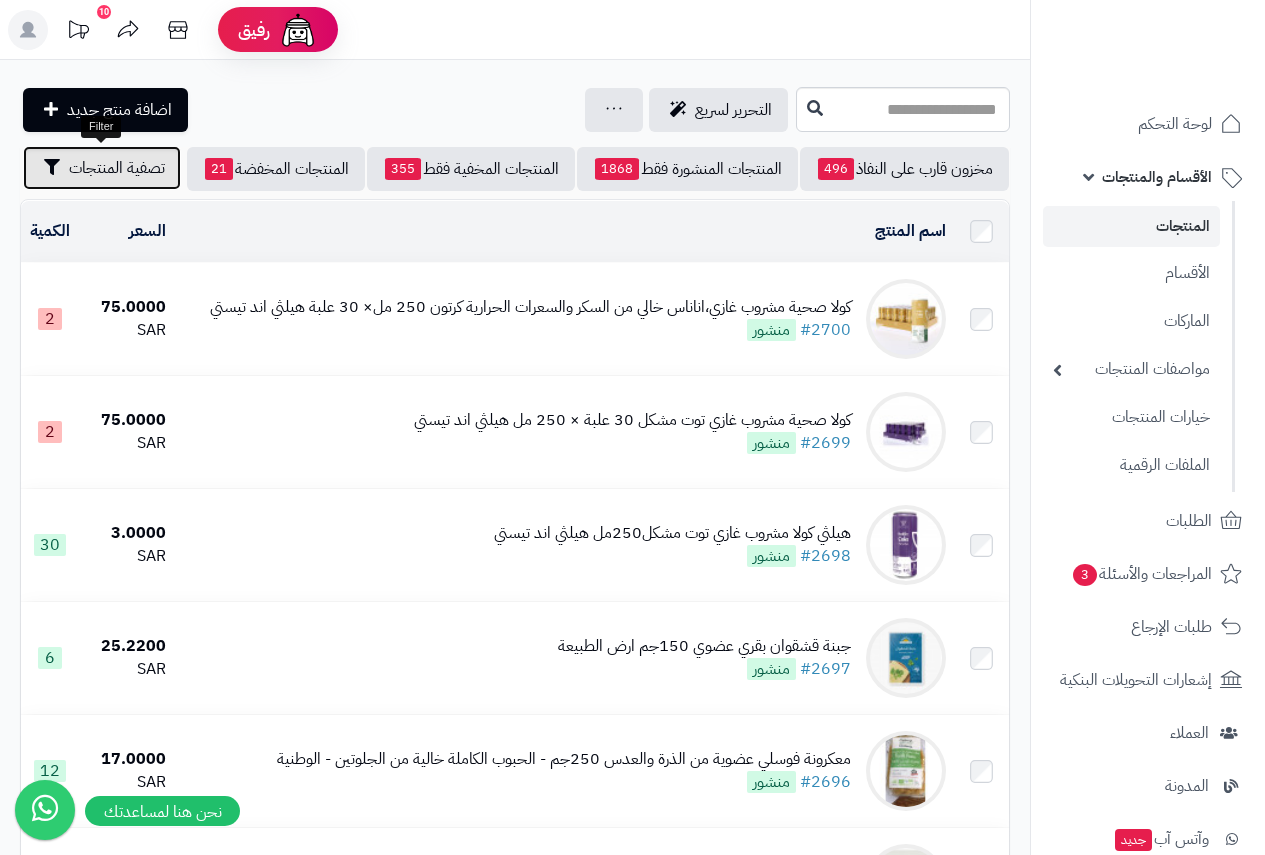 click on "تصفية المنتجات" at bounding box center [117, 168] 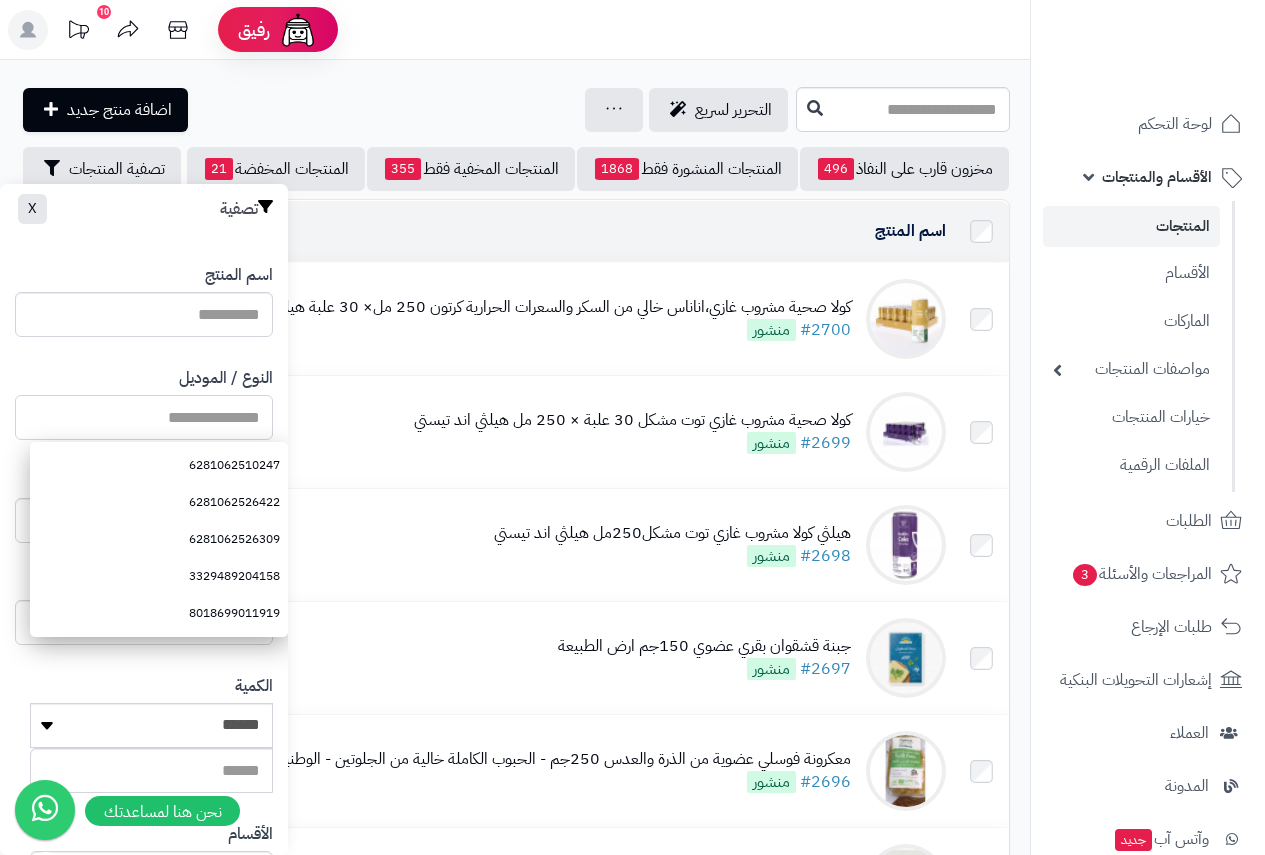 paste on "**********" 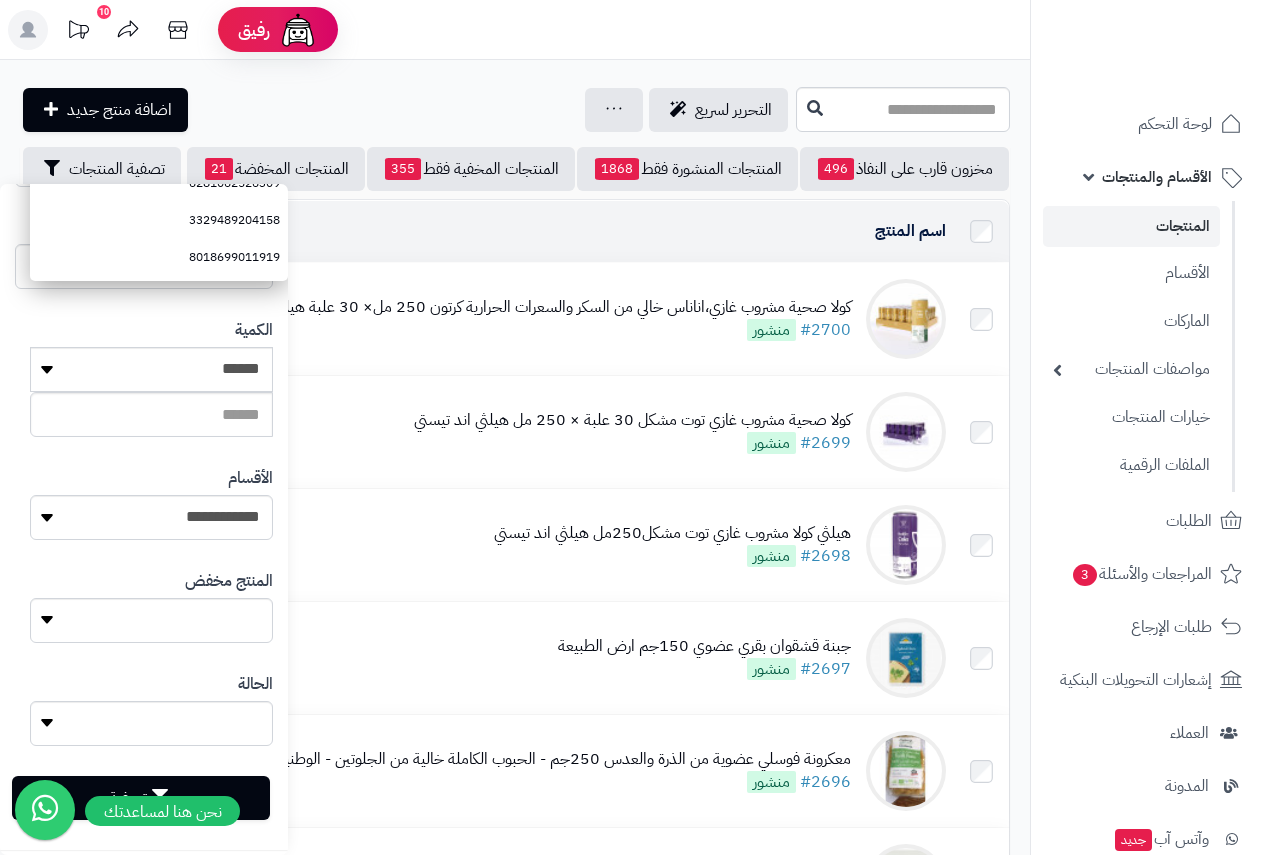 scroll, scrollTop: 368, scrollLeft: 0, axis: vertical 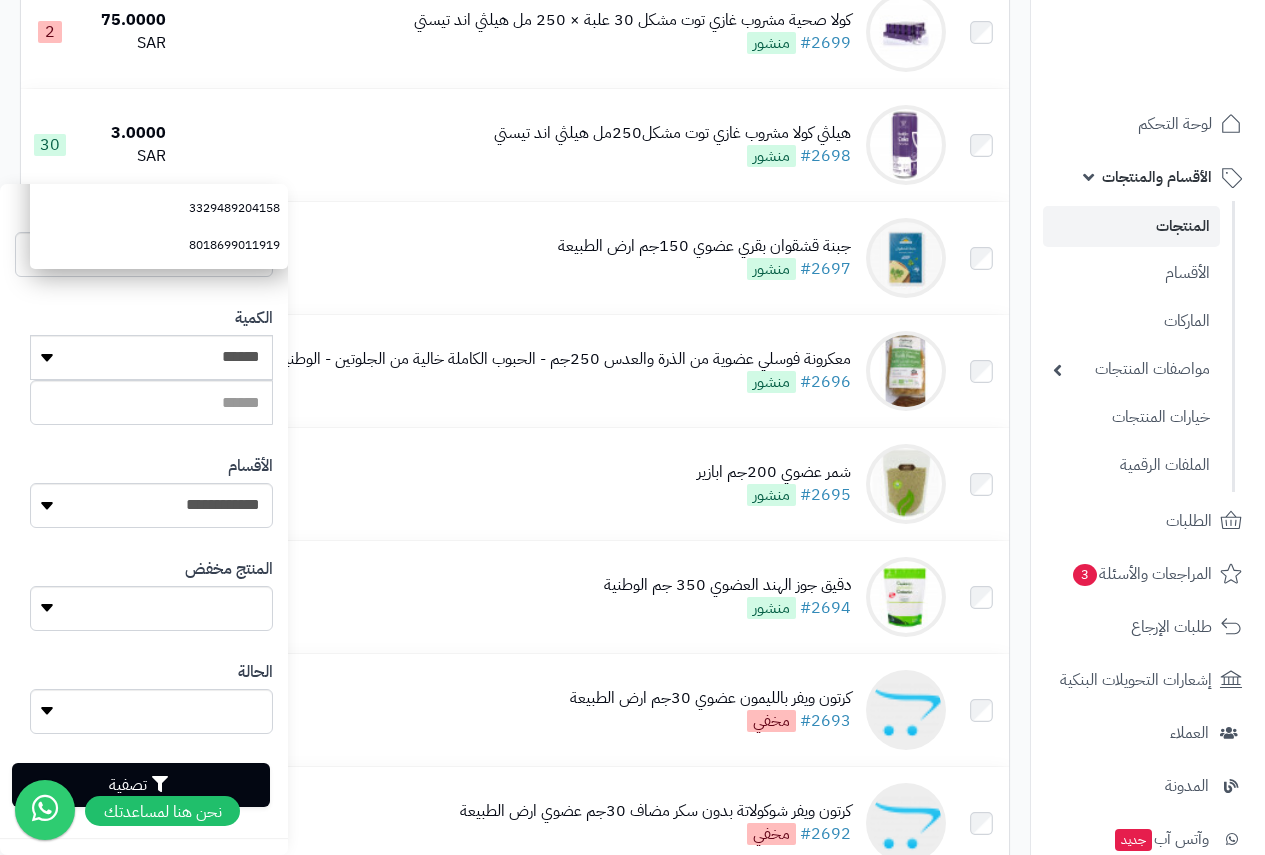 type on "**********" 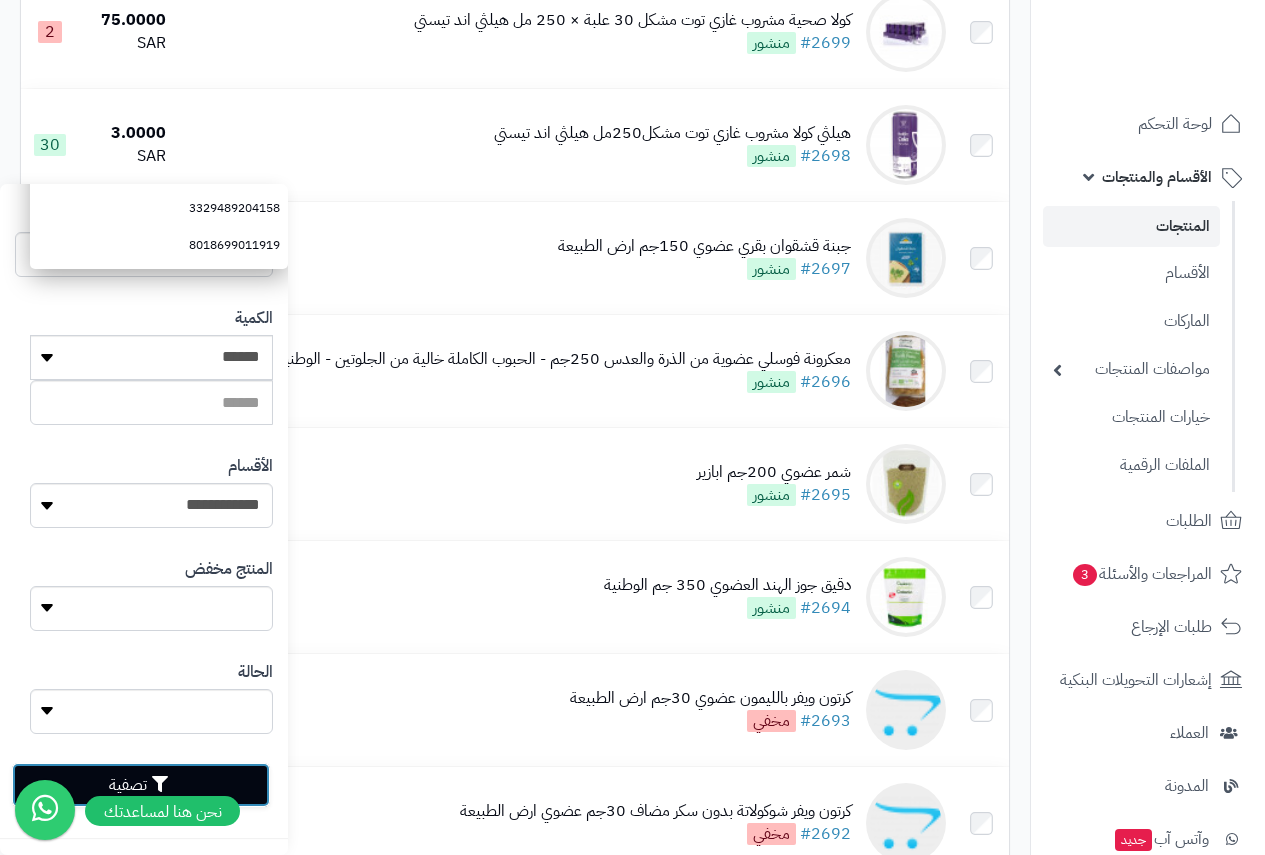 click on "تصفية" at bounding box center (141, 785) 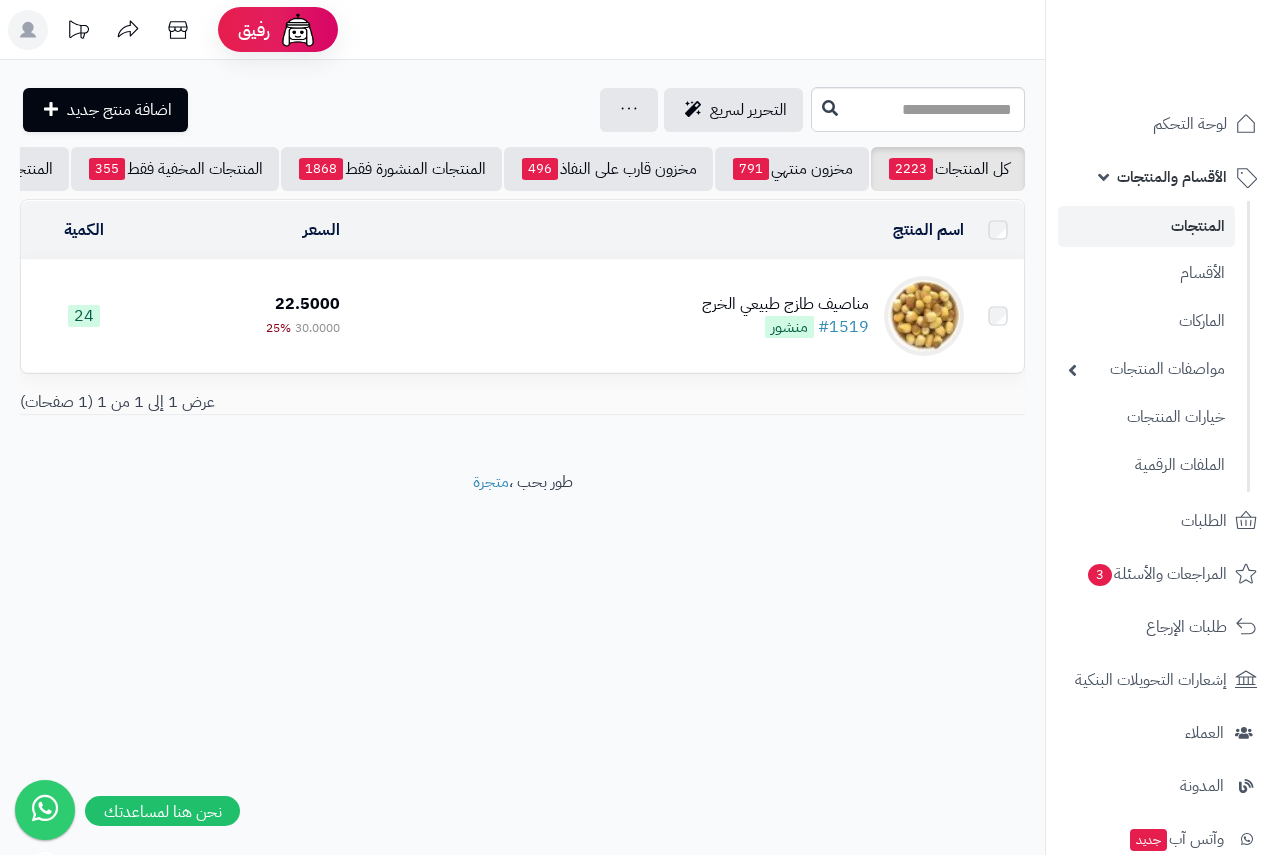 scroll, scrollTop: 0, scrollLeft: 0, axis: both 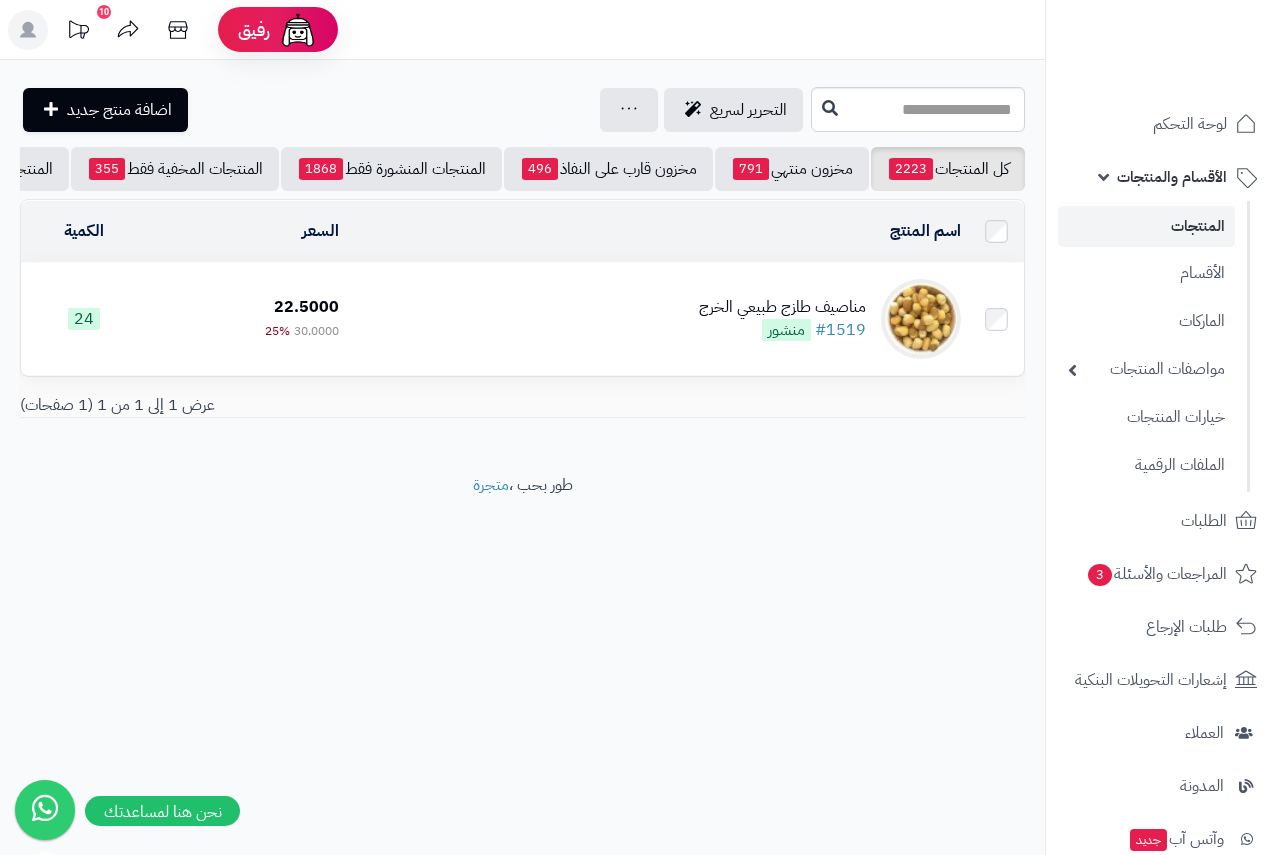 click on "مناصيف طازج طبيعي  الخرج" at bounding box center [782, 307] 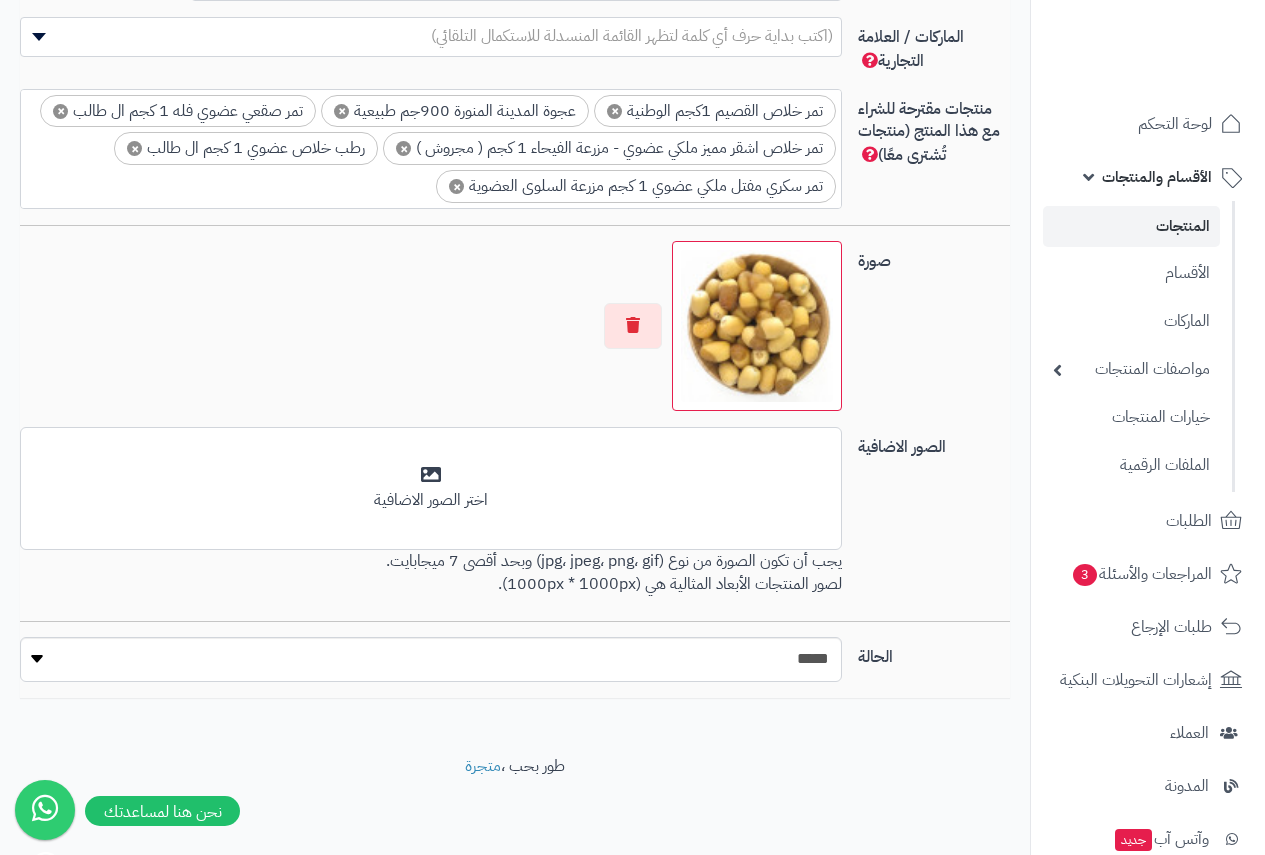scroll, scrollTop: 837, scrollLeft: 0, axis: vertical 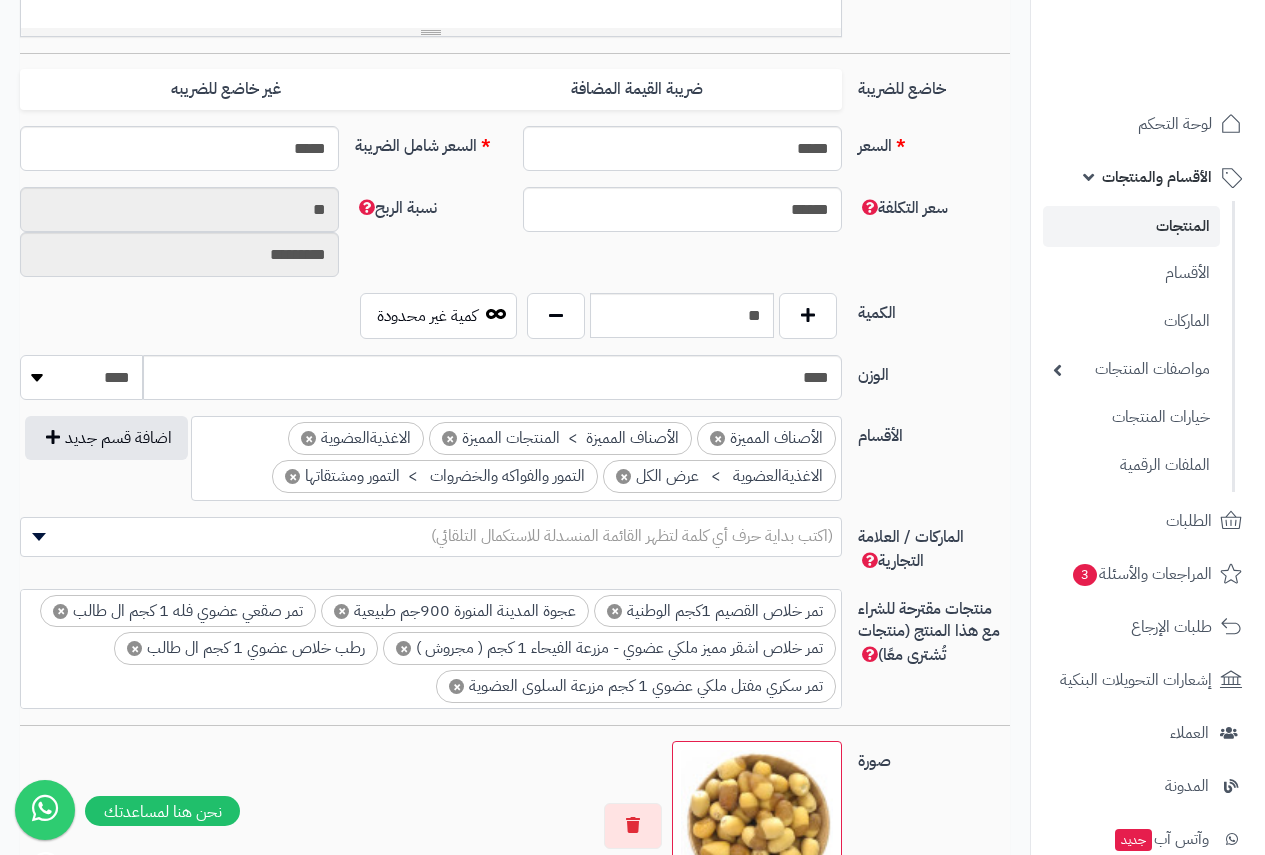 click on "******** **** ***** *****" at bounding box center [81, 377] 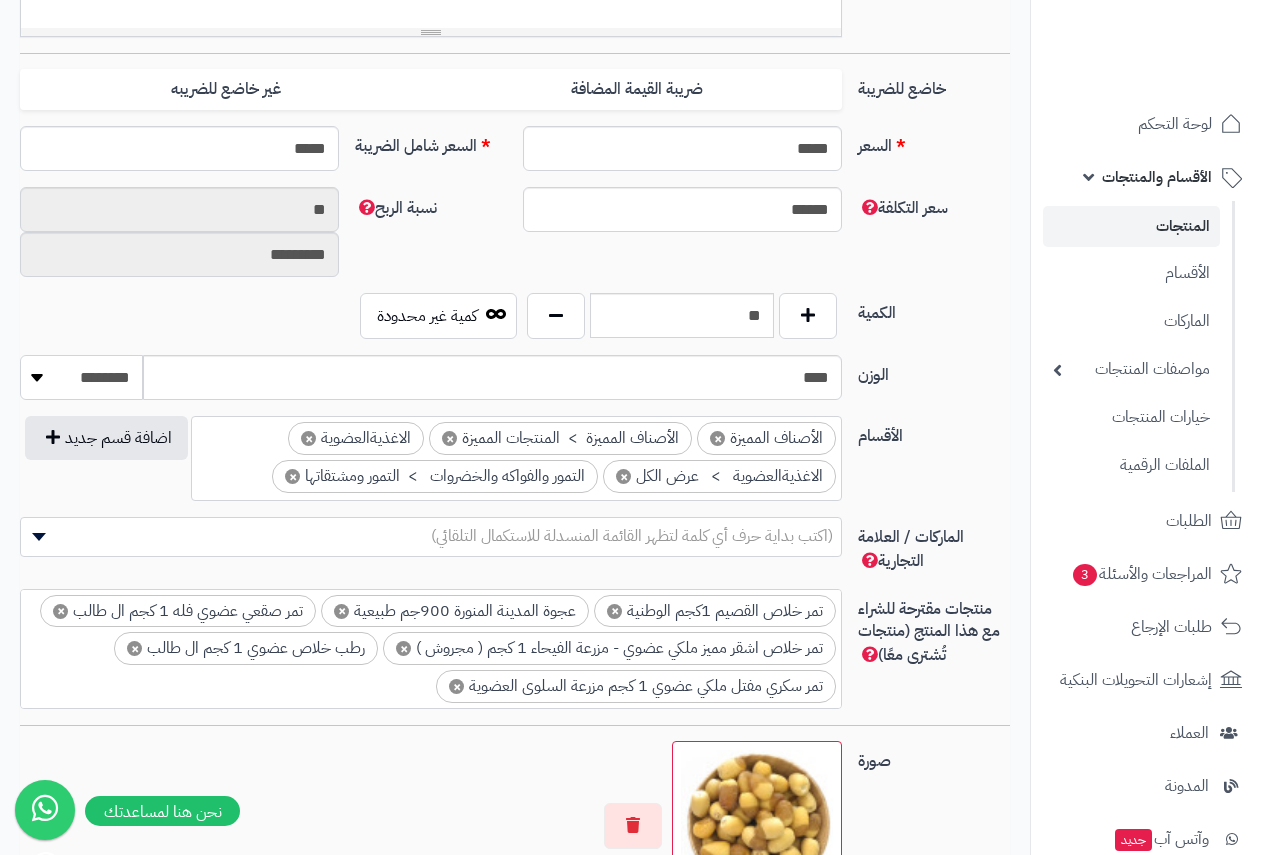 click on "******** **** ***** *****" at bounding box center [81, 377] 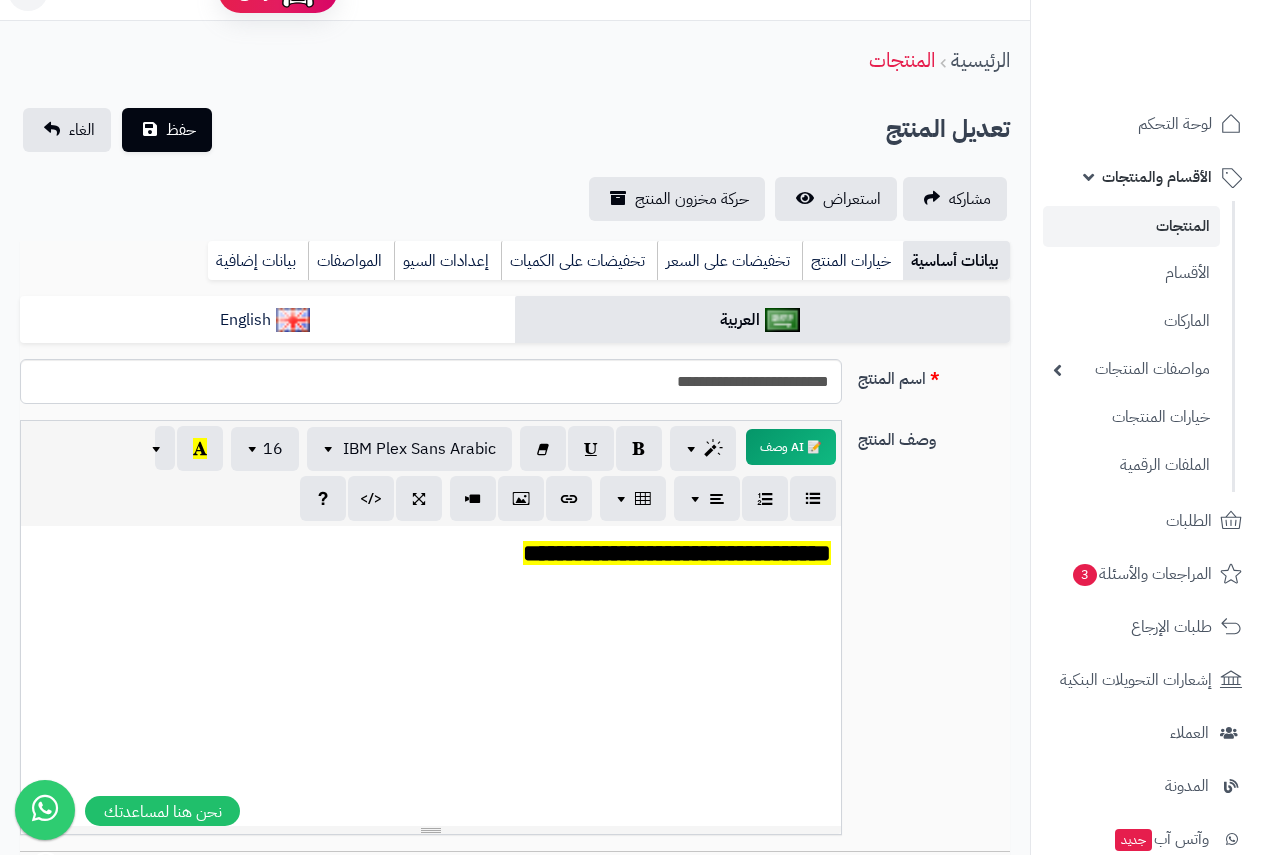 scroll, scrollTop: 37, scrollLeft: 0, axis: vertical 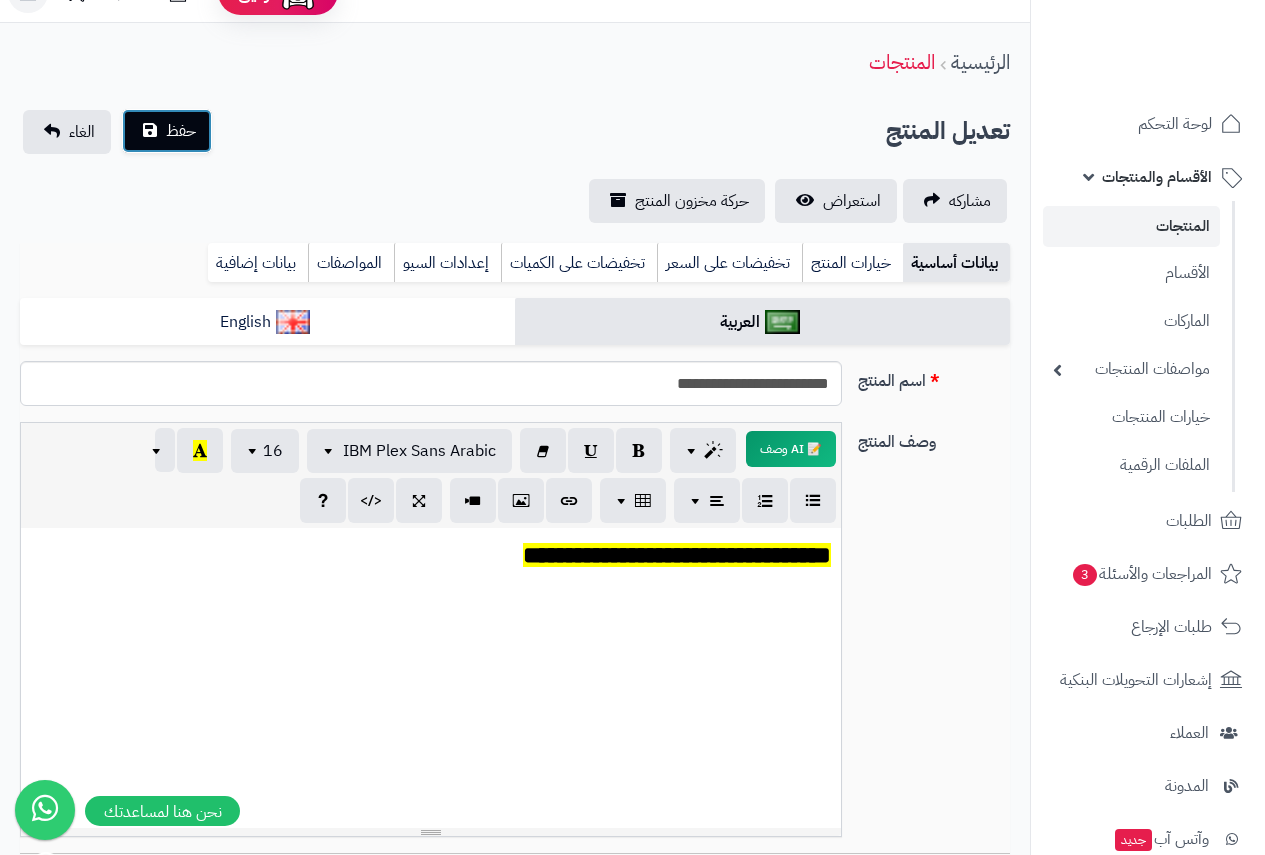 click on "حفظ" at bounding box center (181, 131) 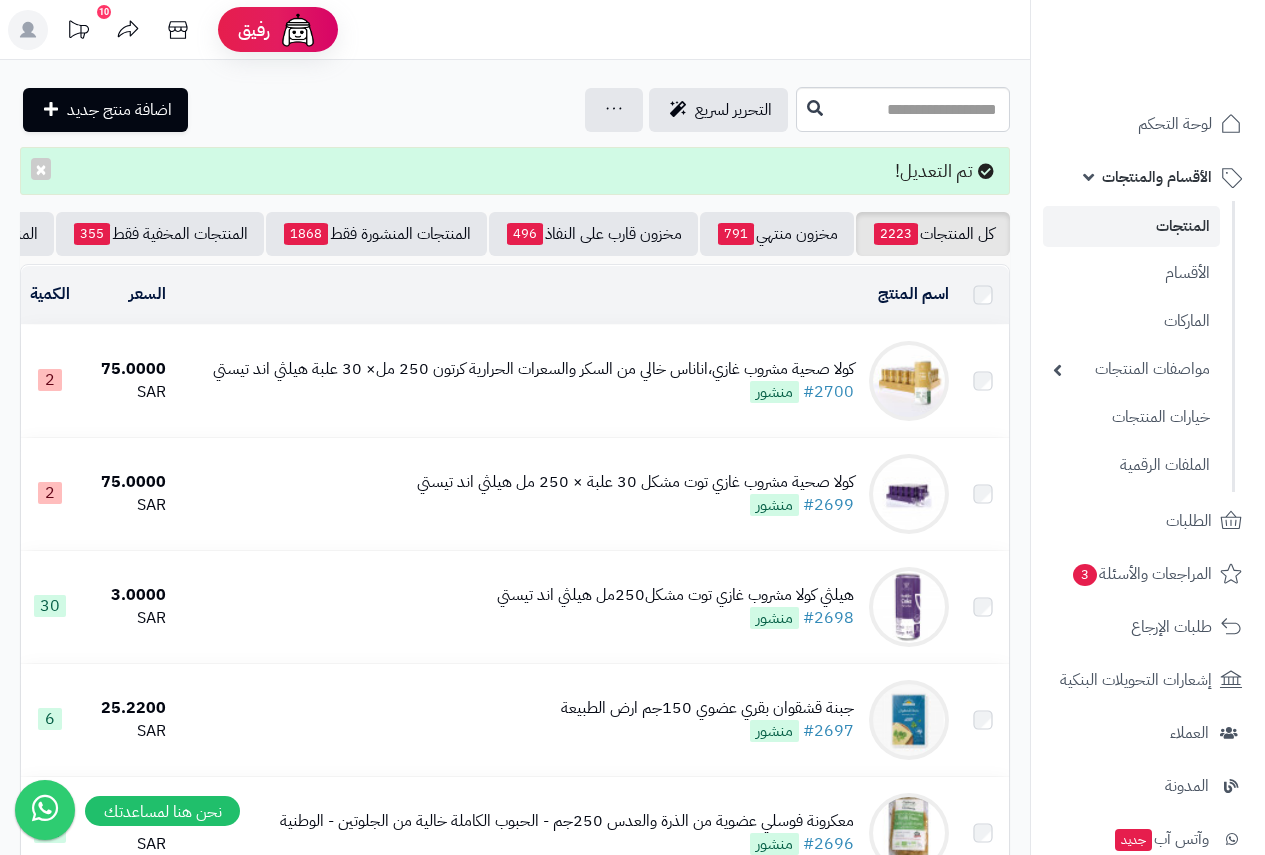 scroll, scrollTop: 0, scrollLeft: 0, axis: both 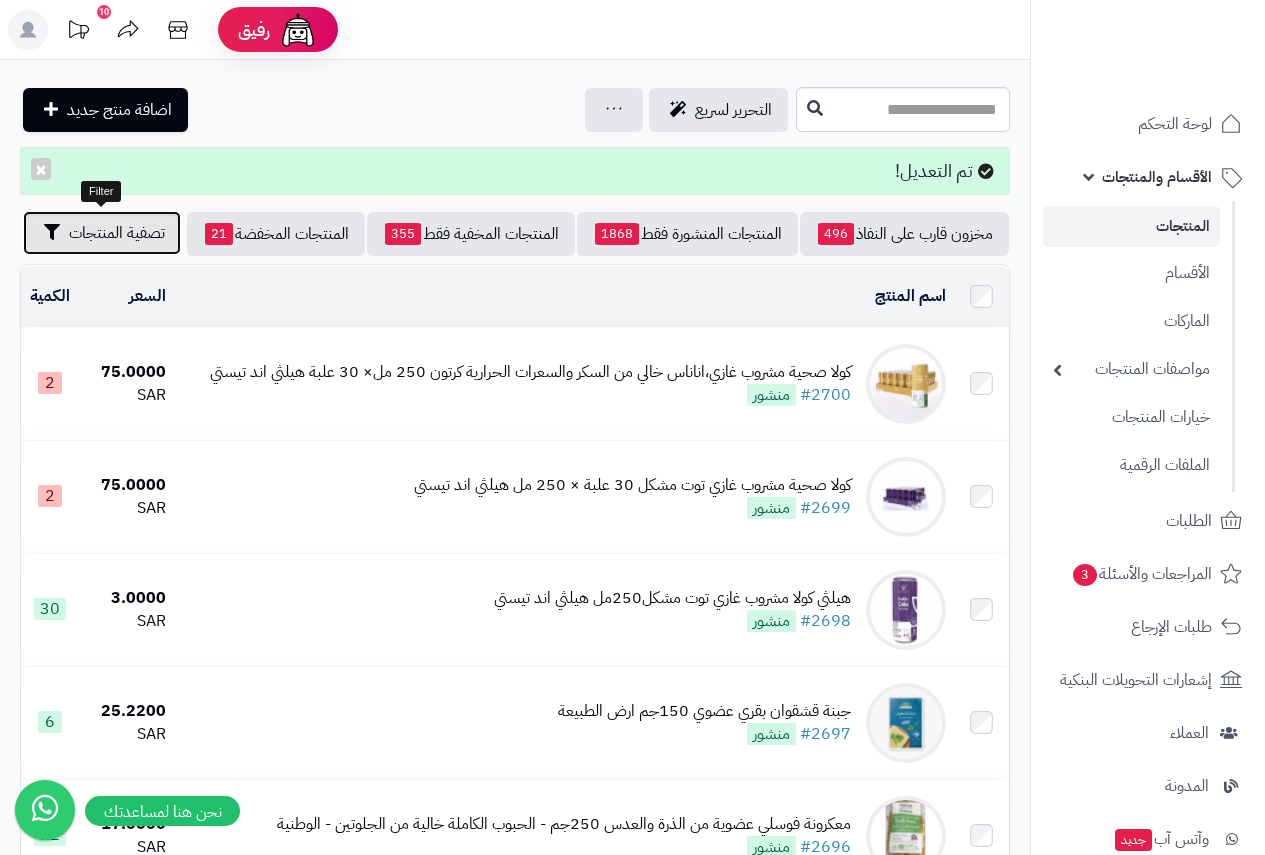 click on "تصفية المنتجات" at bounding box center [117, 233] 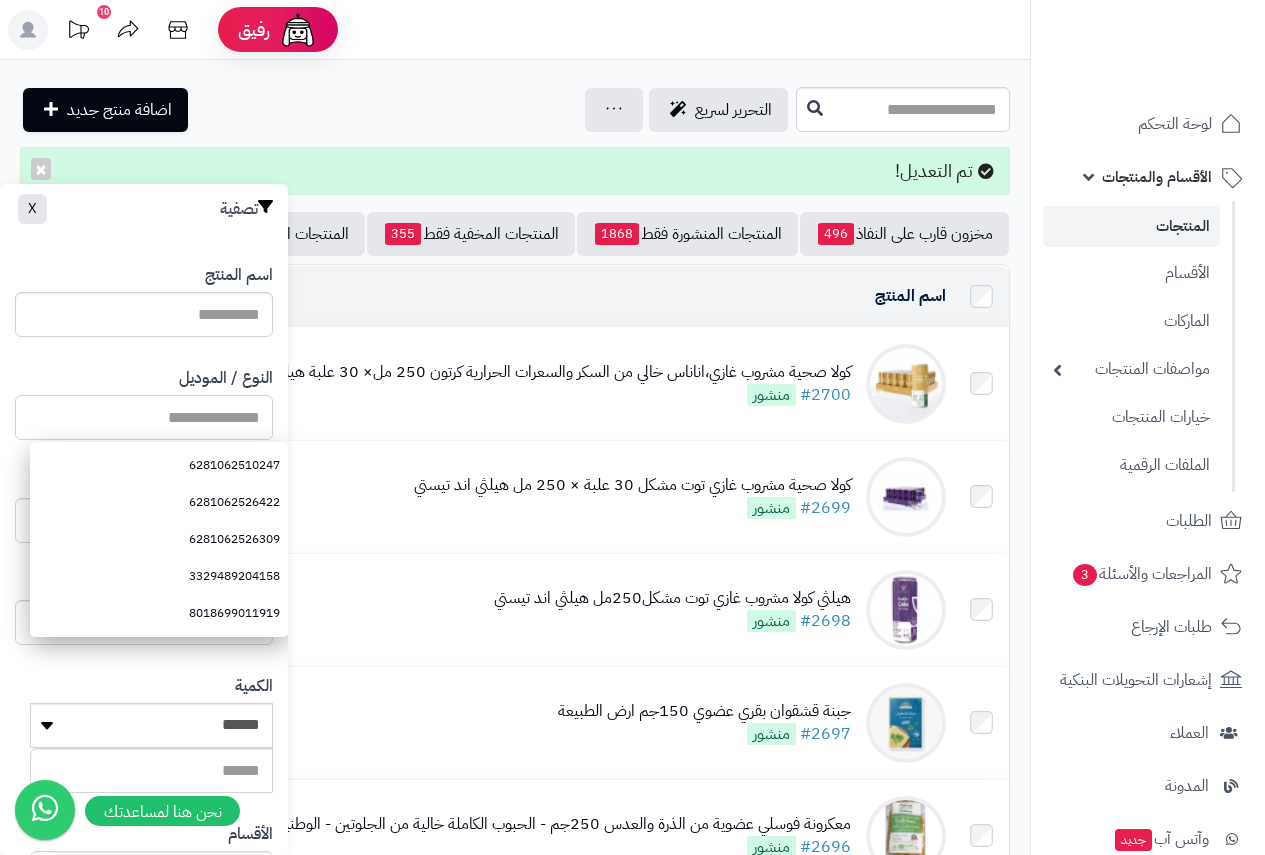 paste on "**********" 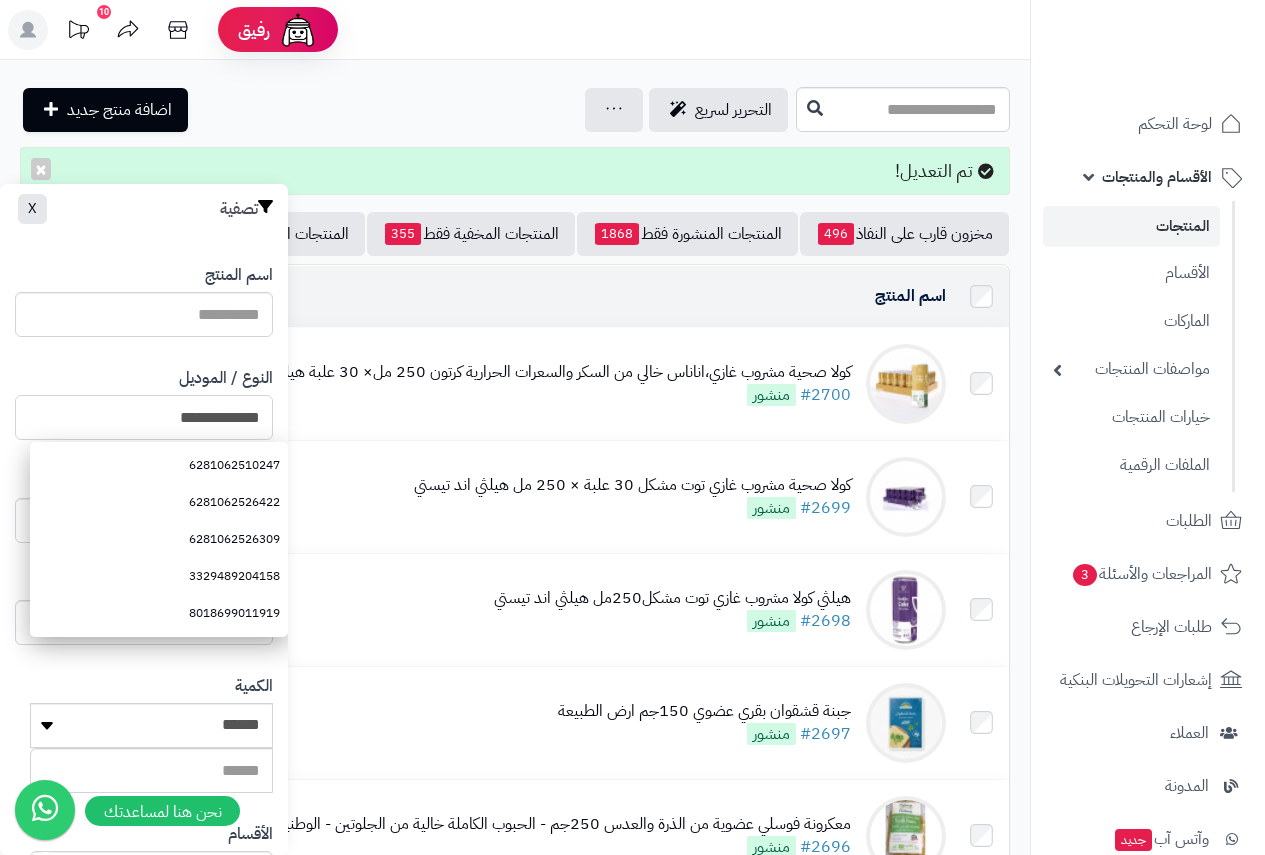 scroll, scrollTop: 368, scrollLeft: 0, axis: vertical 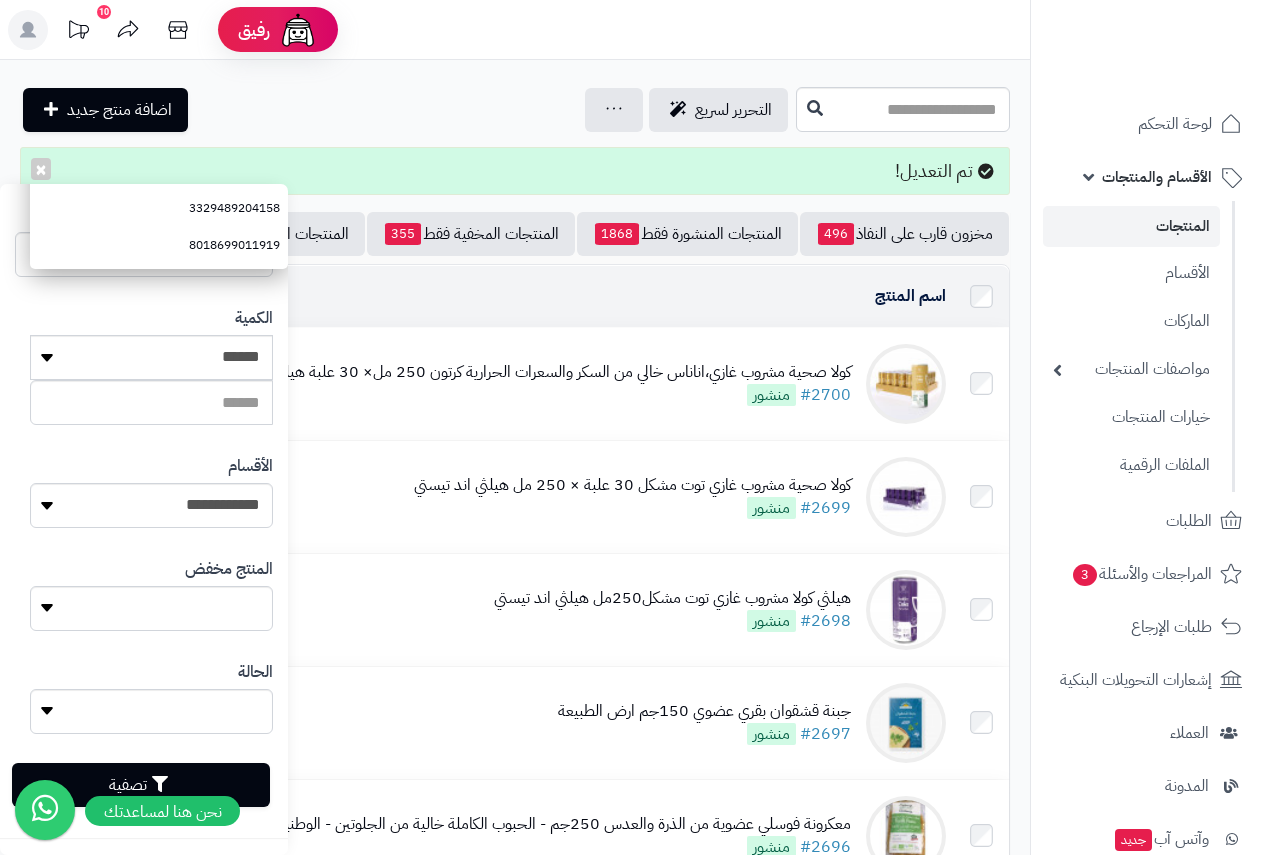 type on "**********" 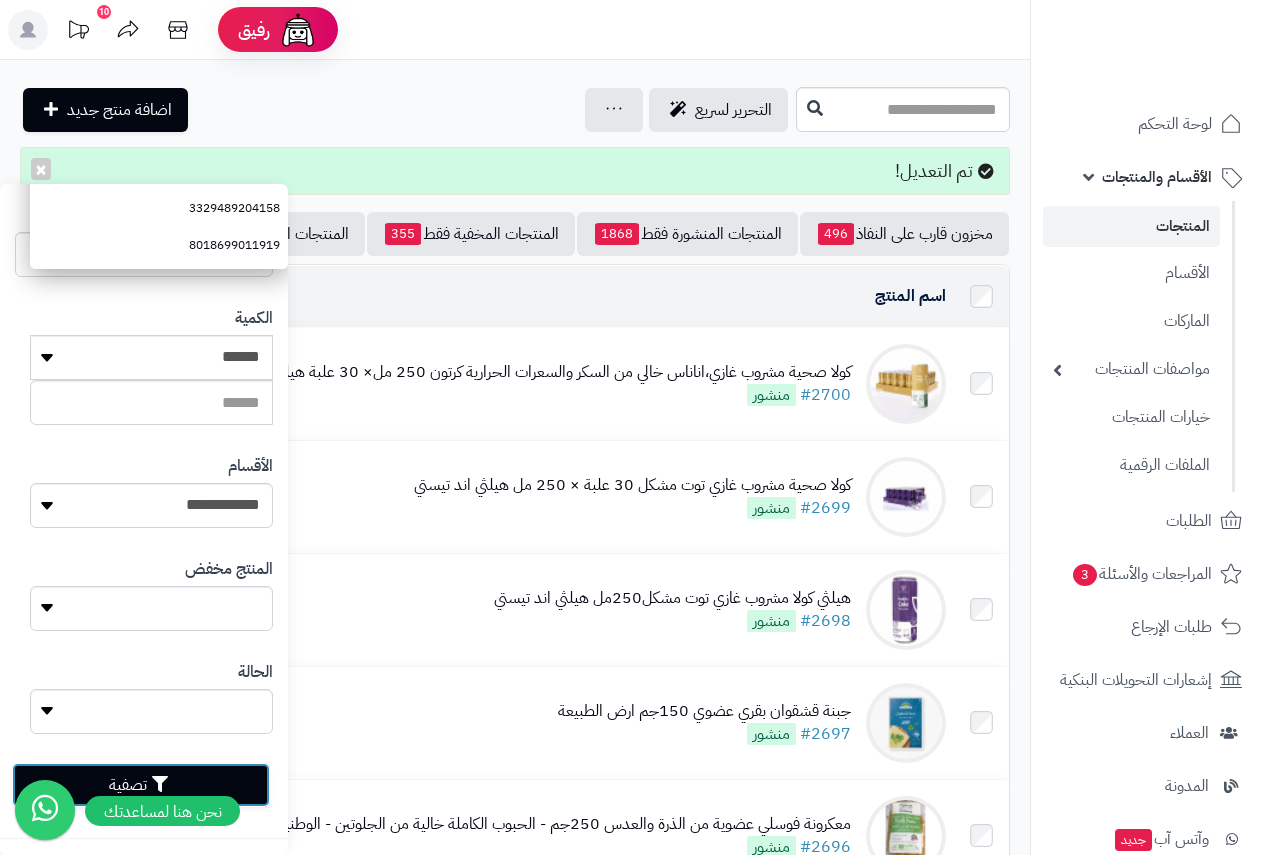 click on "تصفية" at bounding box center (141, 785) 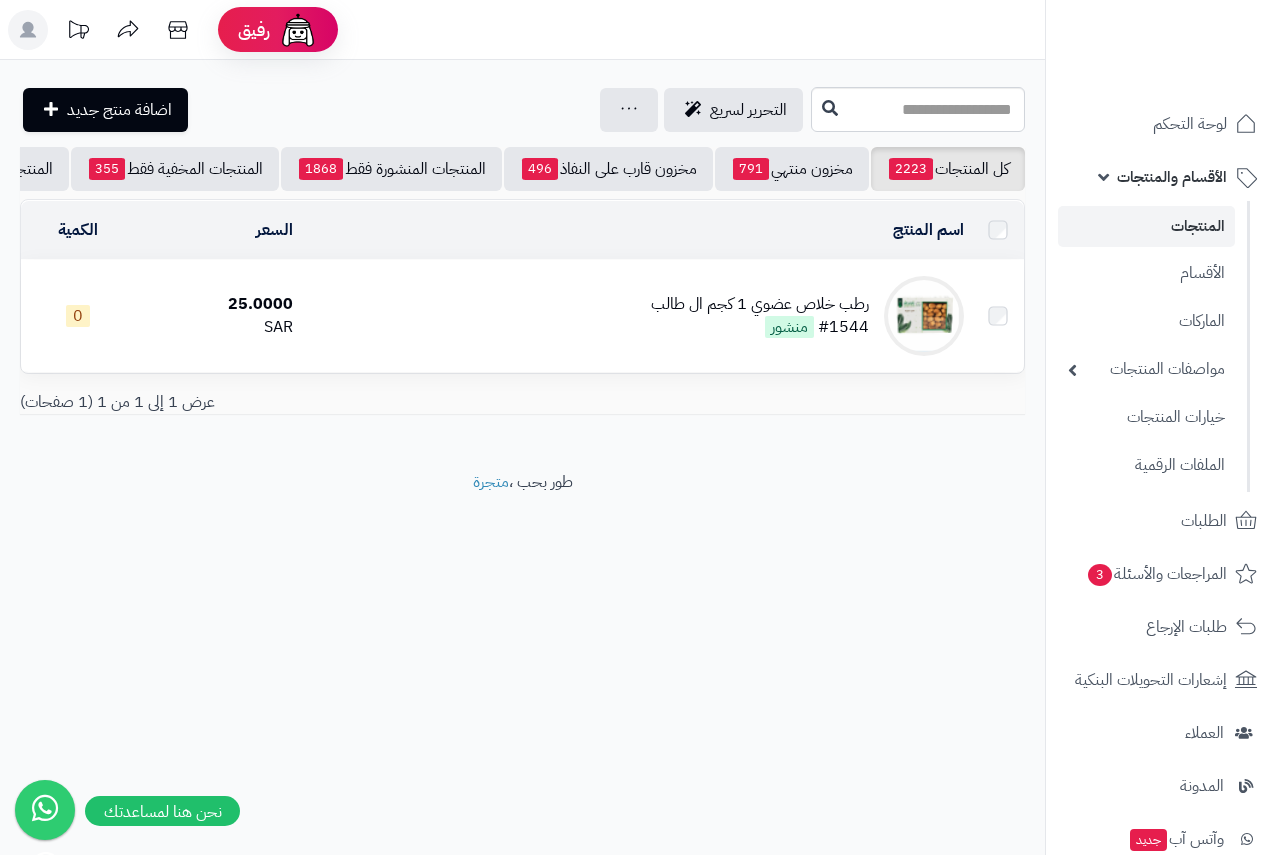 scroll, scrollTop: 0, scrollLeft: 0, axis: both 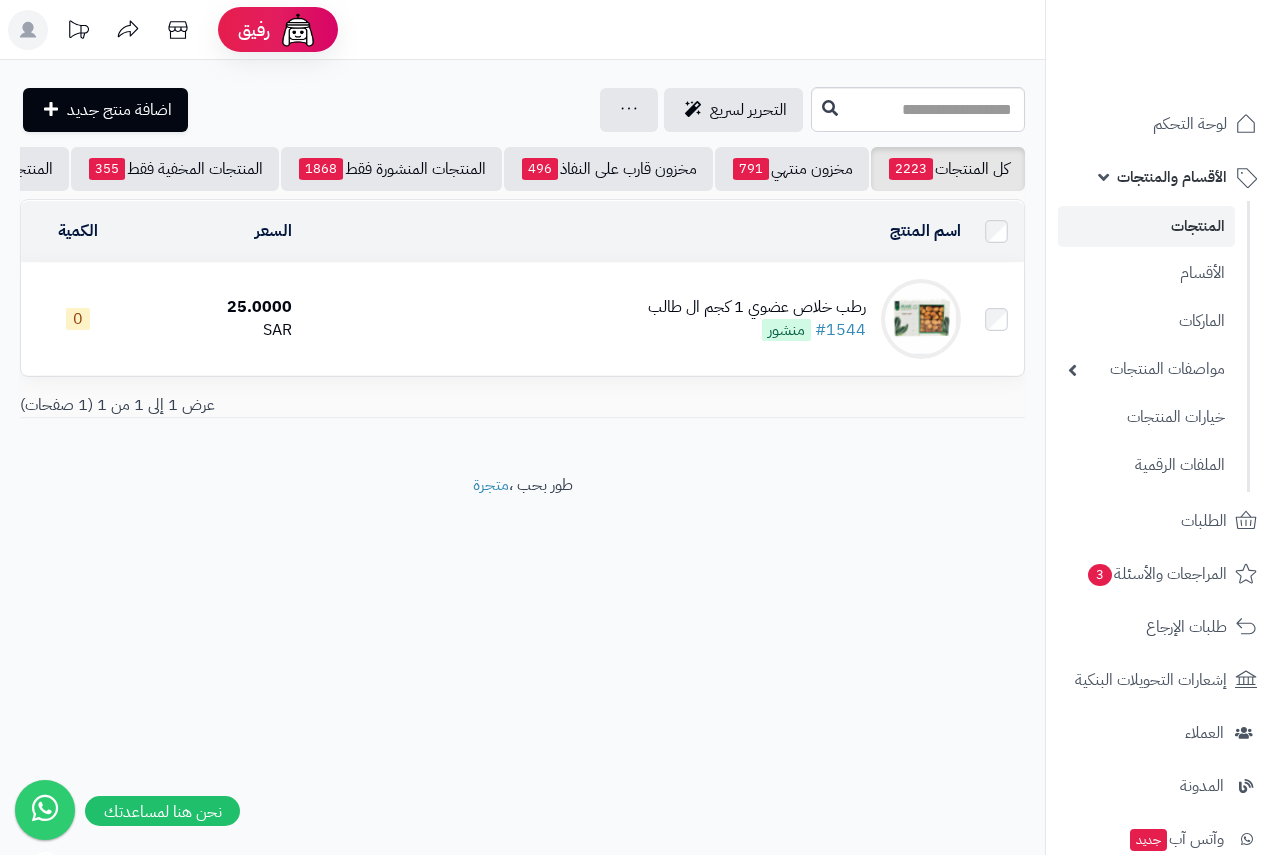 click on "رطب خلاص عضوي 1 كجم ال طالب" at bounding box center [757, 307] 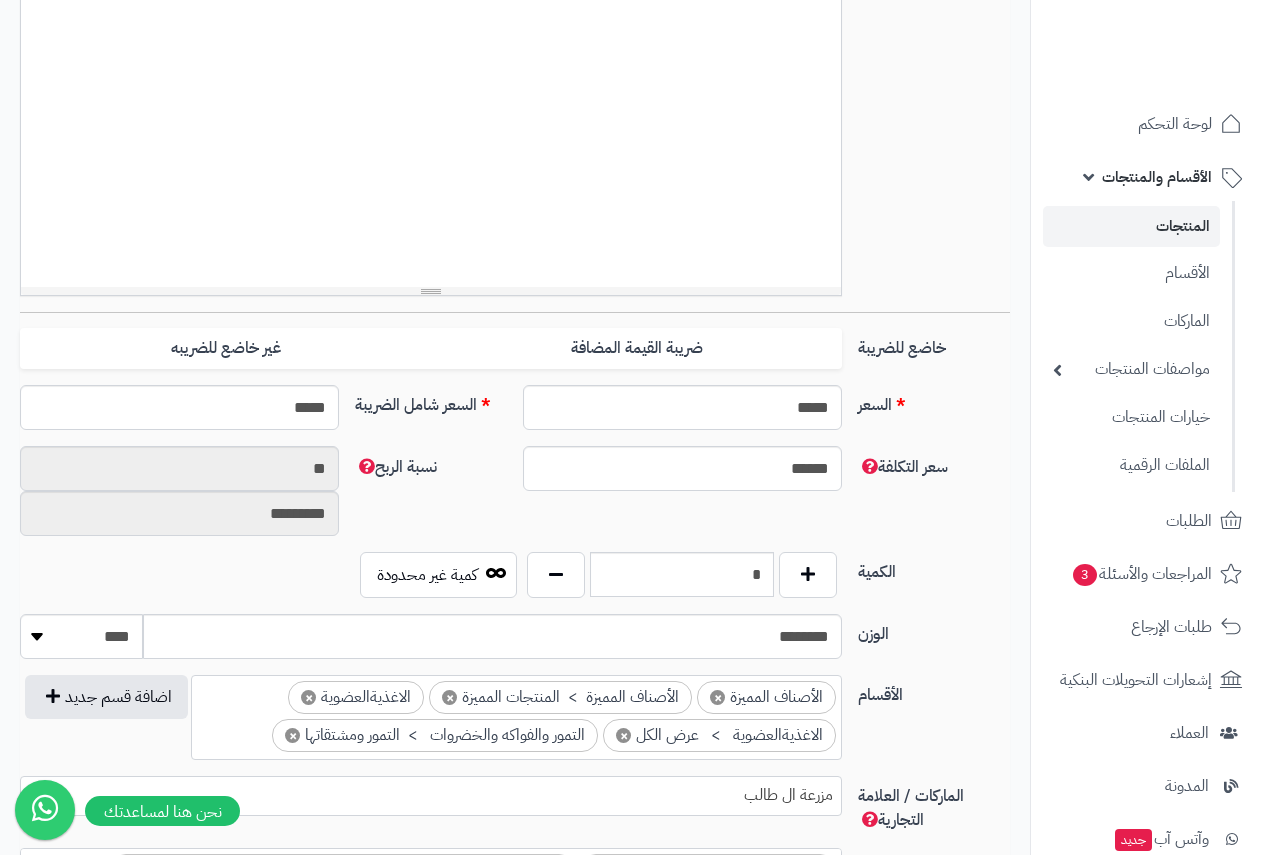scroll, scrollTop: 800, scrollLeft: 0, axis: vertical 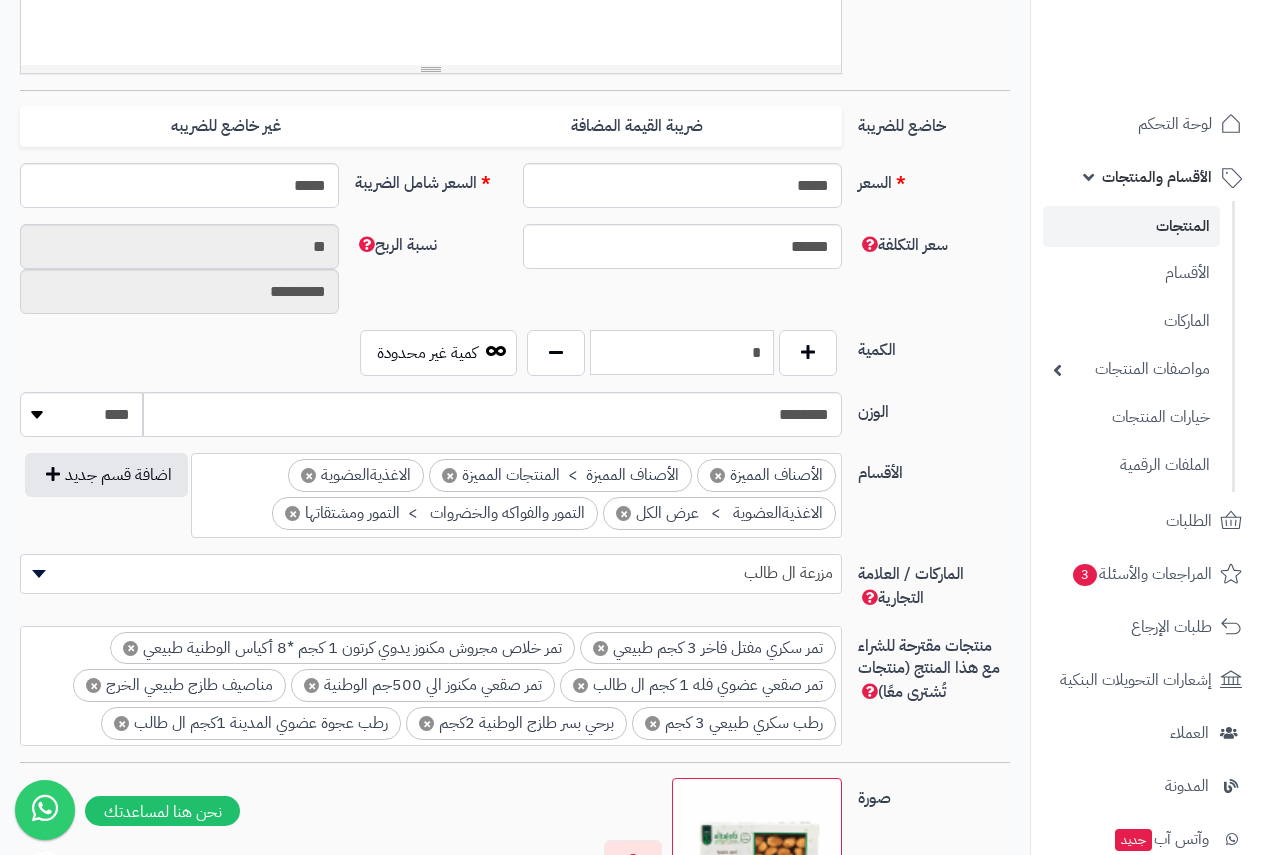 drag, startPoint x: 749, startPoint y: 352, endPoint x: 962, endPoint y: 334, distance: 213.75922 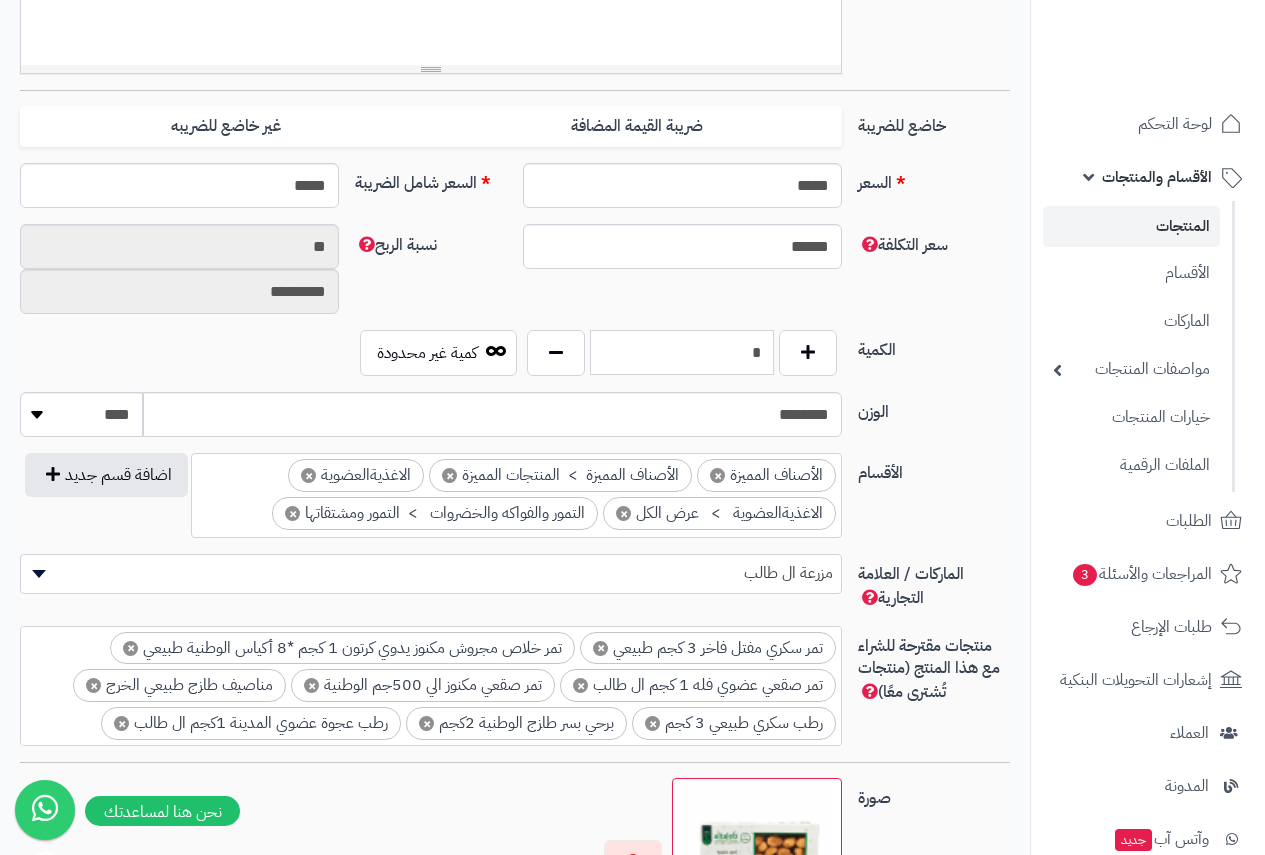 click on "الكمية
*
كمية غير محدودة" at bounding box center [515, 361] 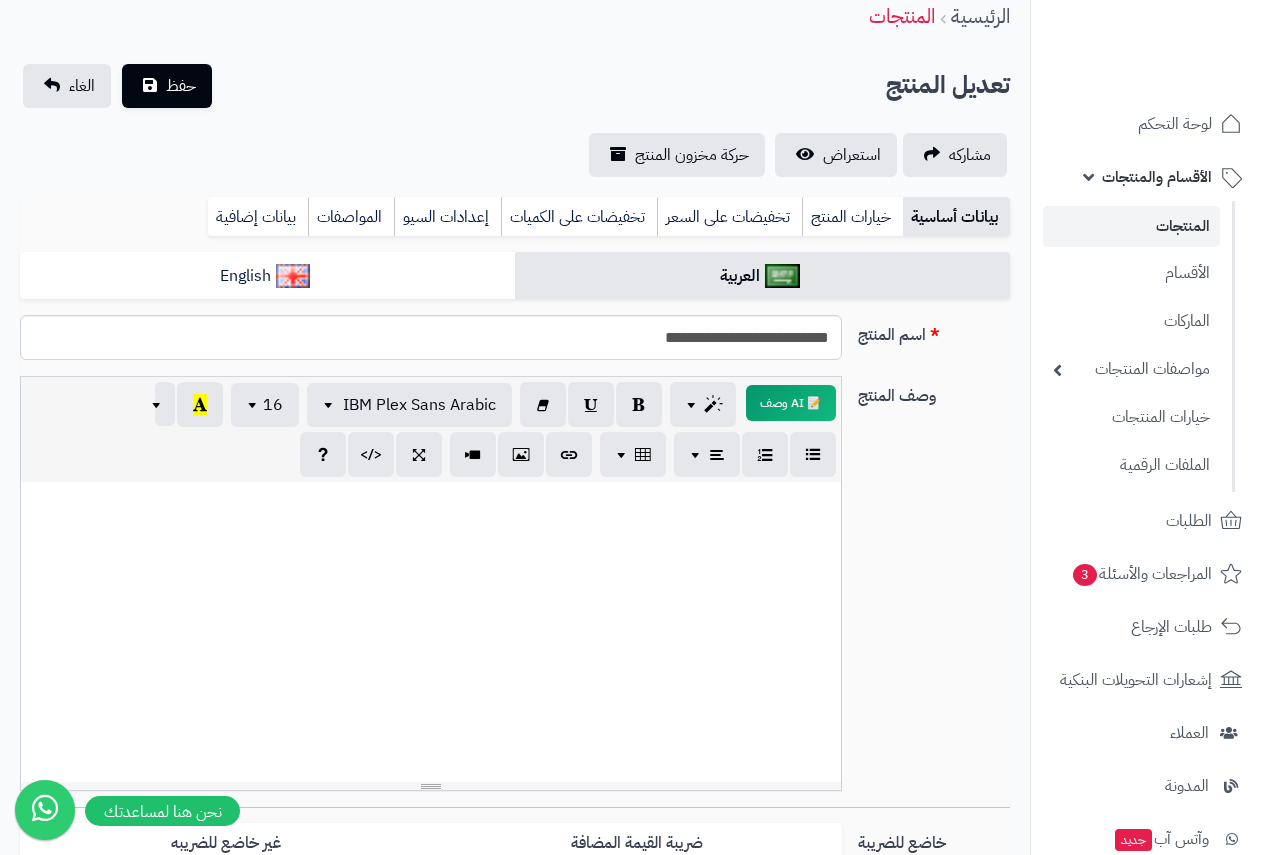 scroll, scrollTop: 0, scrollLeft: 0, axis: both 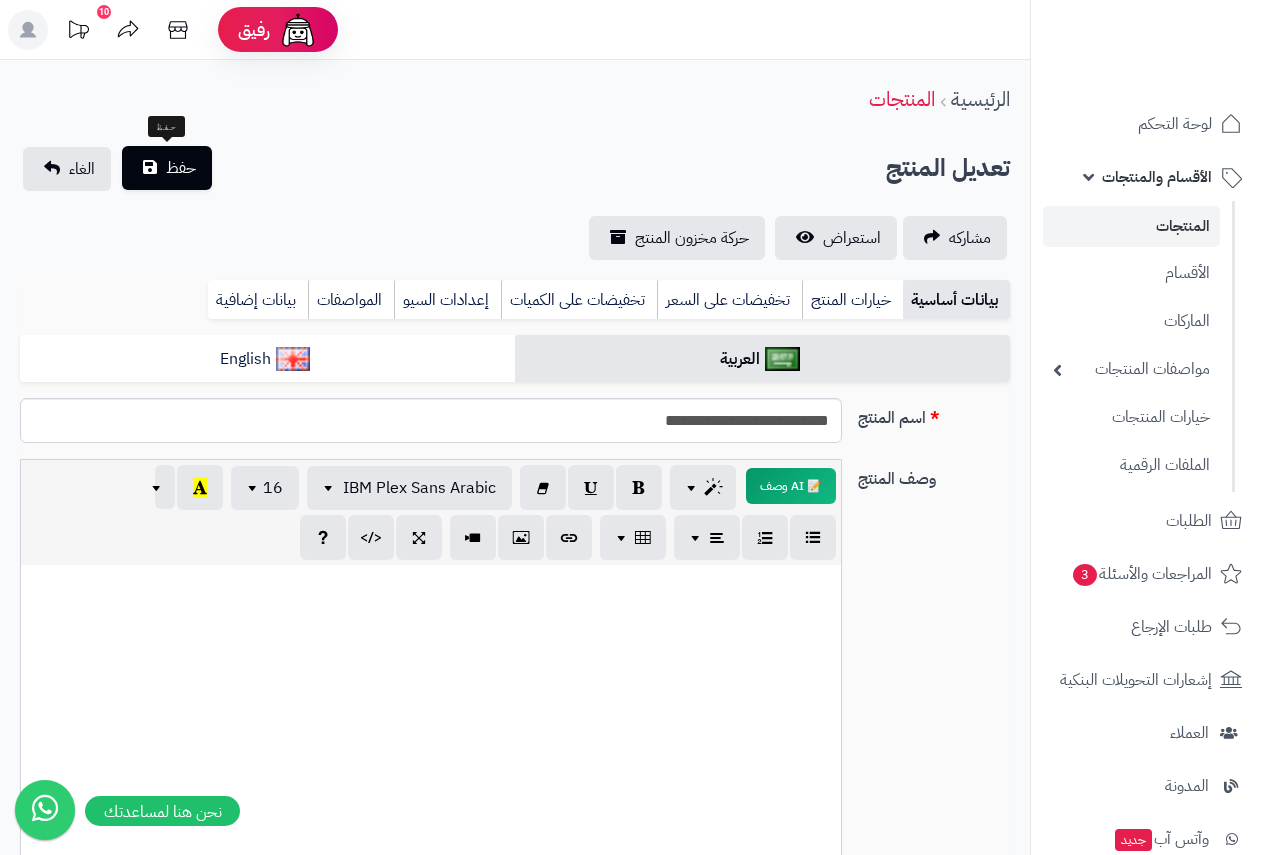 type on "**" 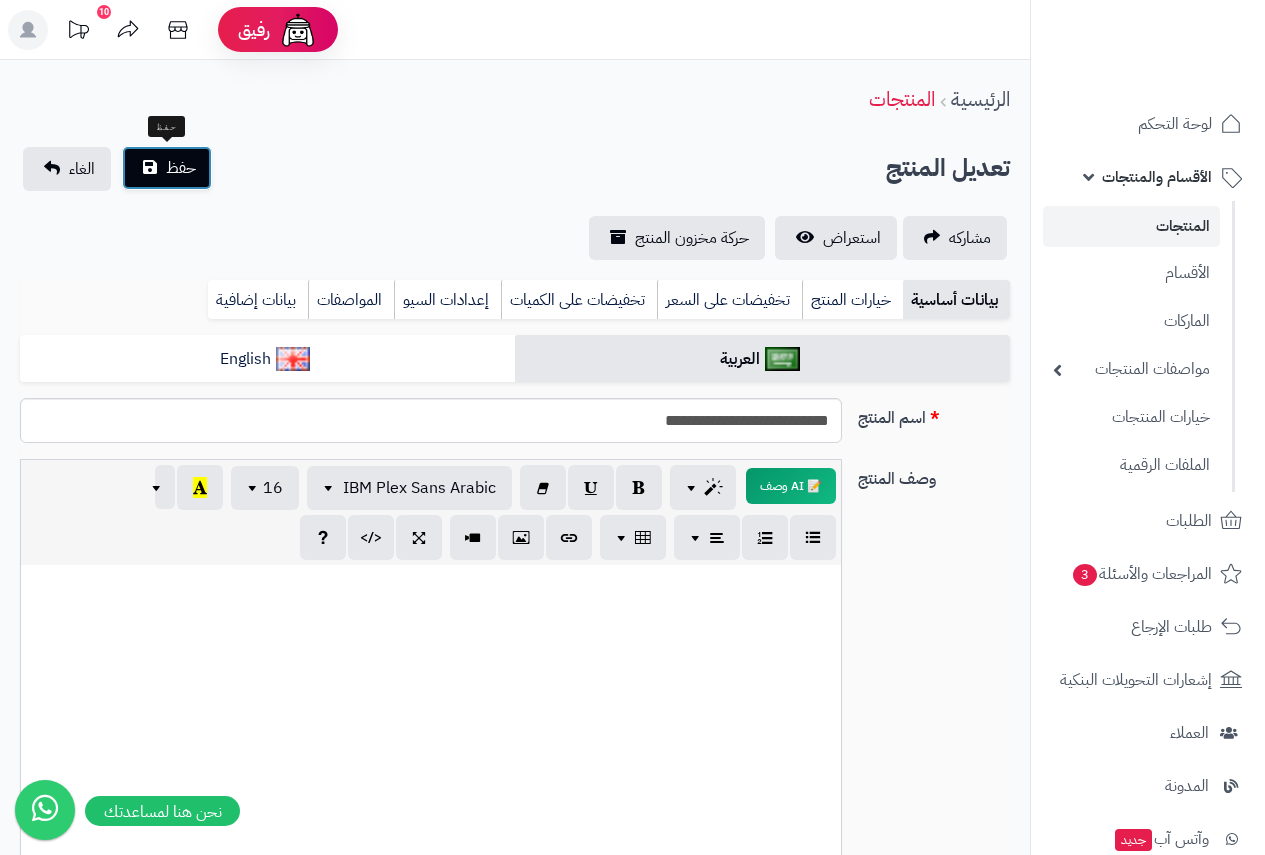 click on "حفظ" at bounding box center [181, 168] 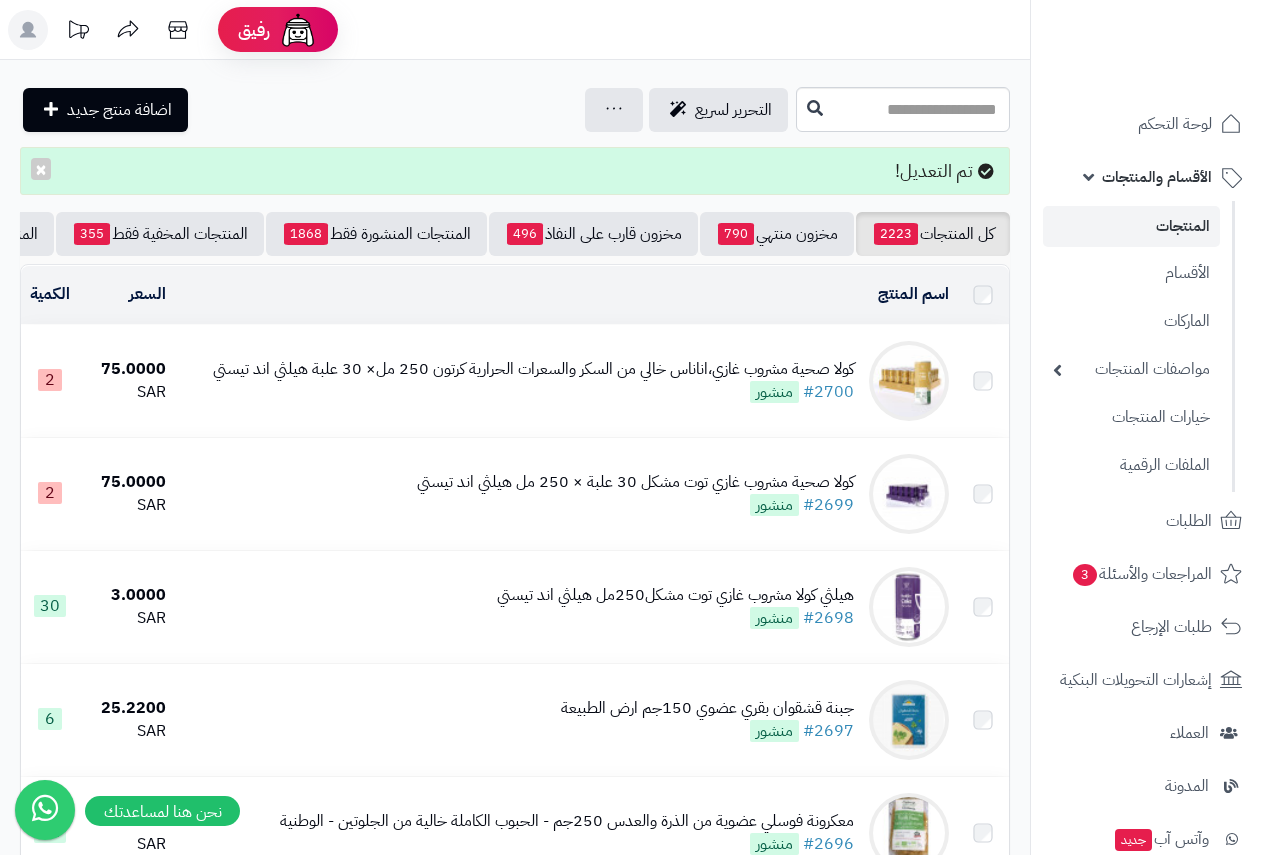 scroll, scrollTop: 0, scrollLeft: 0, axis: both 